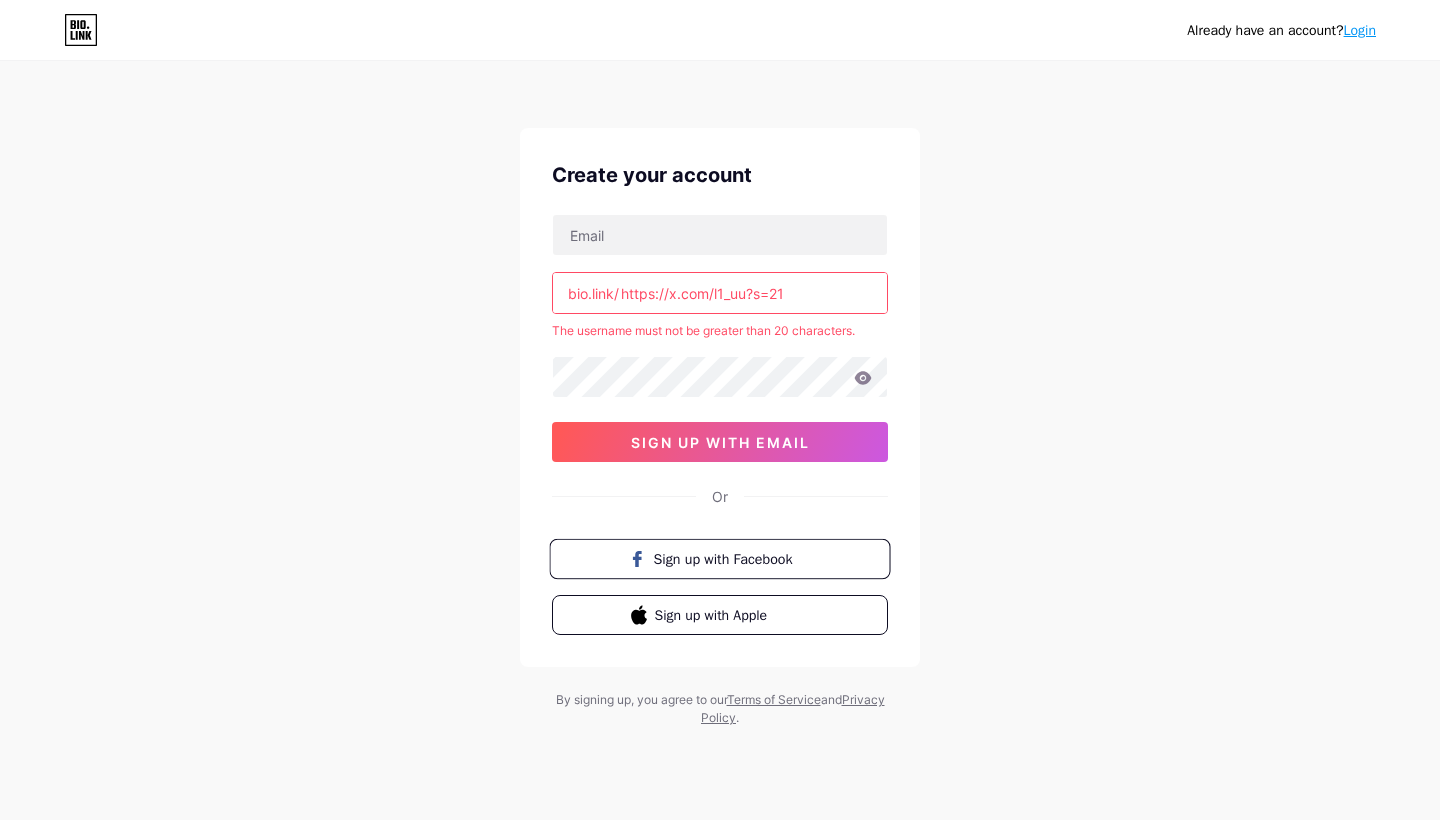 scroll, scrollTop: 0, scrollLeft: 0, axis: both 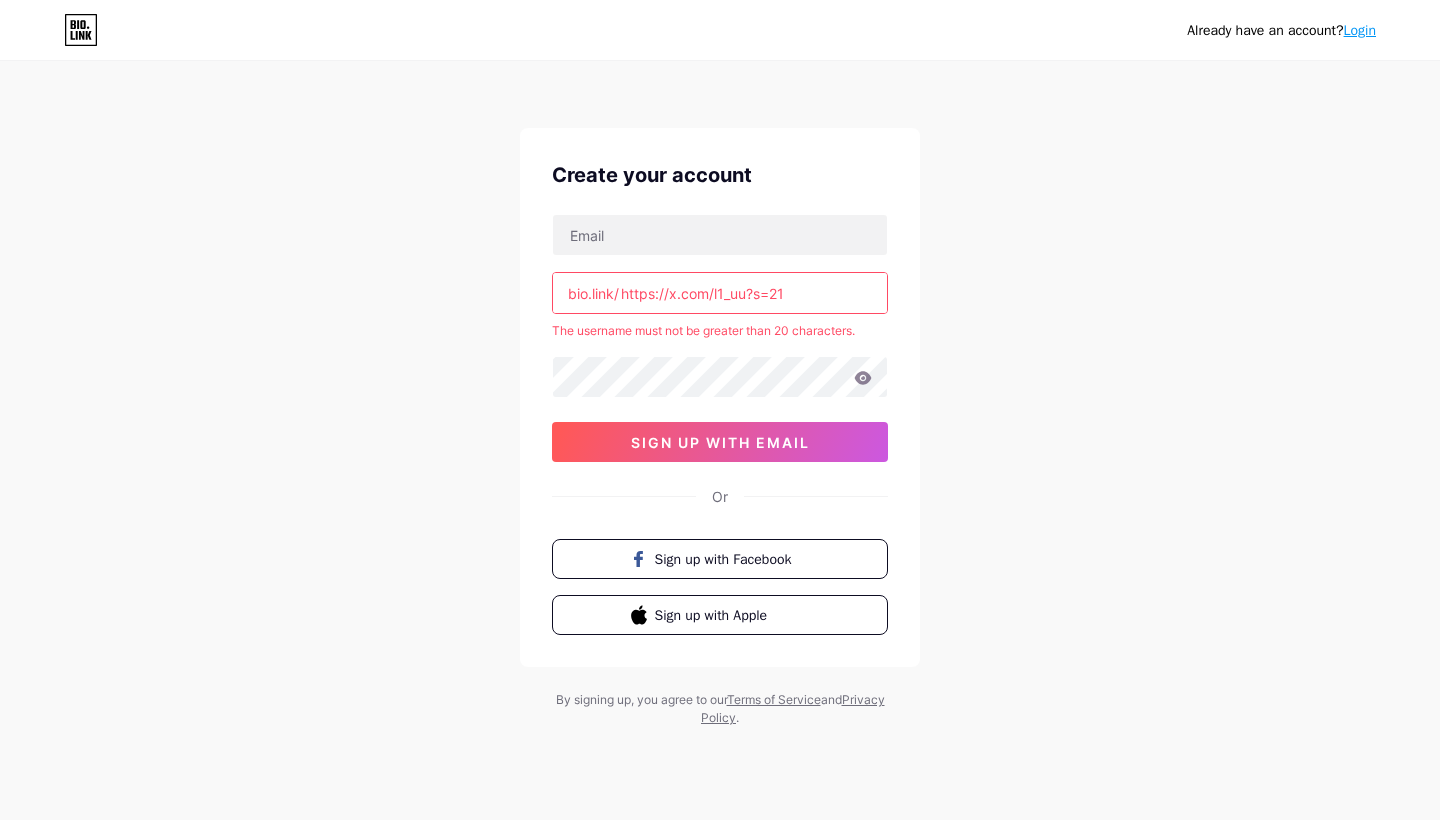 click on "Login" at bounding box center [1360, 30] 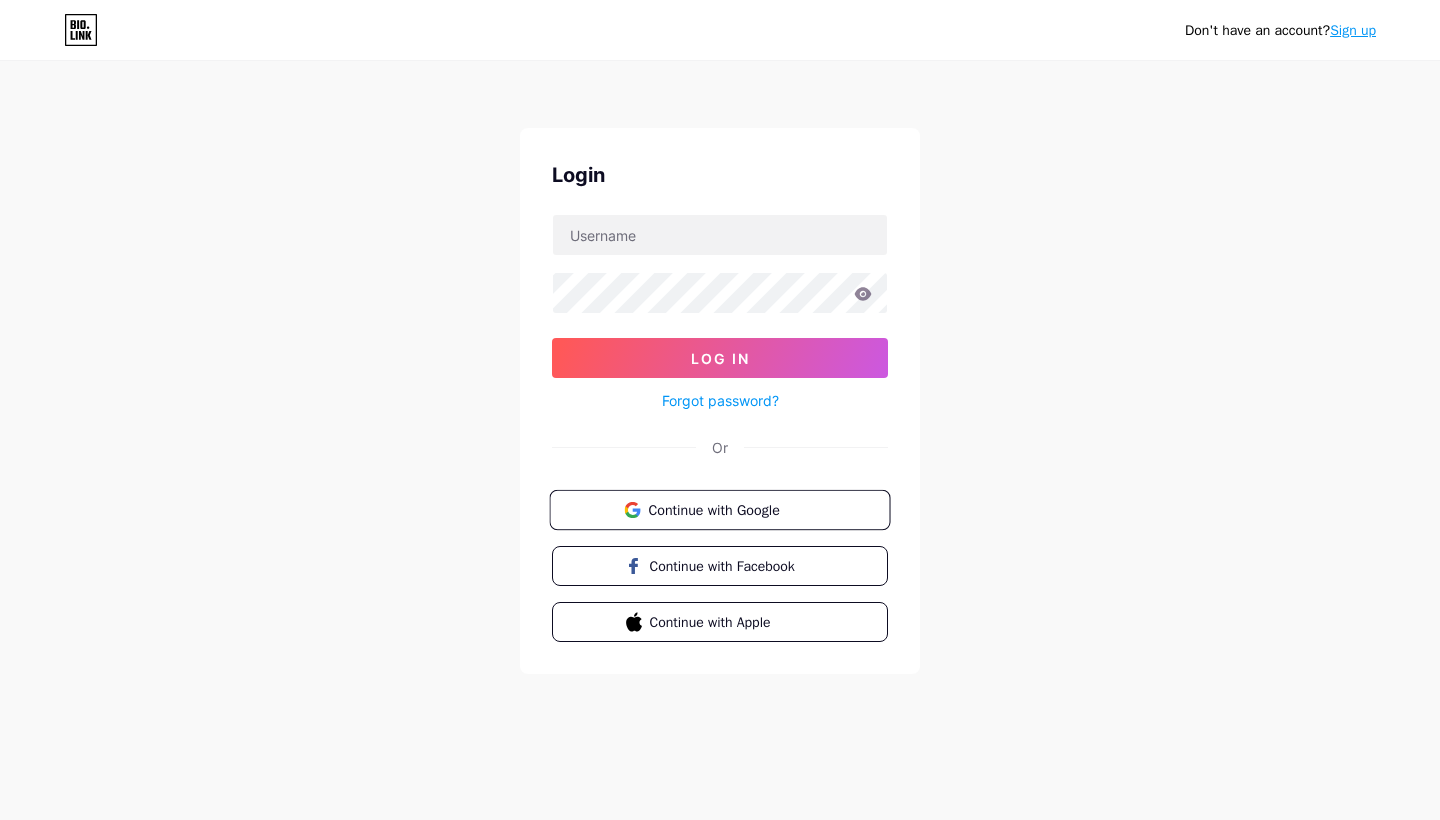 click on "Continue with Google" at bounding box center [731, 509] 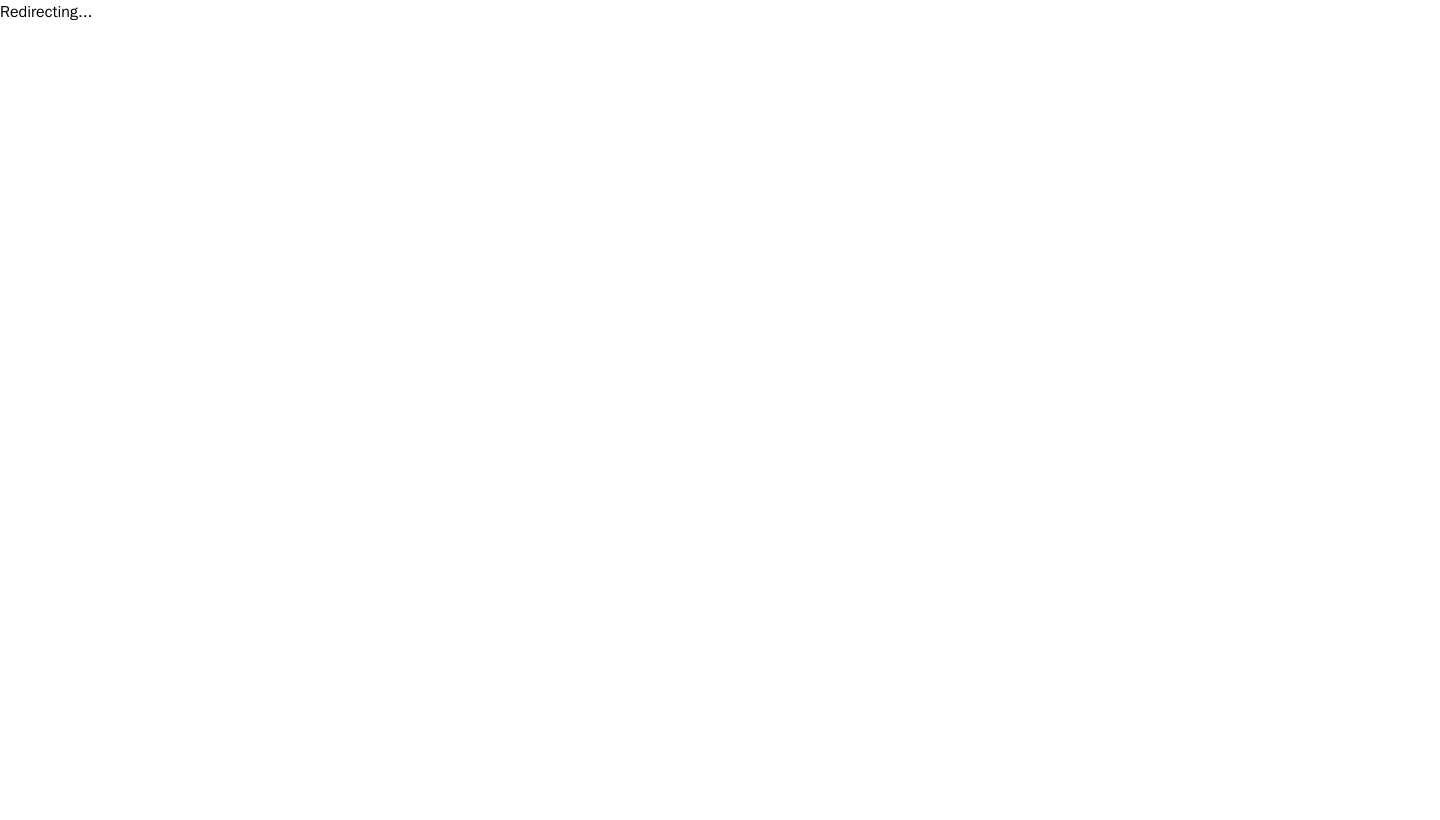 scroll, scrollTop: 0, scrollLeft: 0, axis: both 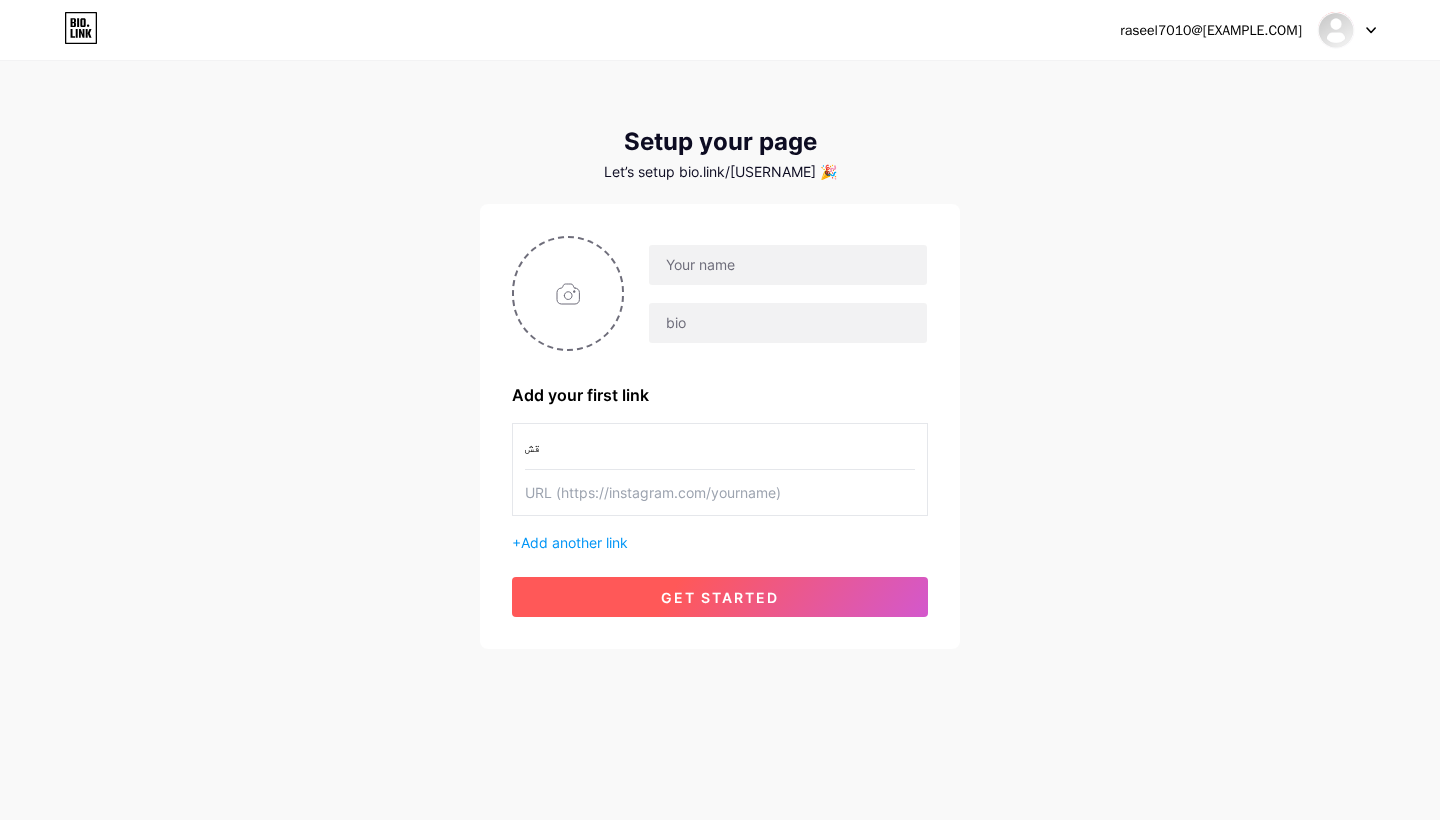 type on "ق" 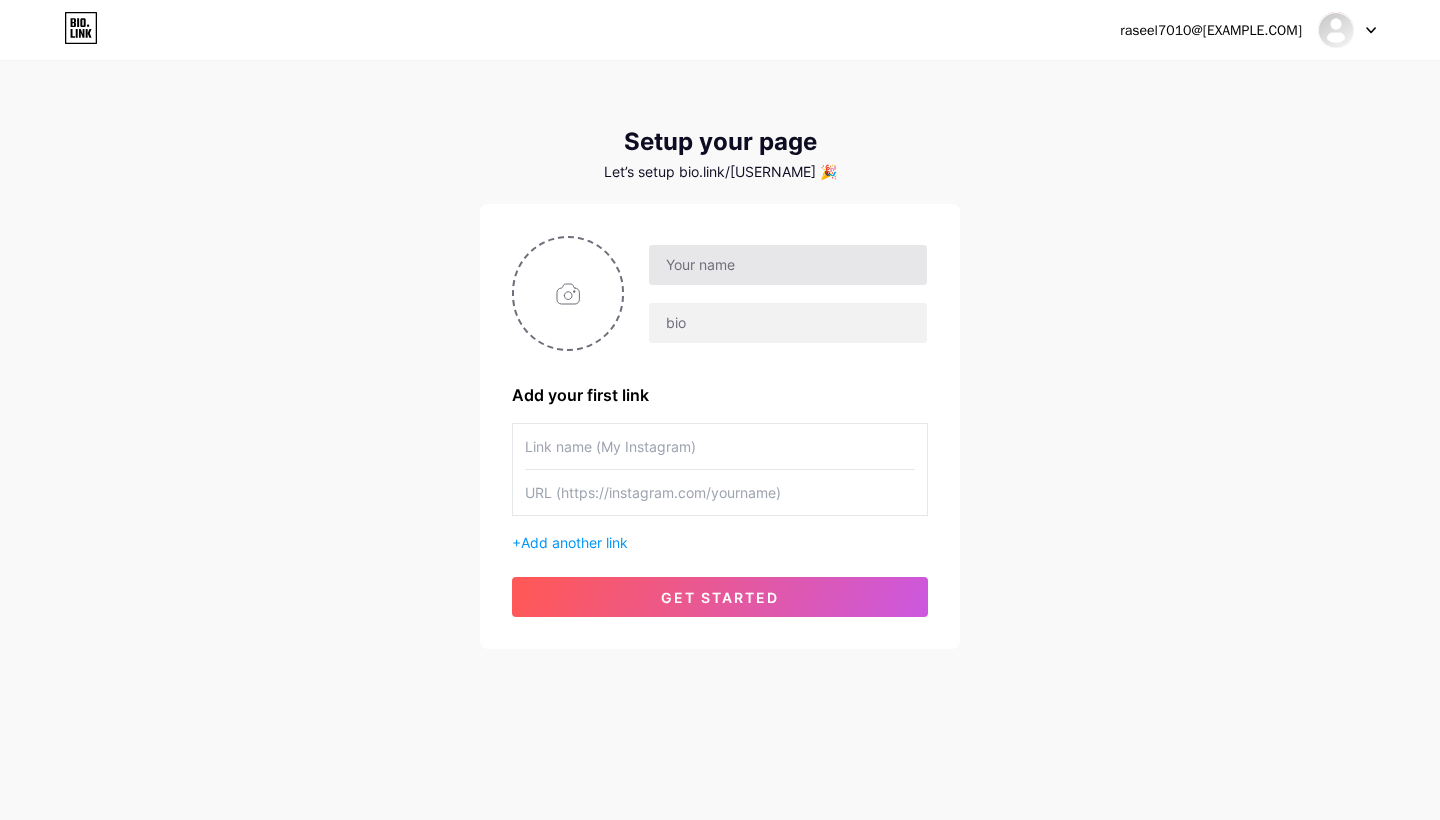 type 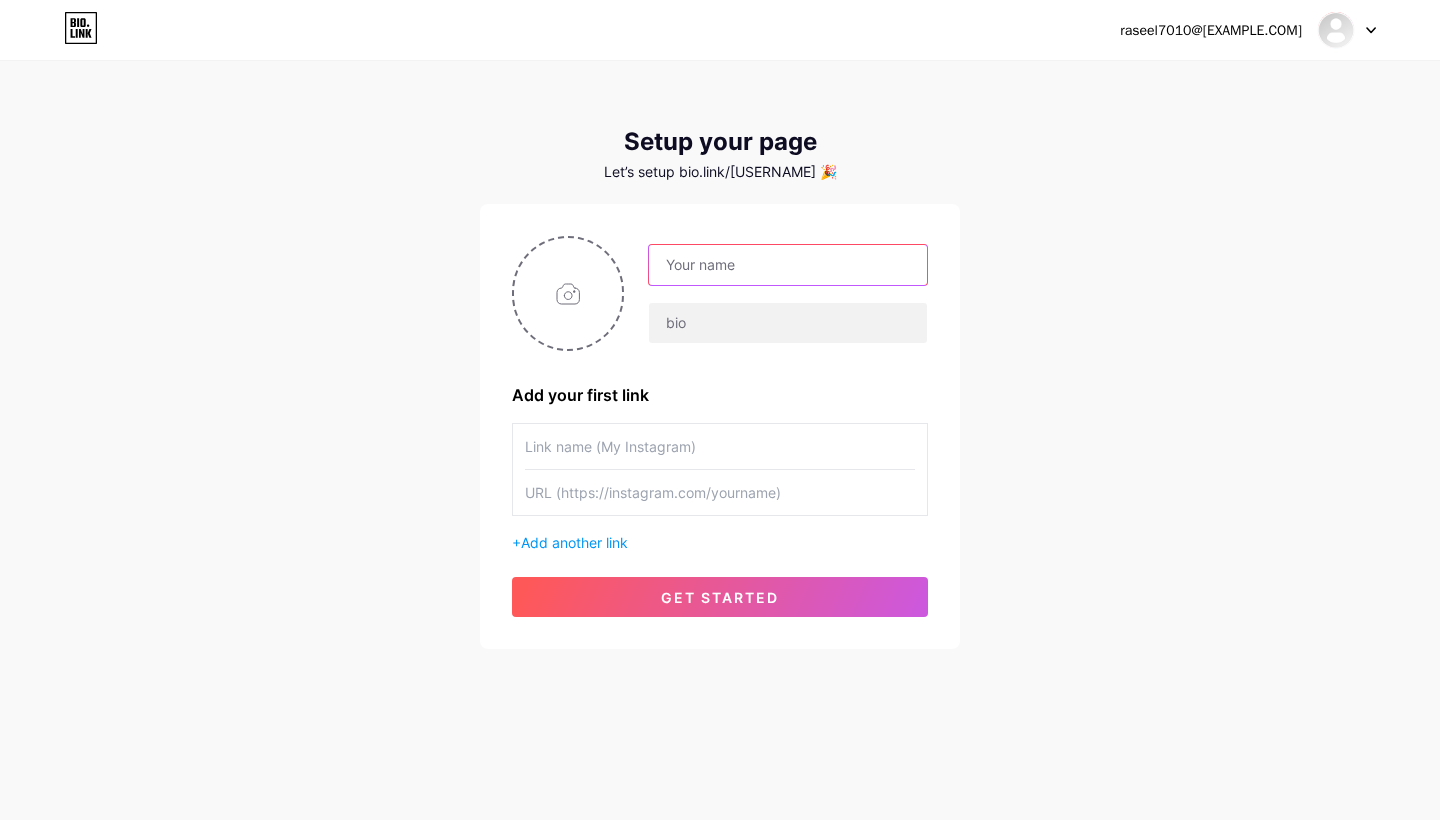 type on "ق" 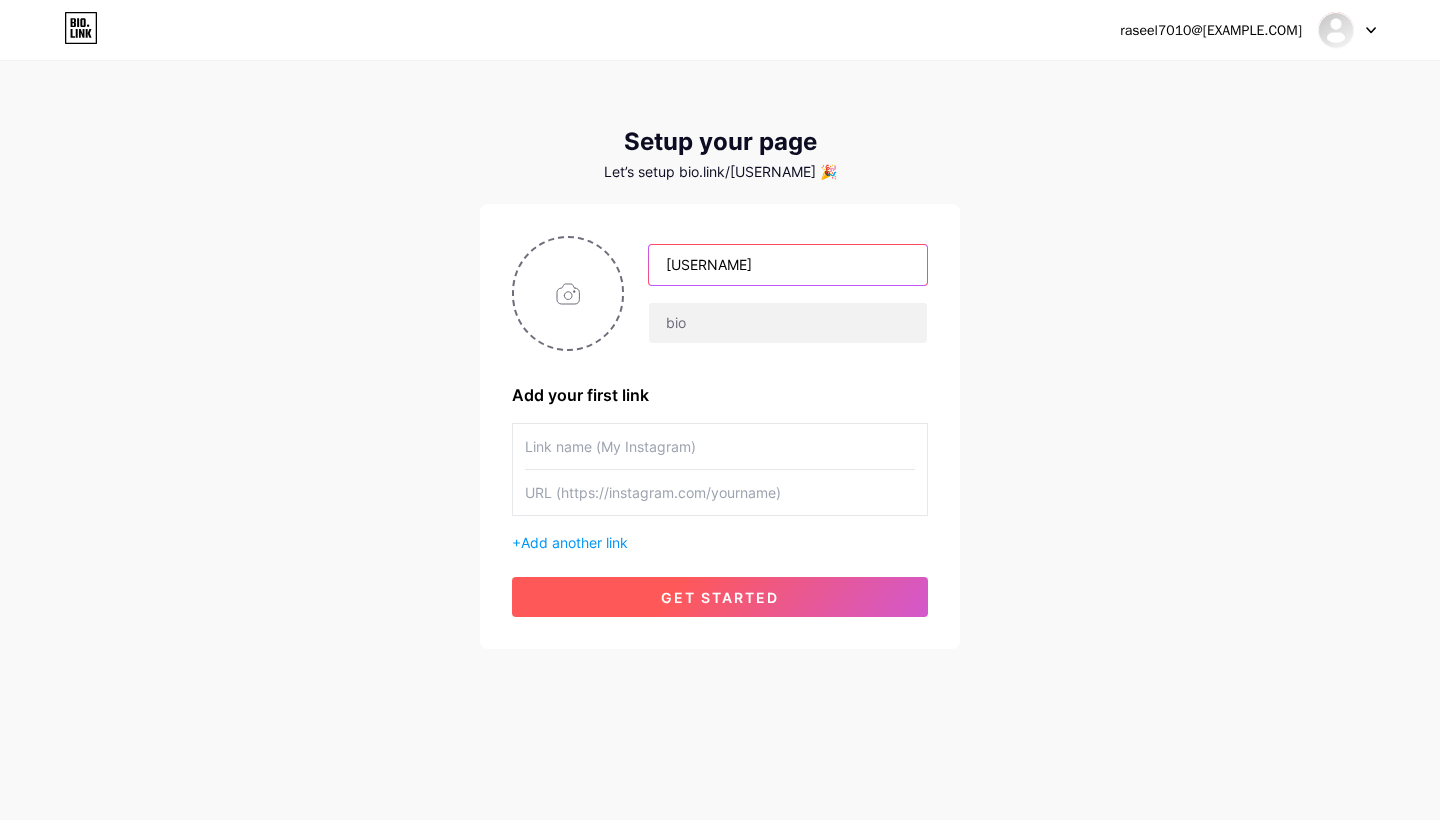 scroll, scrollTop: 0, scrollLeft: 0, axis: both 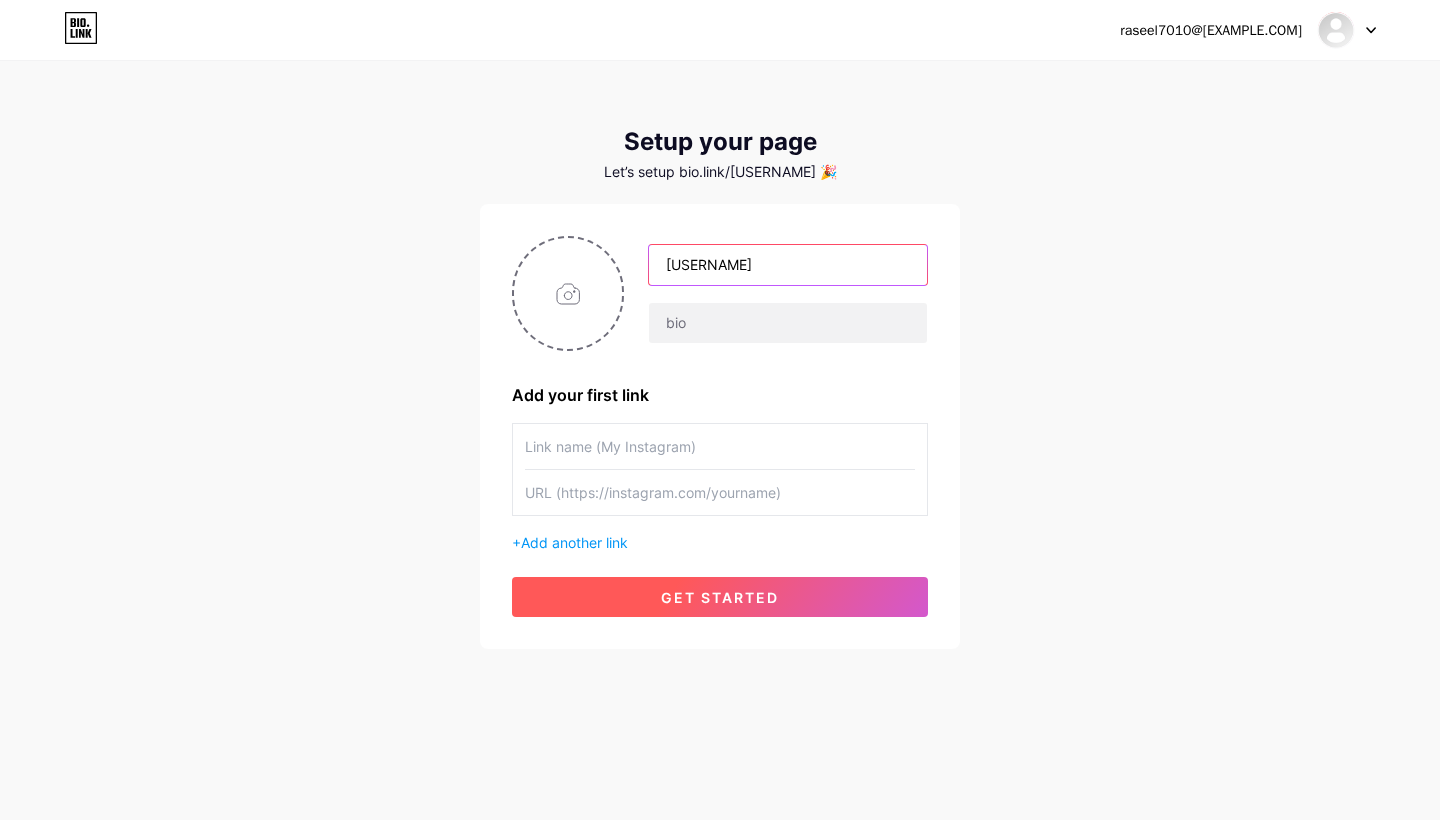 type on "[USERNAME]" 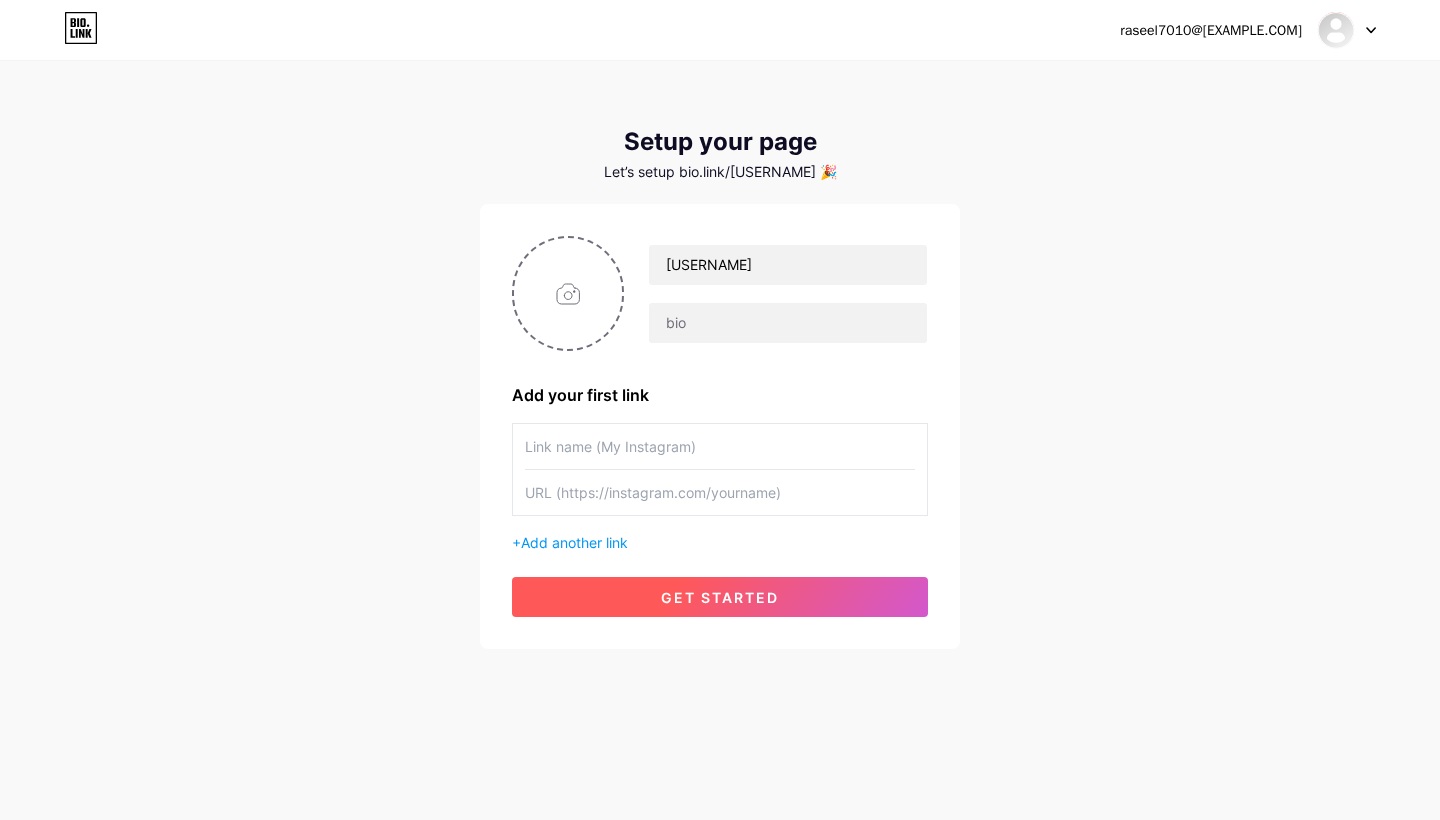 click on "get started" at bounding box center (720, 597) 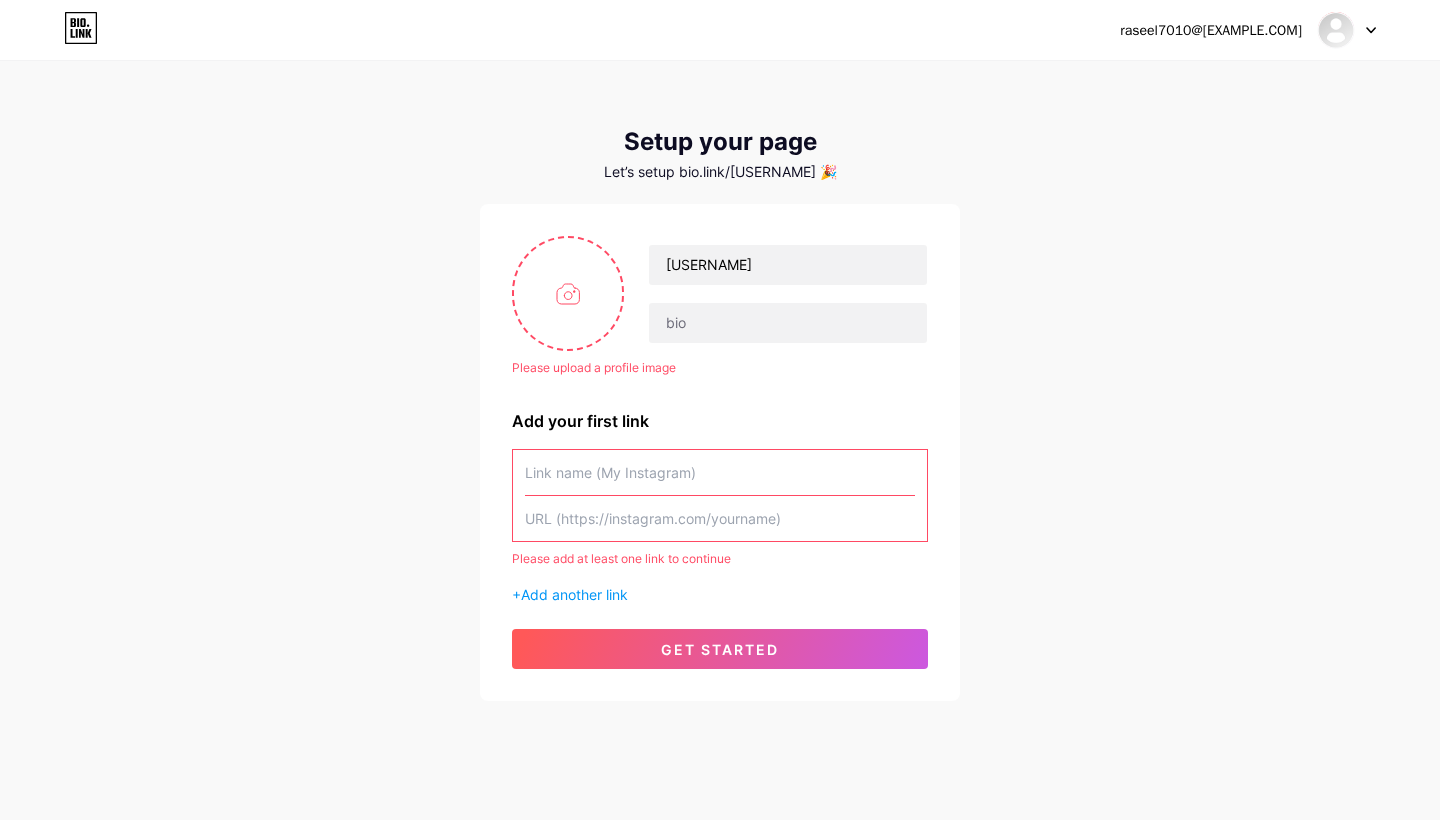 click at bounding box center (720, 472) 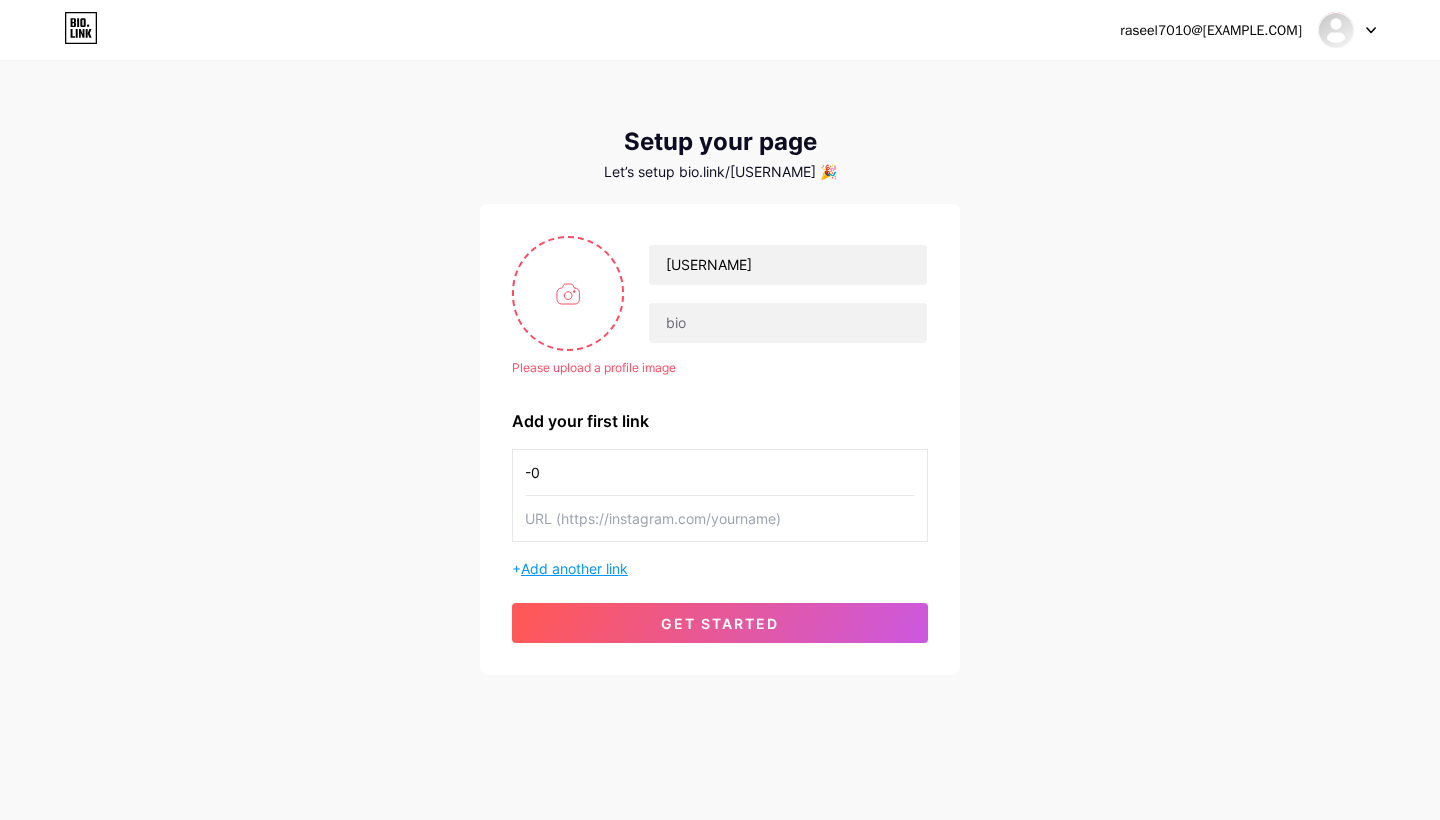 type on "-0" 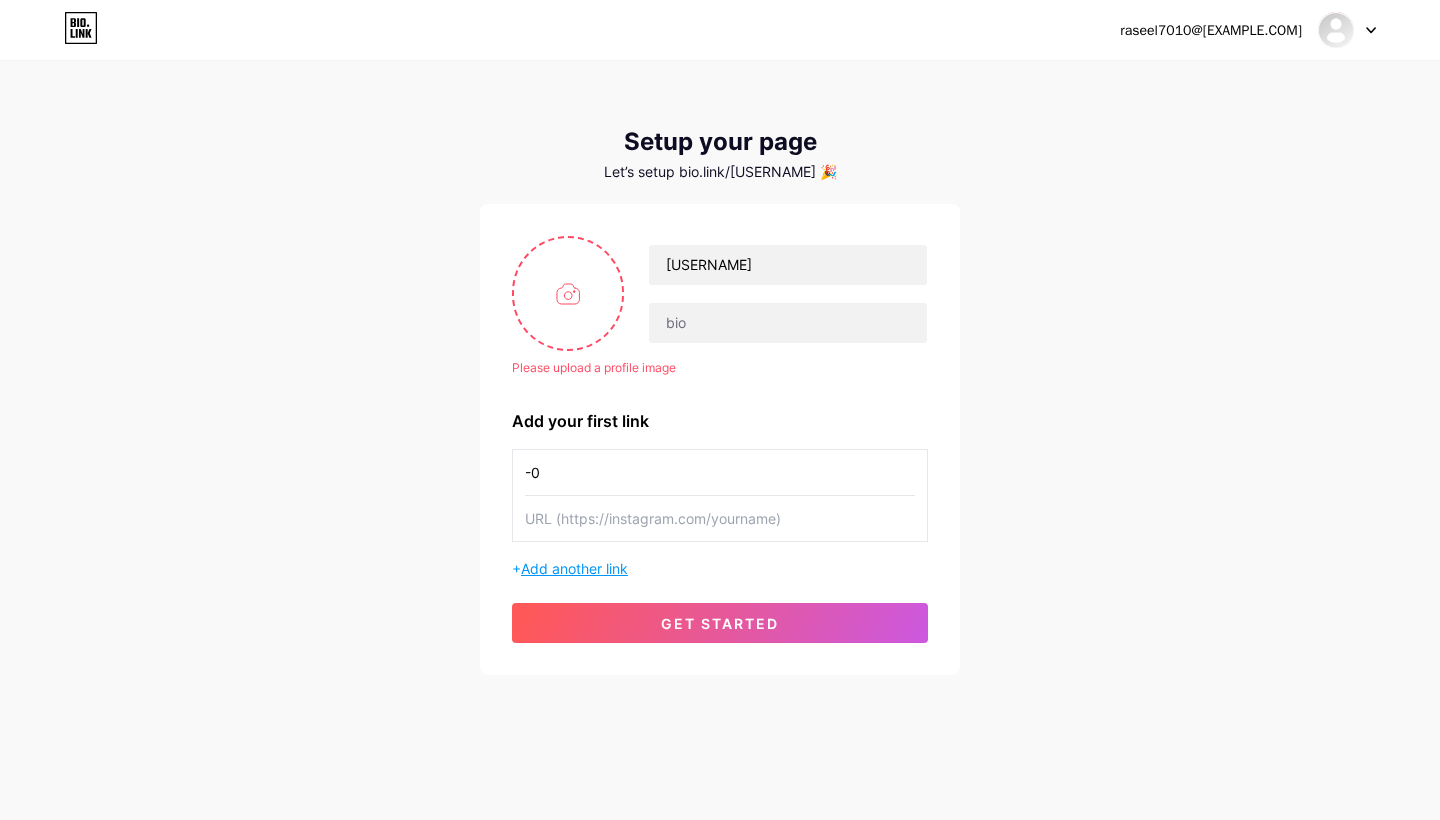 click on "Add another link" at bounding box center (574, 568) 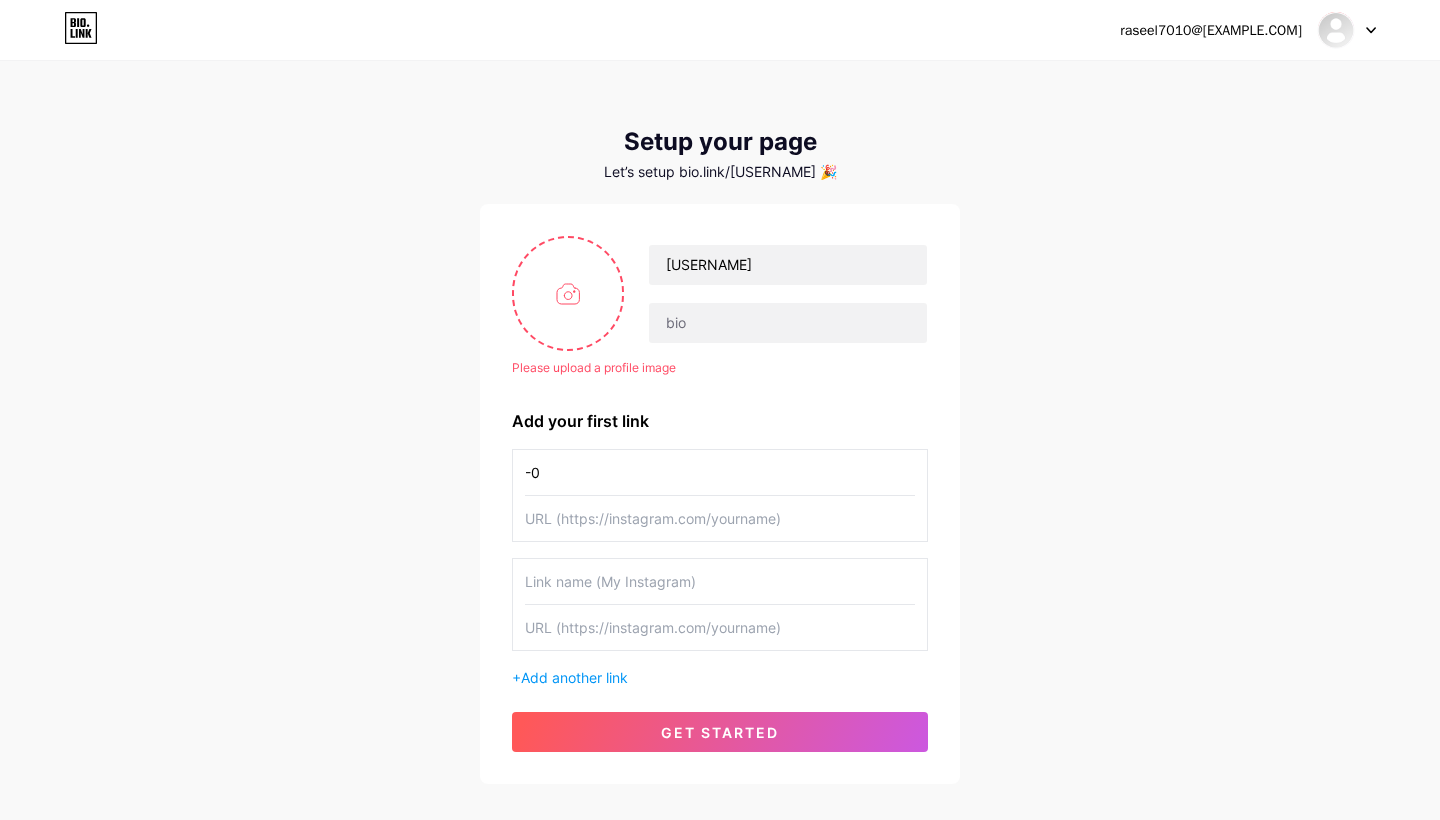 click on "Please upload a profile image   raseel       Please upload a profile image   Add your first link   -0
+  Add another link     get started" at bounding box center [720, 494] 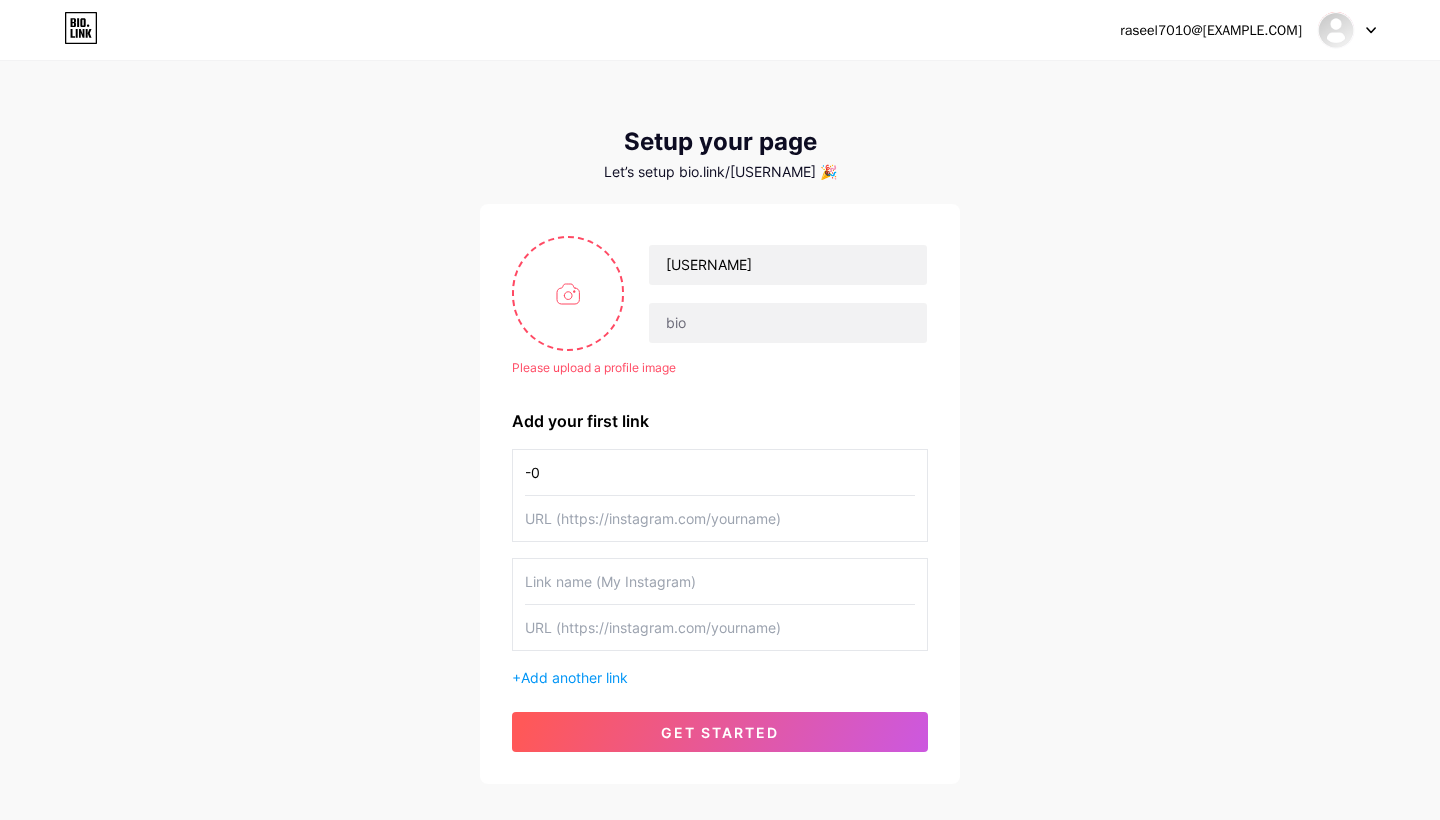 click on "+  Add another link" at bounding box center [720, 677] 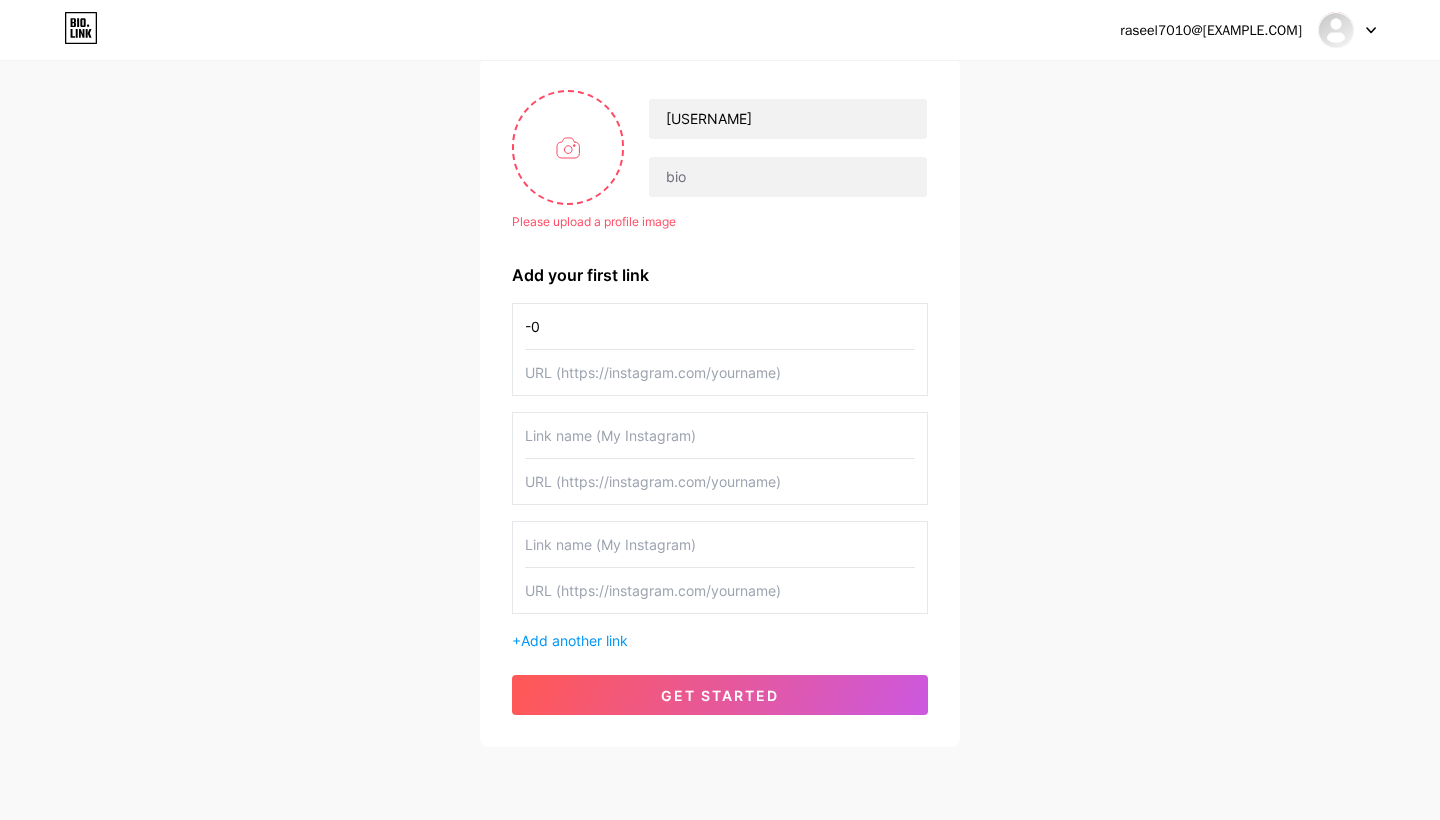 scroll, scrollTop: 160, scrollLeft: 0, axis: vertical 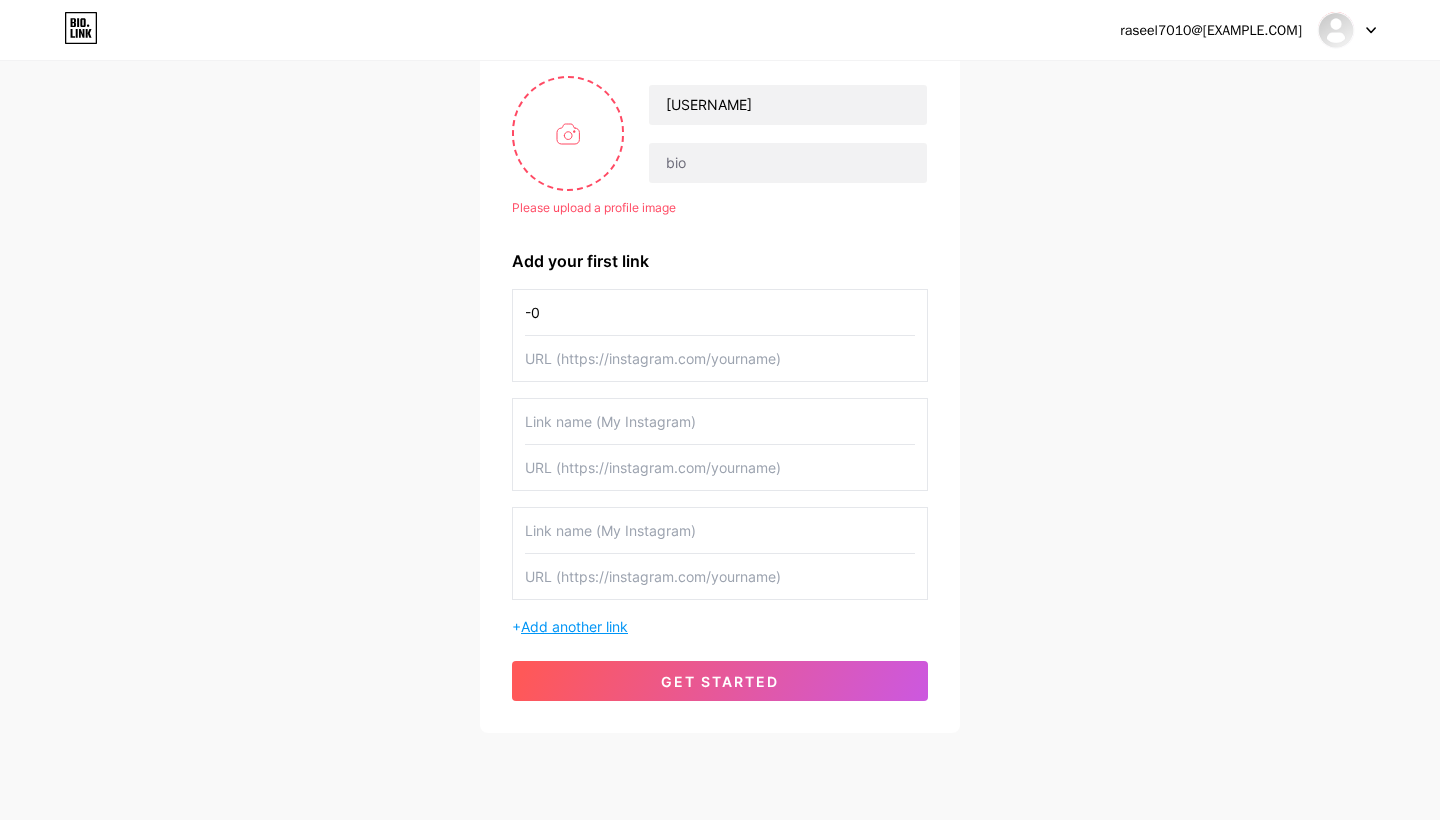 click on "Add another link" at bounding box center [574, 626] 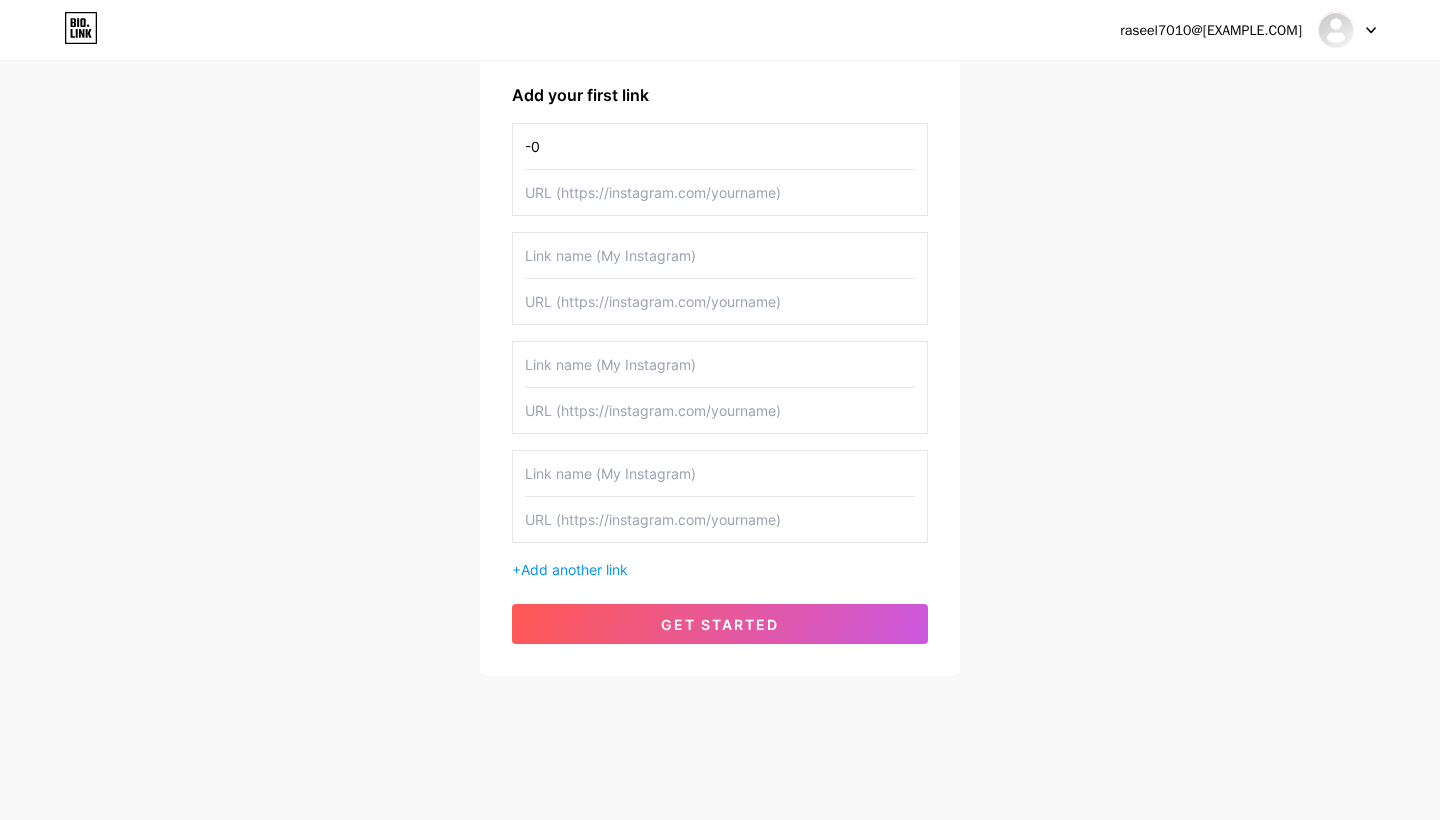 scroll, scrollTop: 326, scrollLeft: 0, axis: vertical 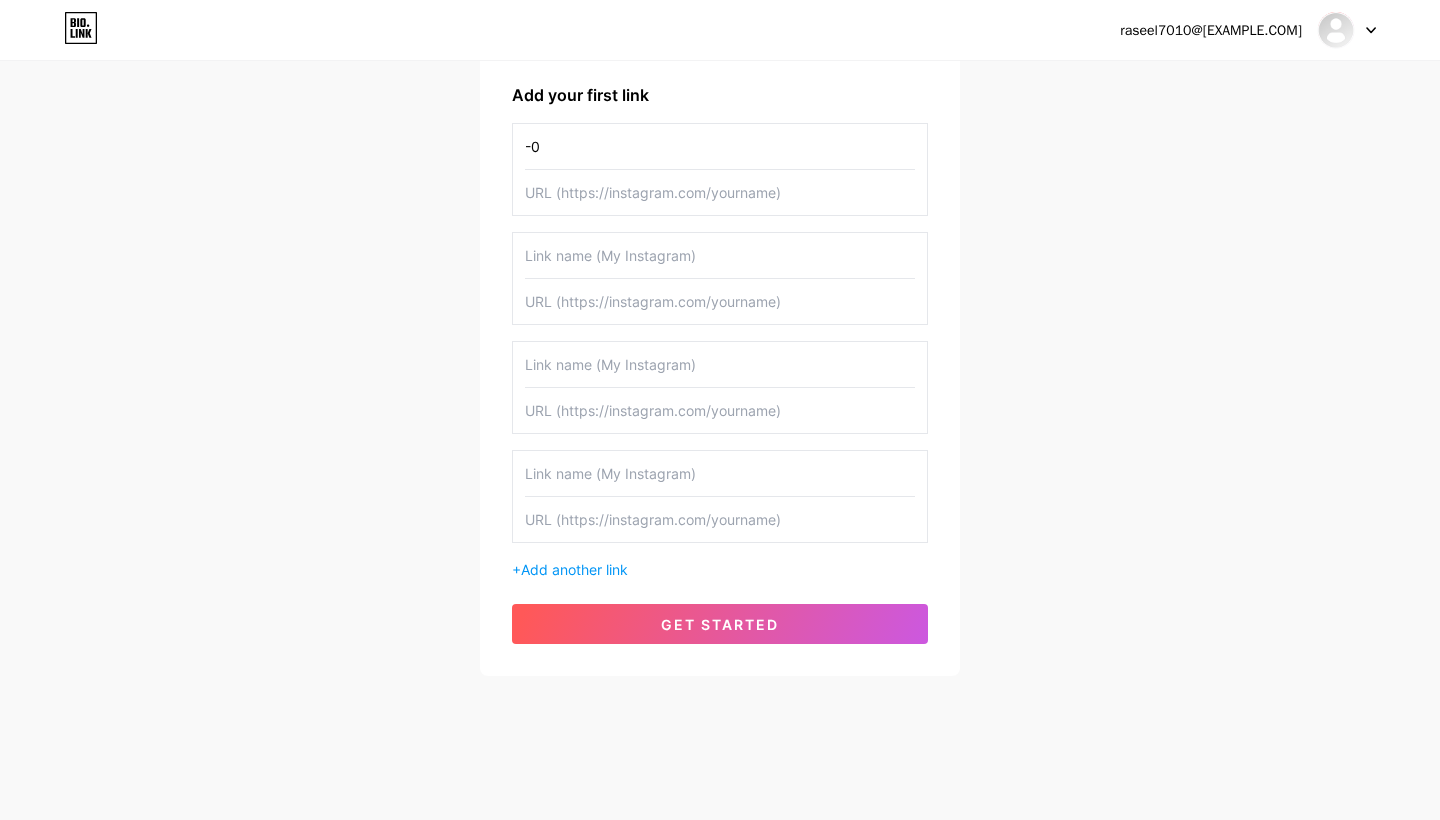 click on "-0
+  Add another link" at bounding box center (720, 351) 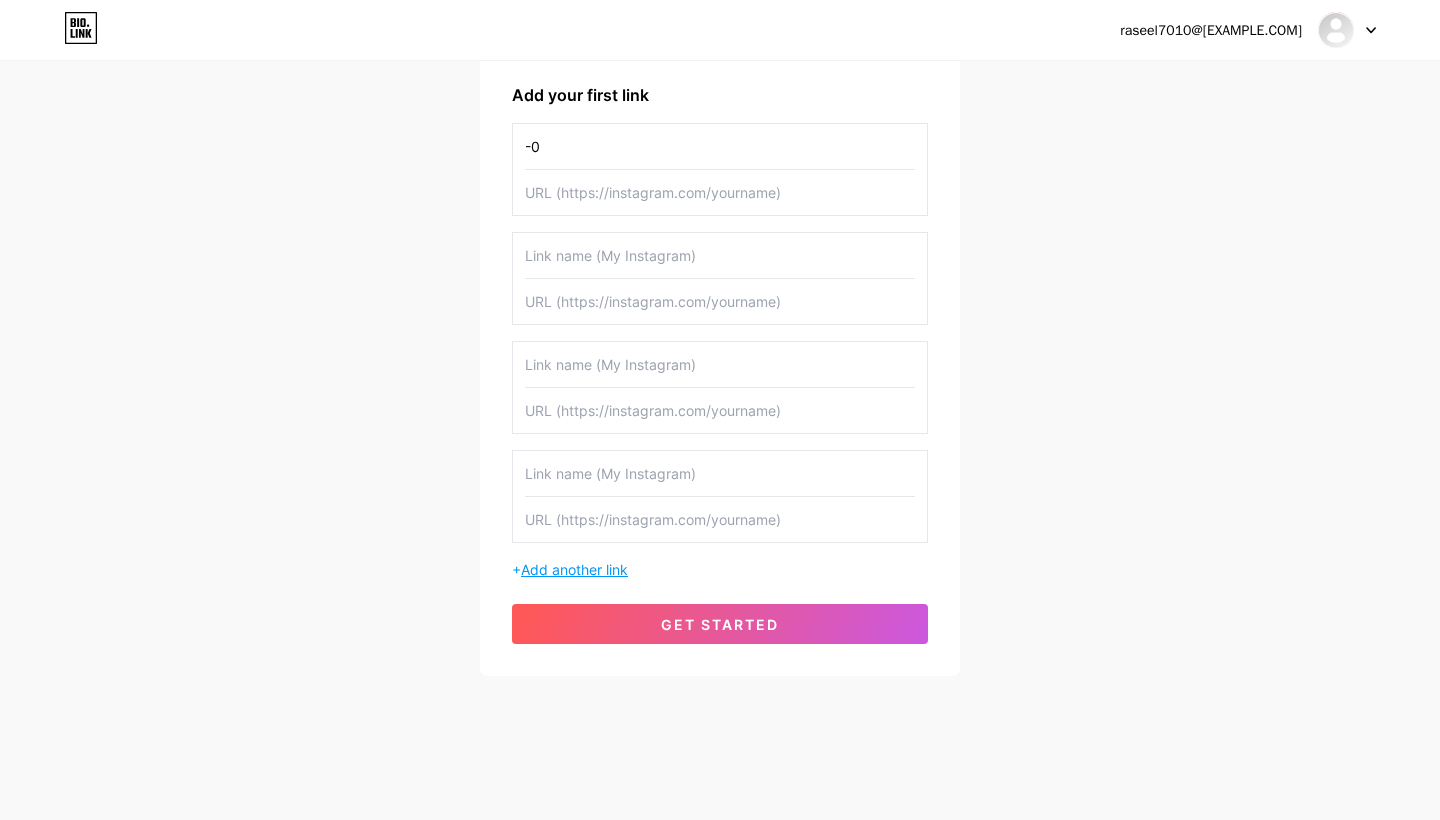 click on "Add another link" at bounding box center [574, 569] 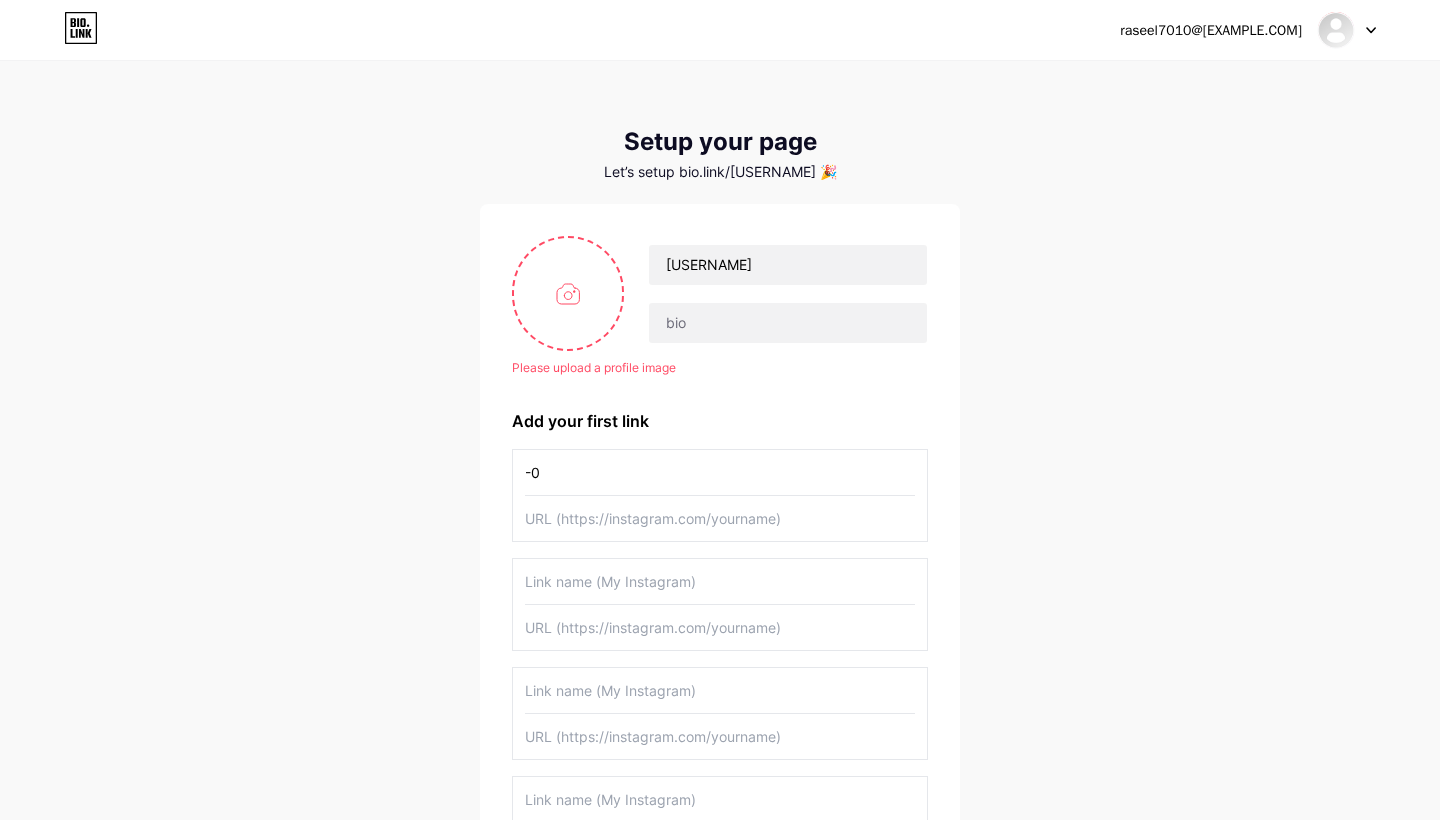 scroll, scrollTop: 0, scrollLeft: 0, axis: both 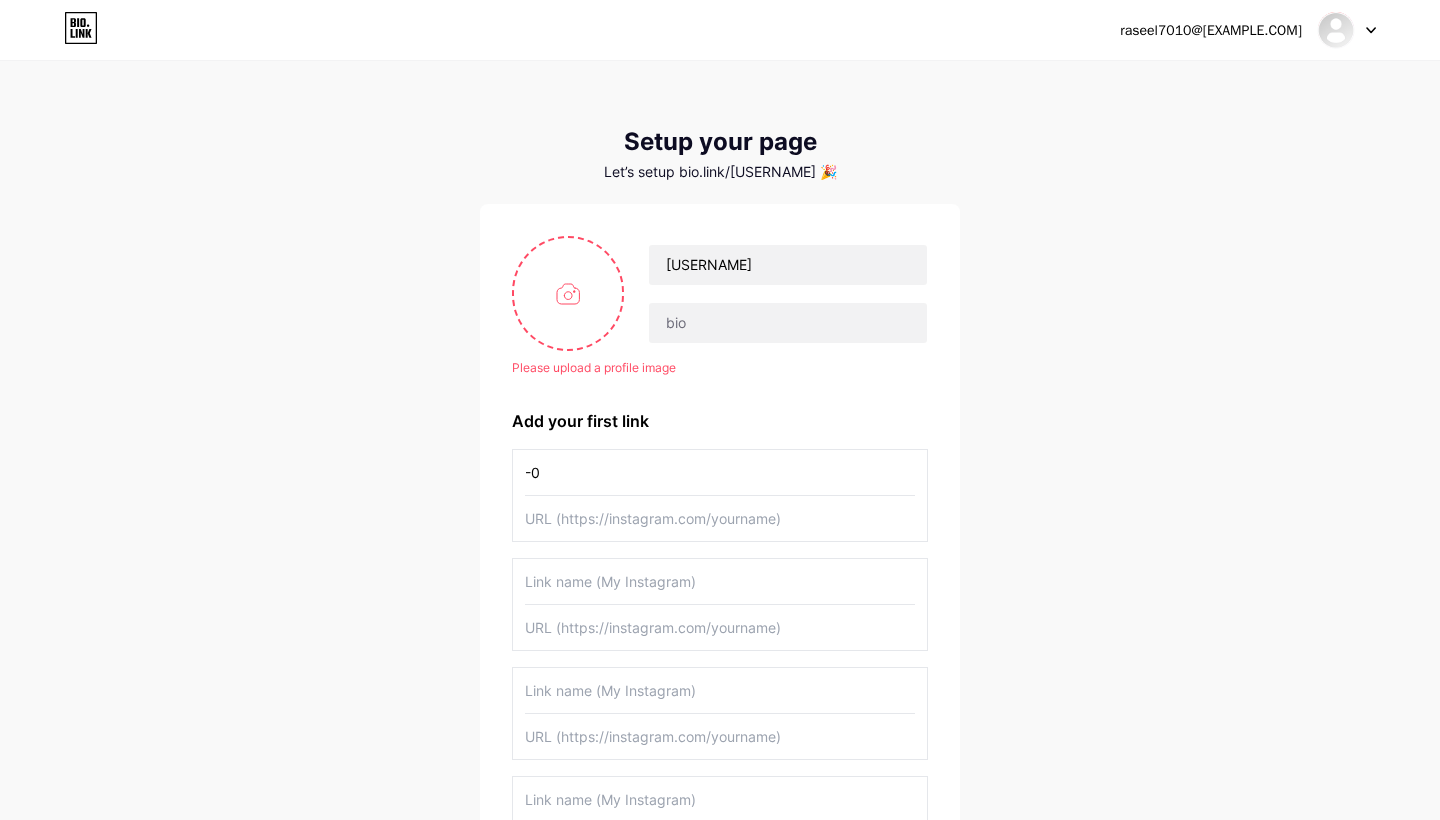 click on "raseel7010@[EXAMPLE.COM]" at bounding box center [1211, 30] 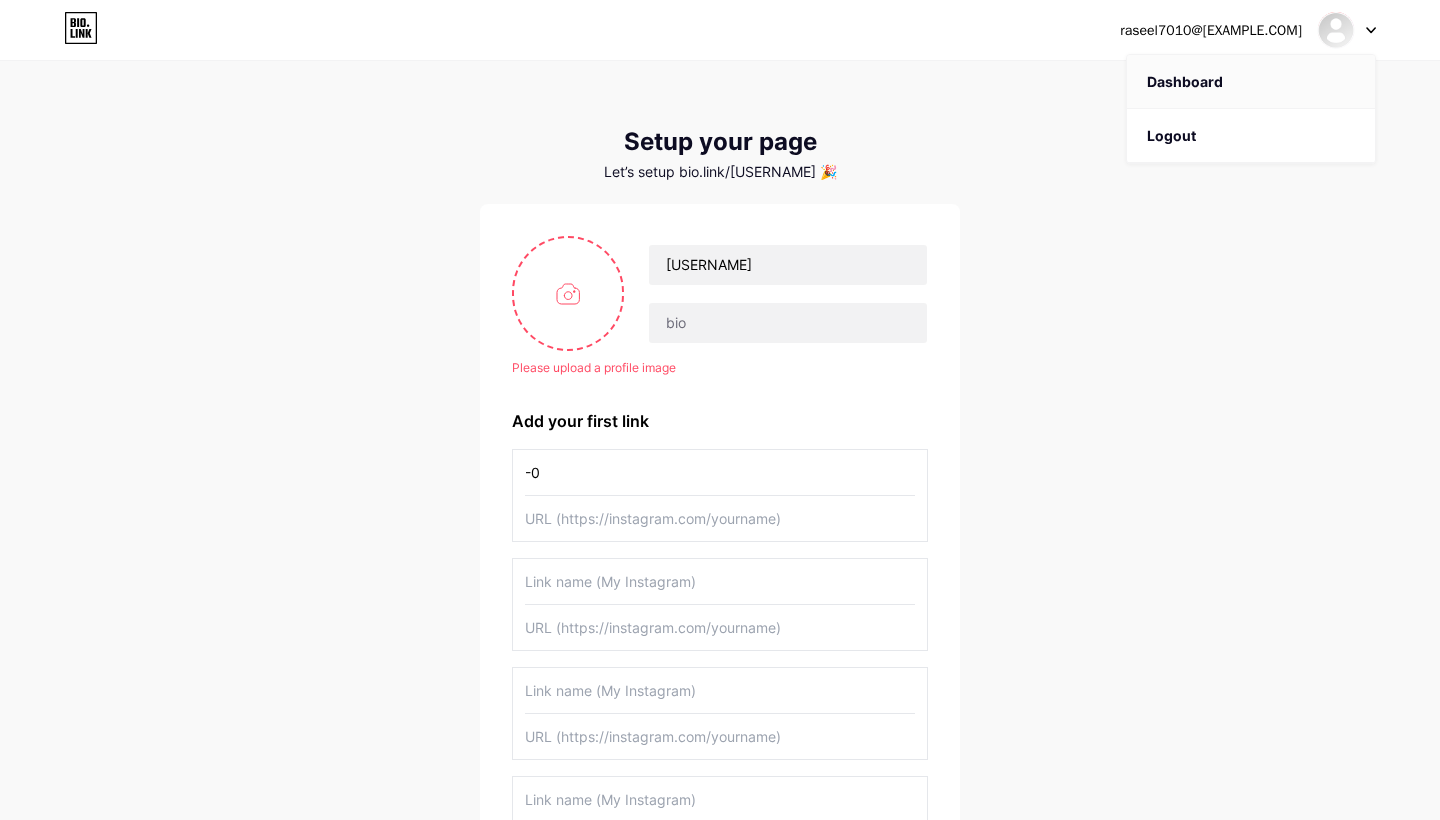 click on "Dashboard" at bounding box center [1251, 82] 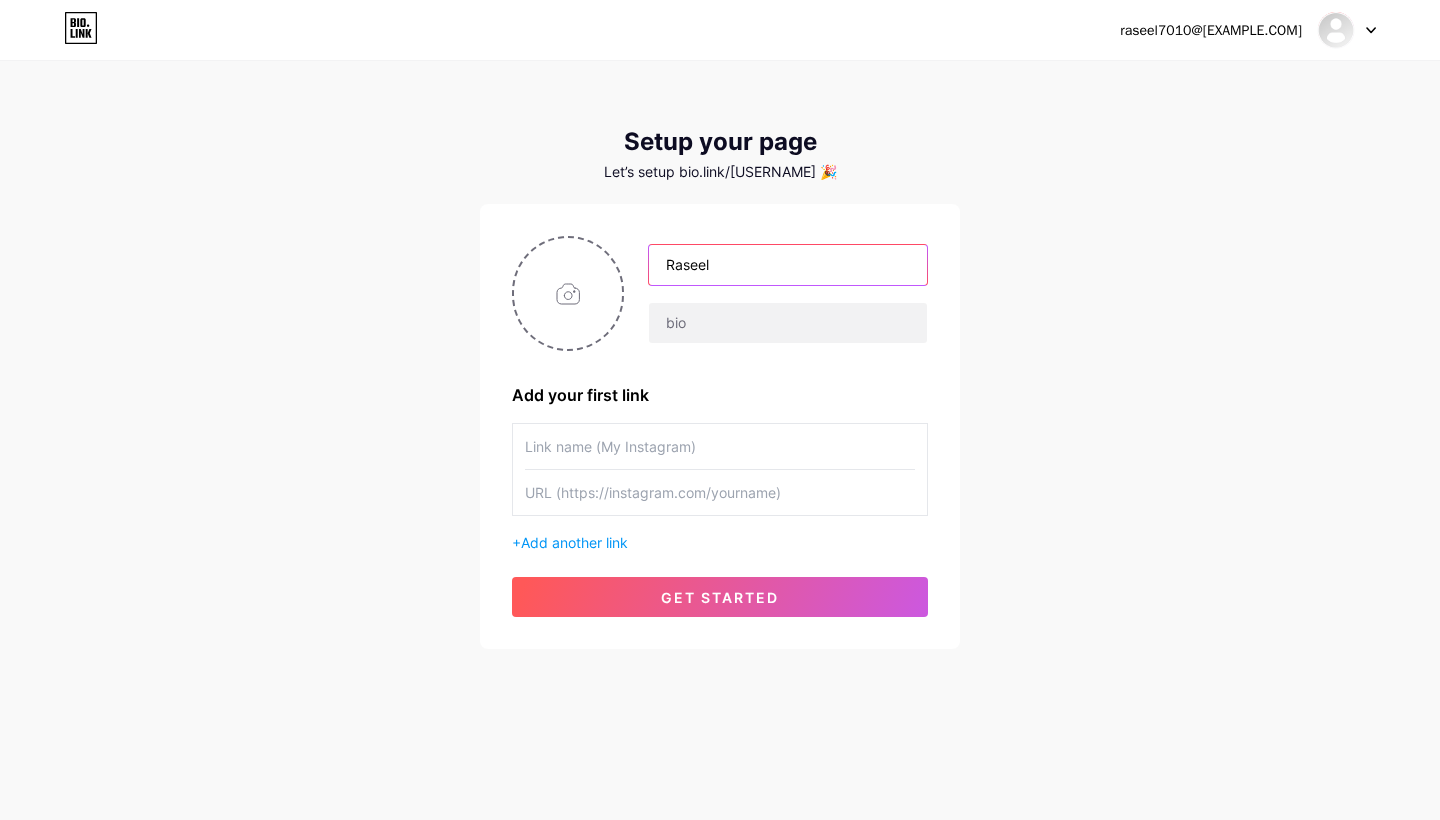 type on "Raseel" 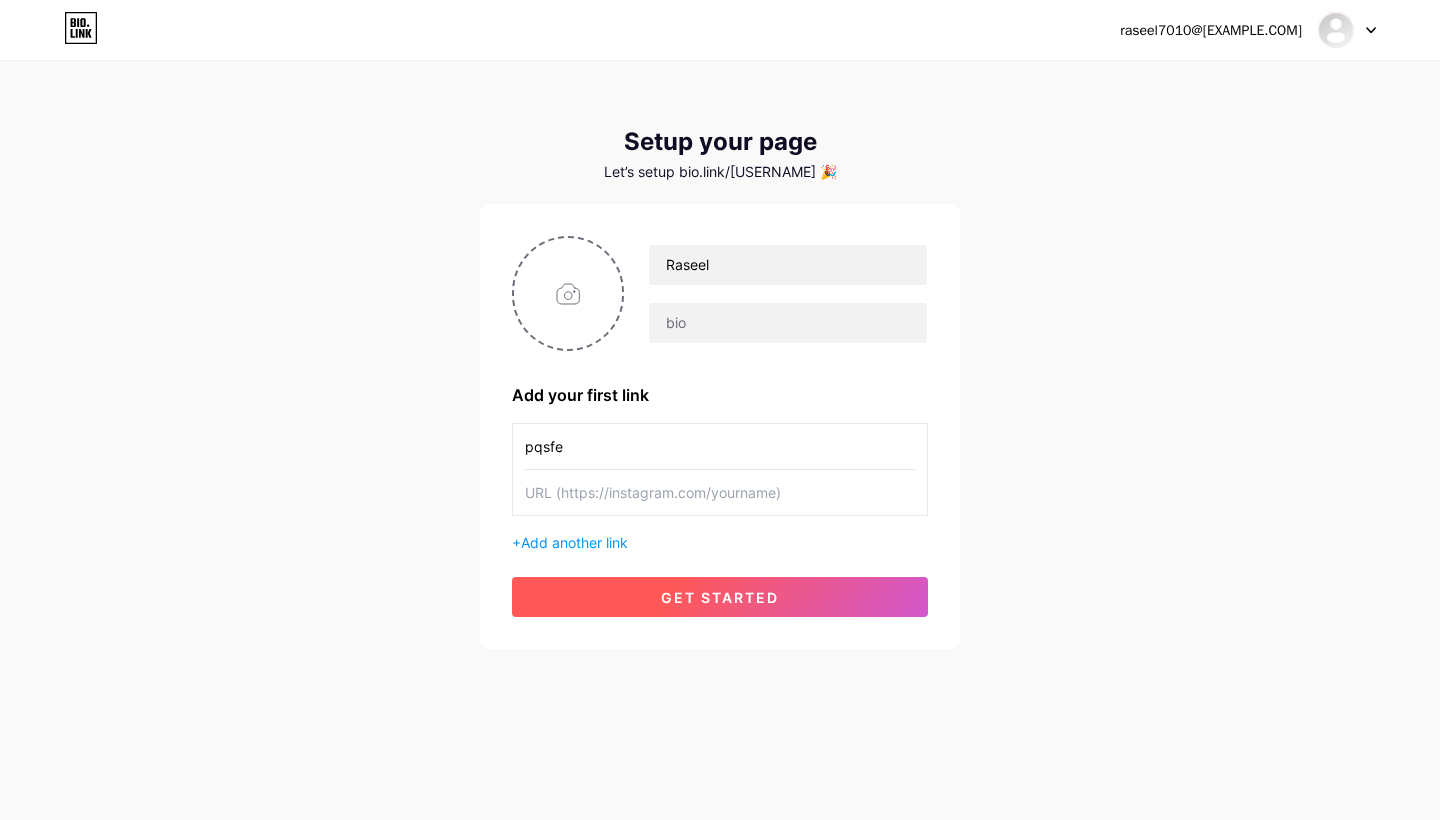 type on "pqsfe" 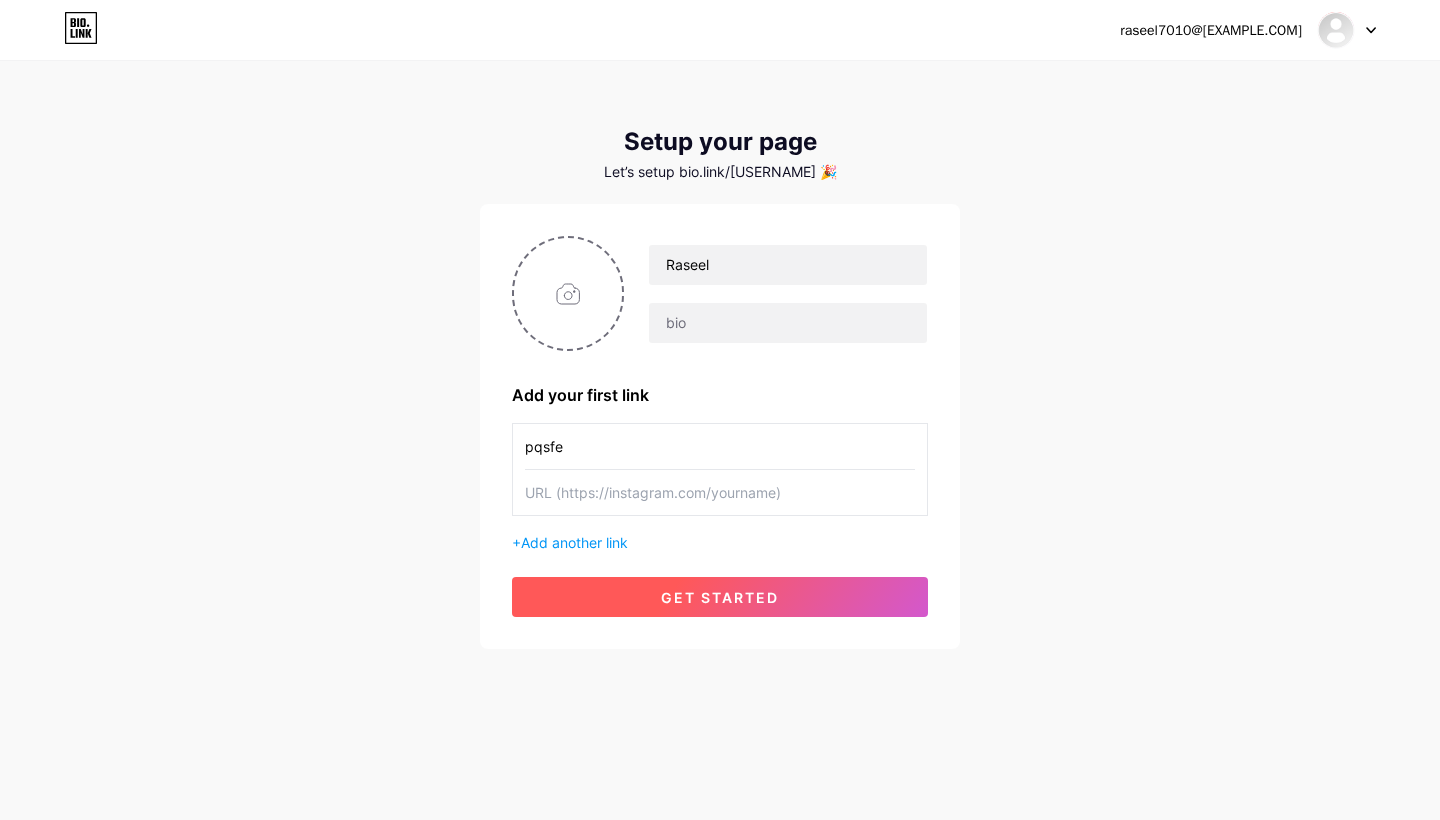 click on "get started" at bounding box center (720, 597) 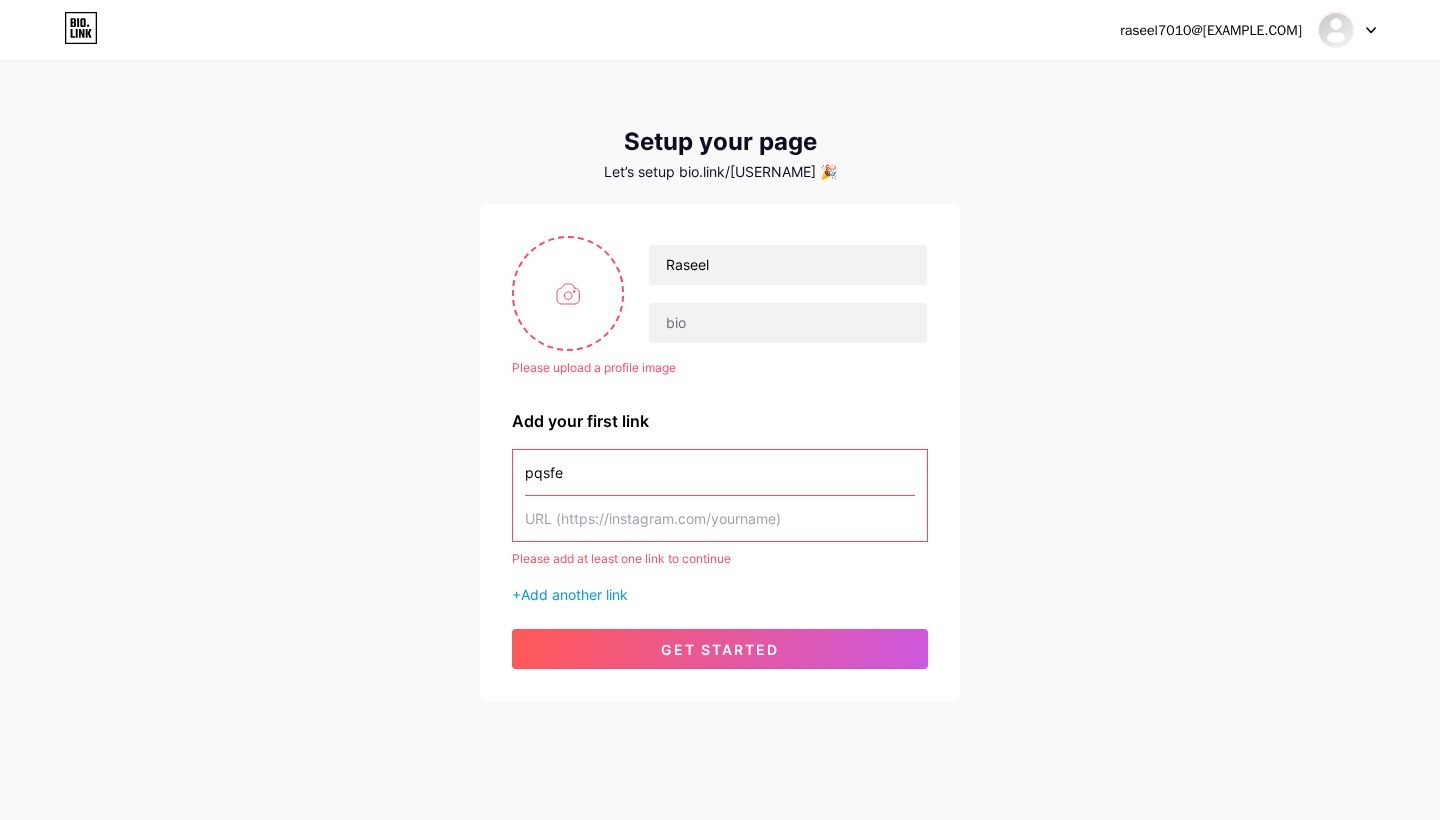 click at bounding box center (720, 518) 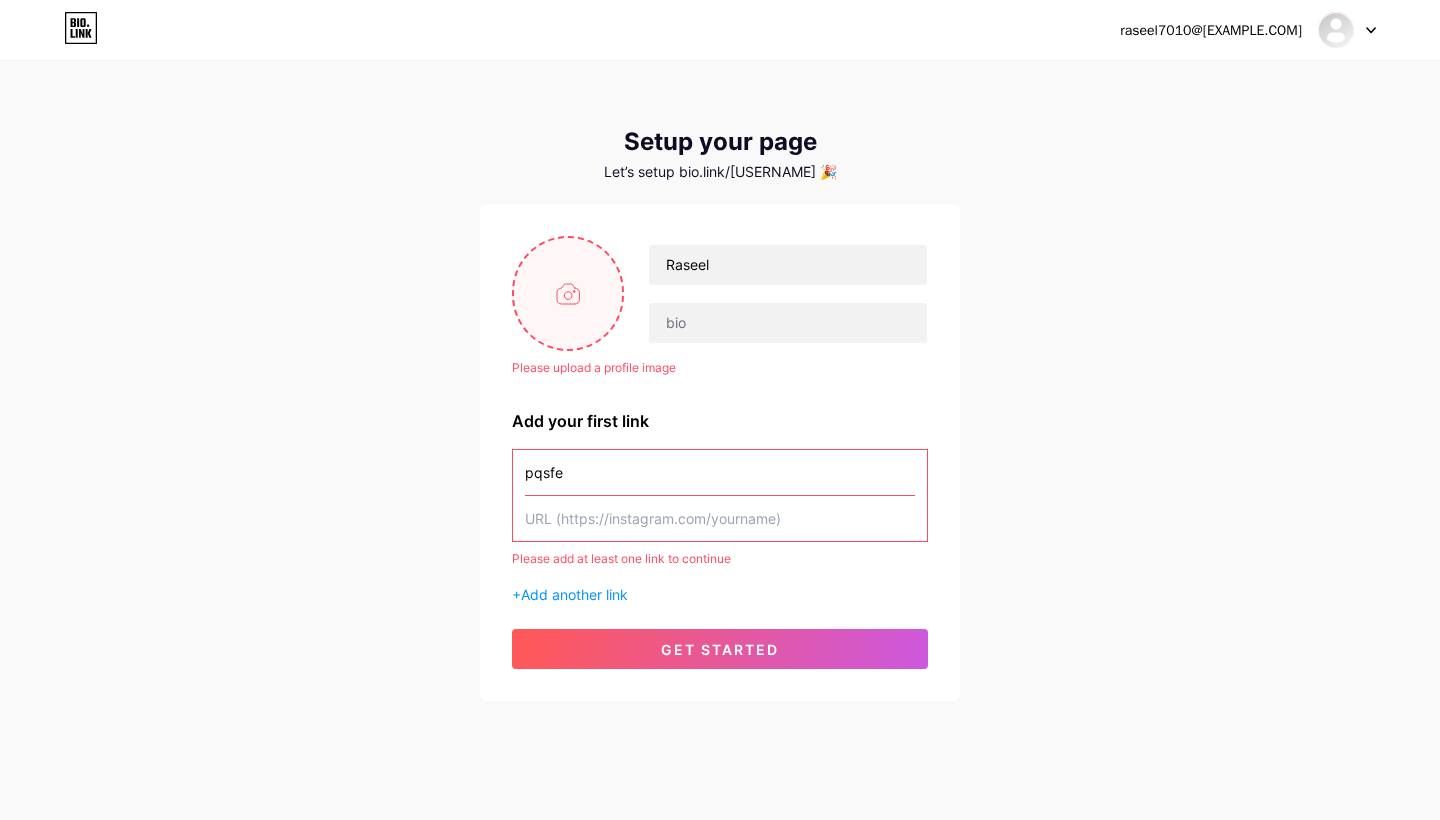 click at bounding box center (568, 293) 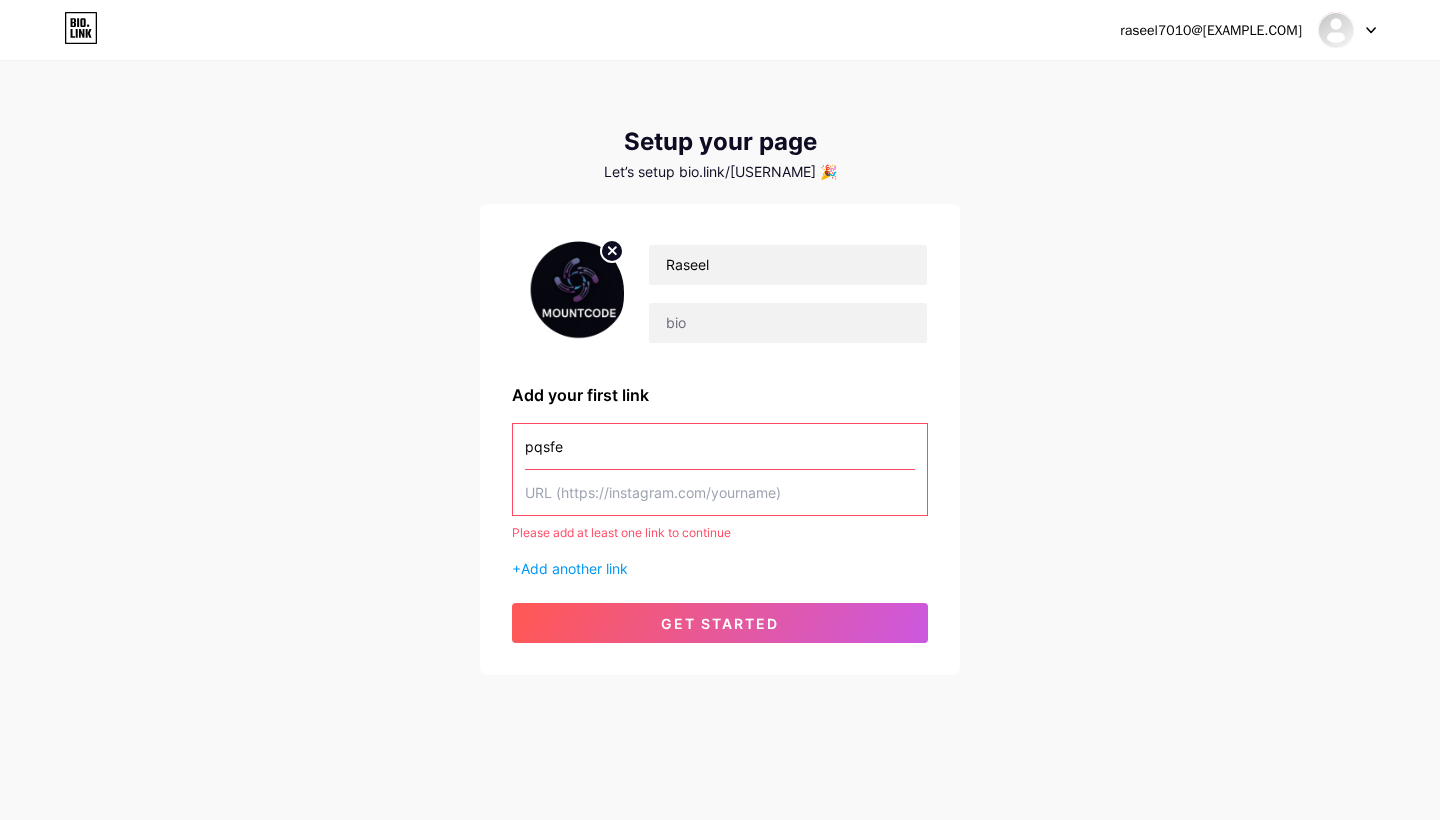 click at bounding box center (720, 492) 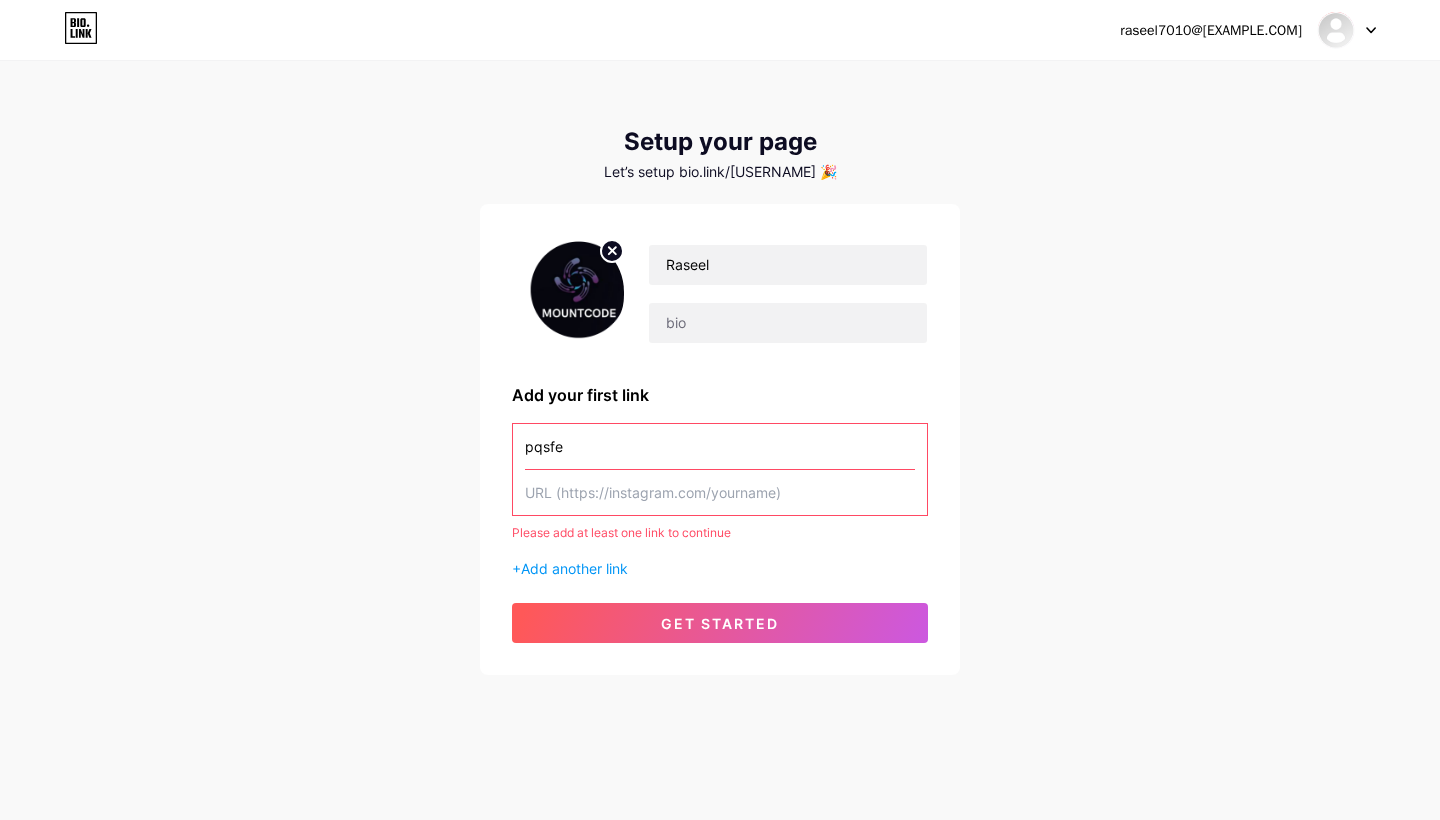 paste on "https://www.instagram.com/[USERNAME]/?igsh=c3VxZWNhMm93dzZ6&utm_source=qr" 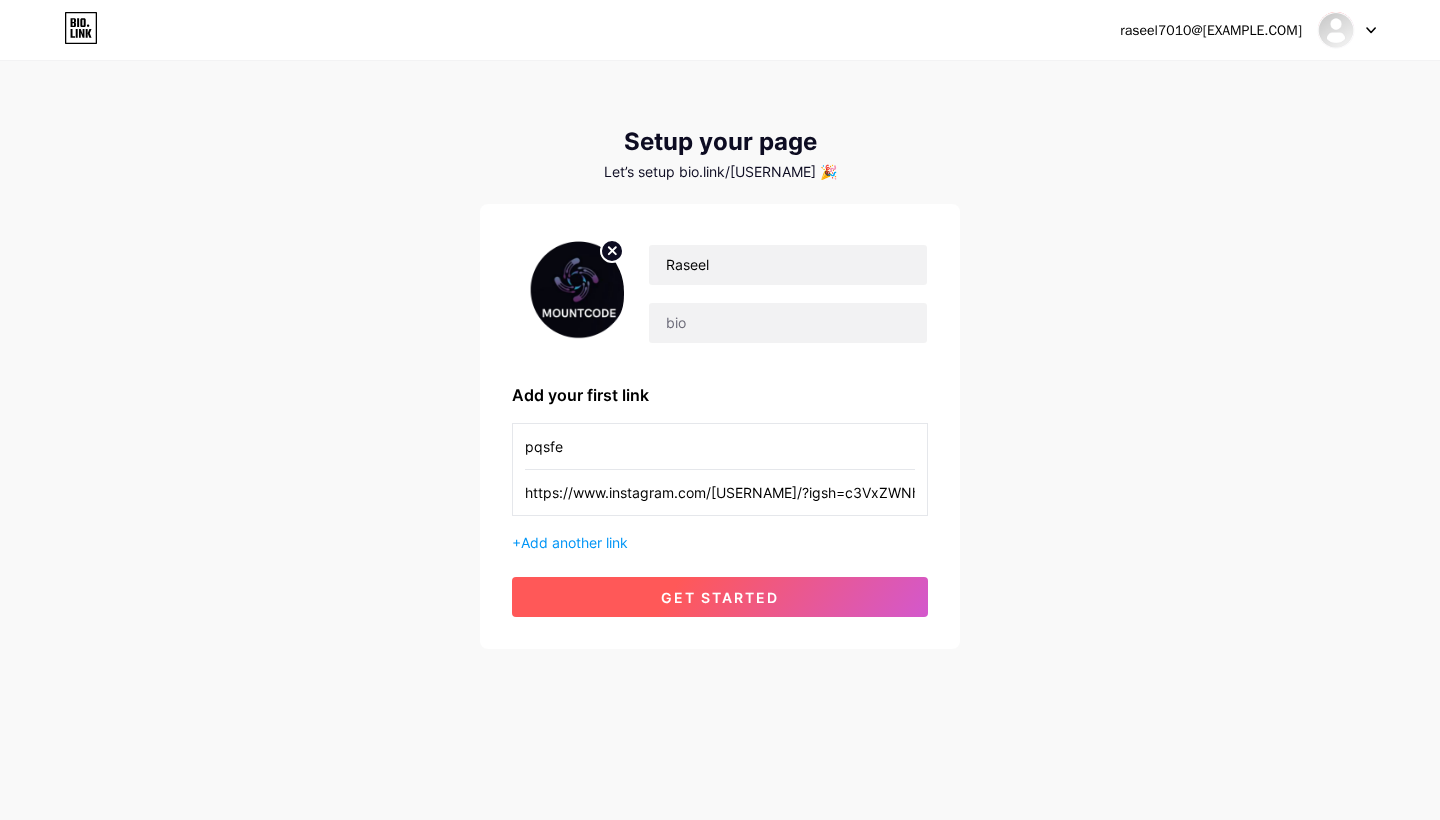 type on "https://www.instagram.com/pqsfe/?igsh=c3VxZWNhMm93dzZ6&utm_source=qr" 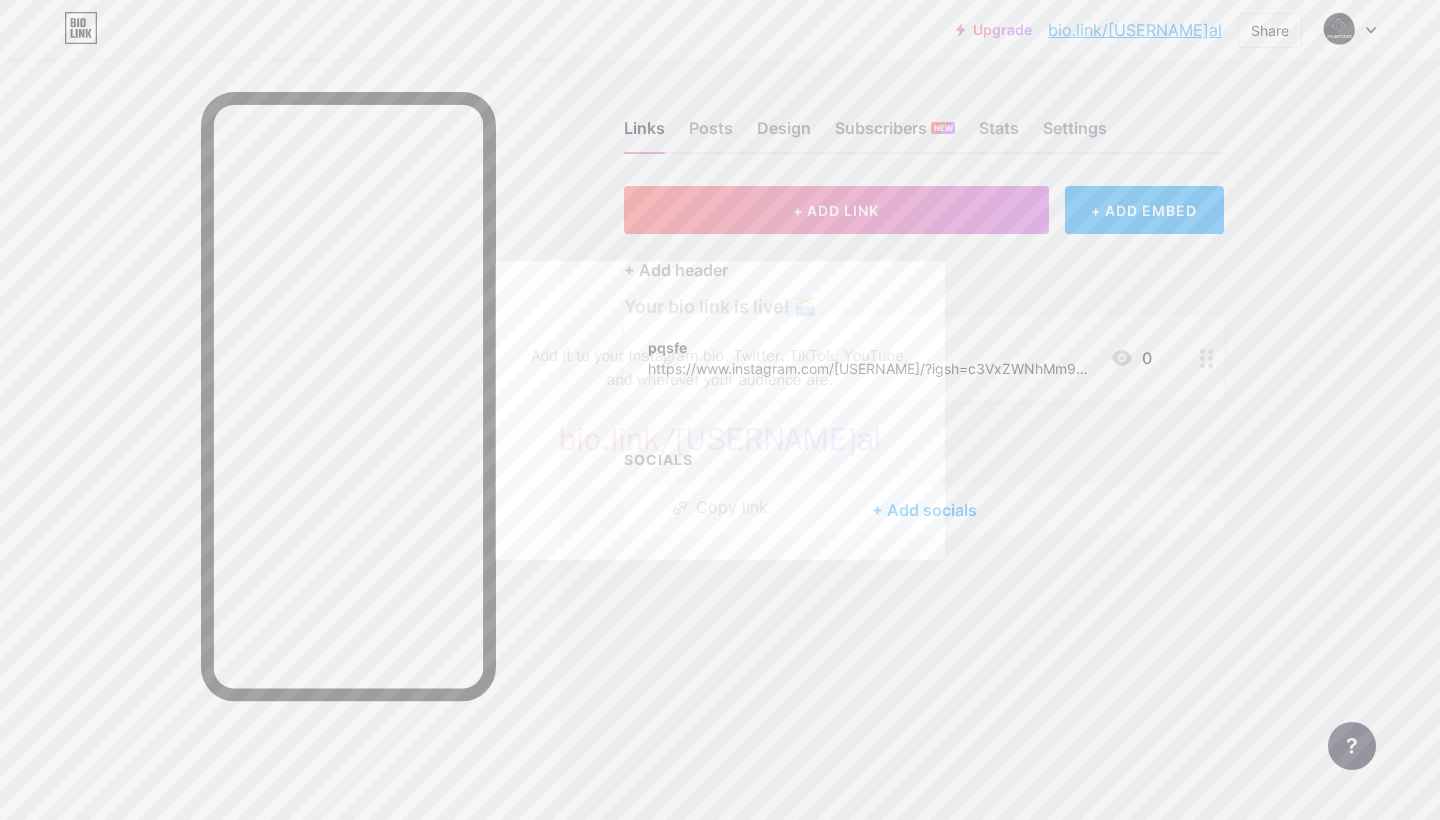 click at bounding box center (720, 410) 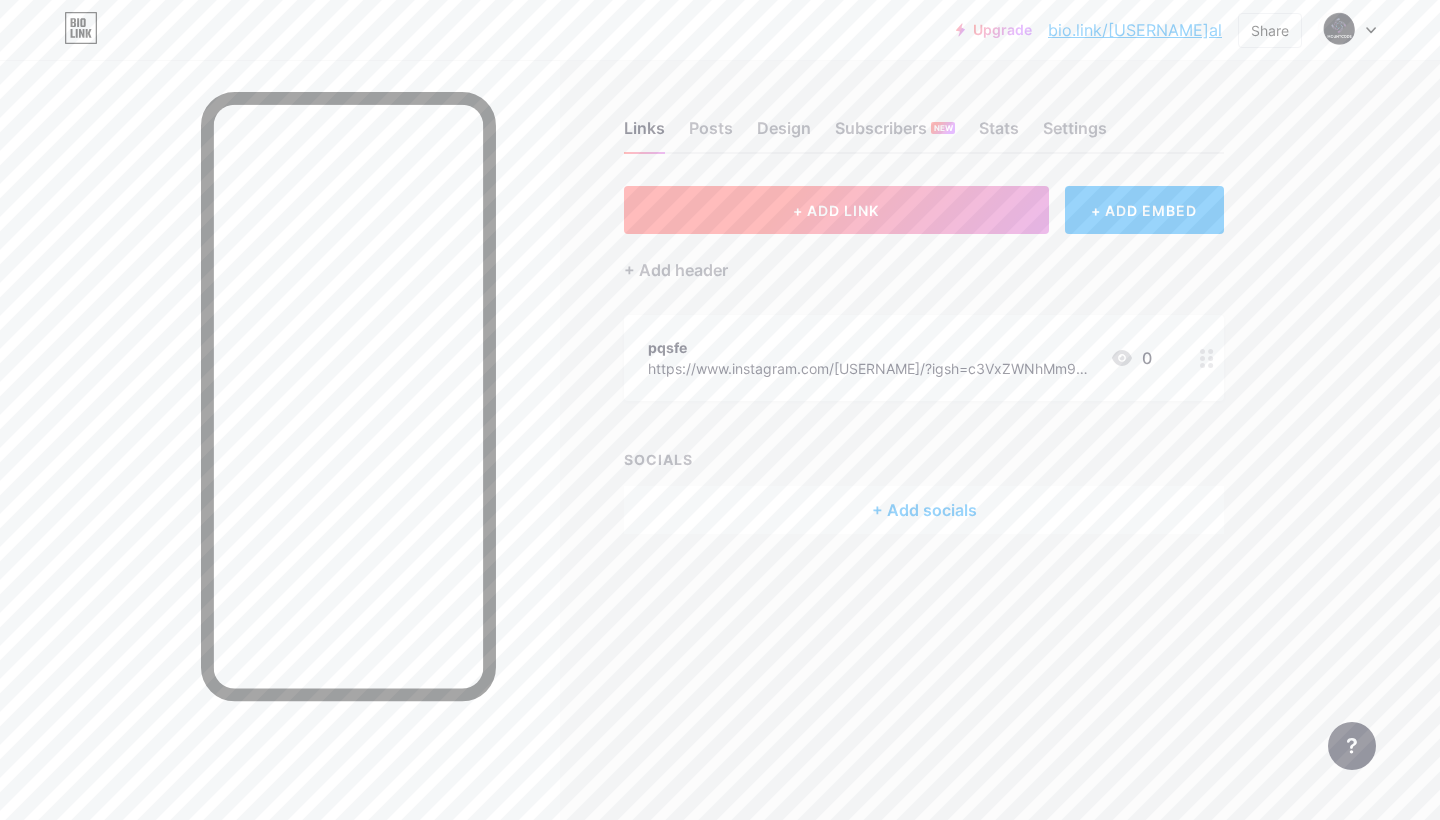click on "+ ADD LINK" at bounding box center (836, 210) 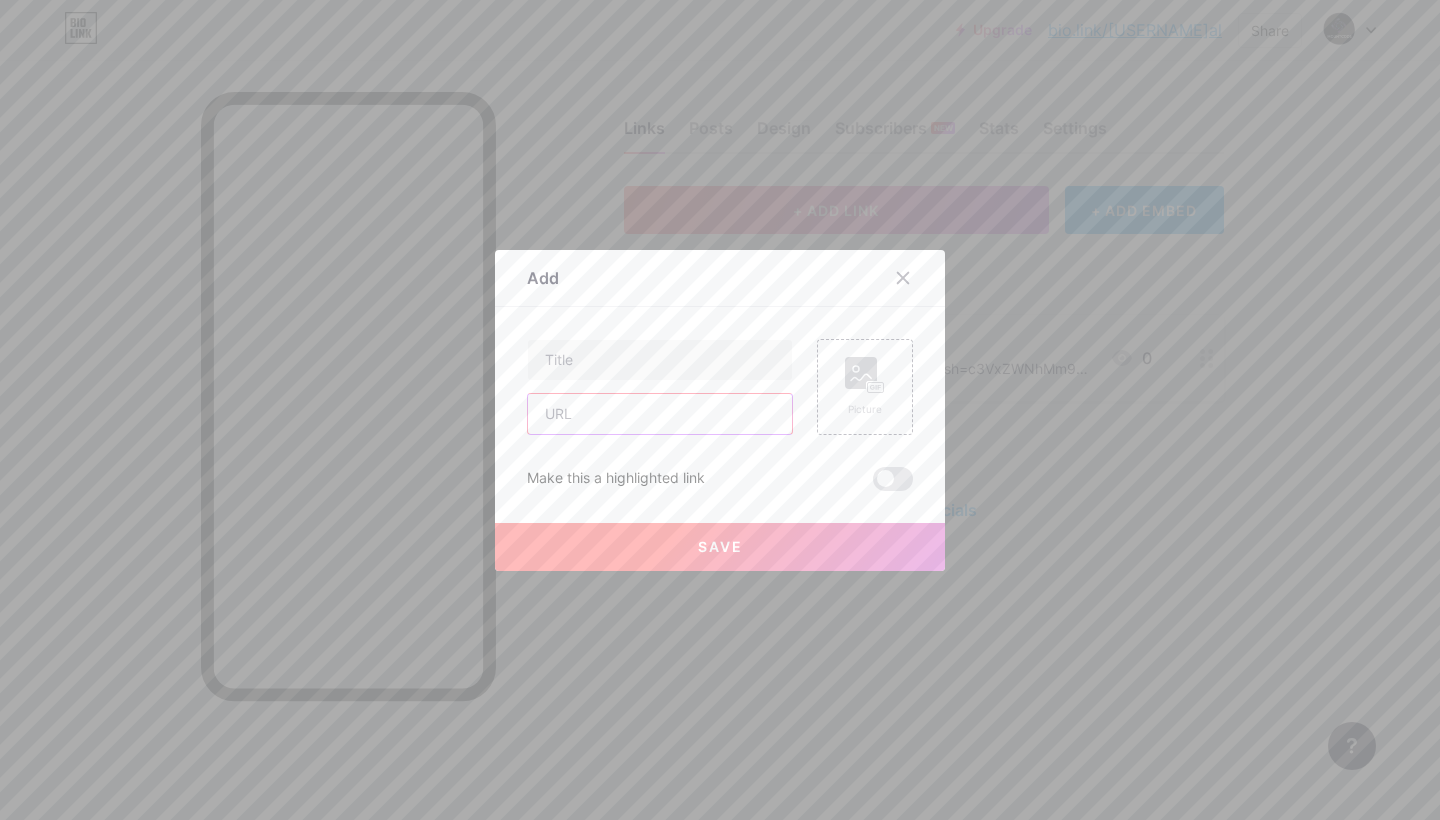 click at bounding box center (660, 414) 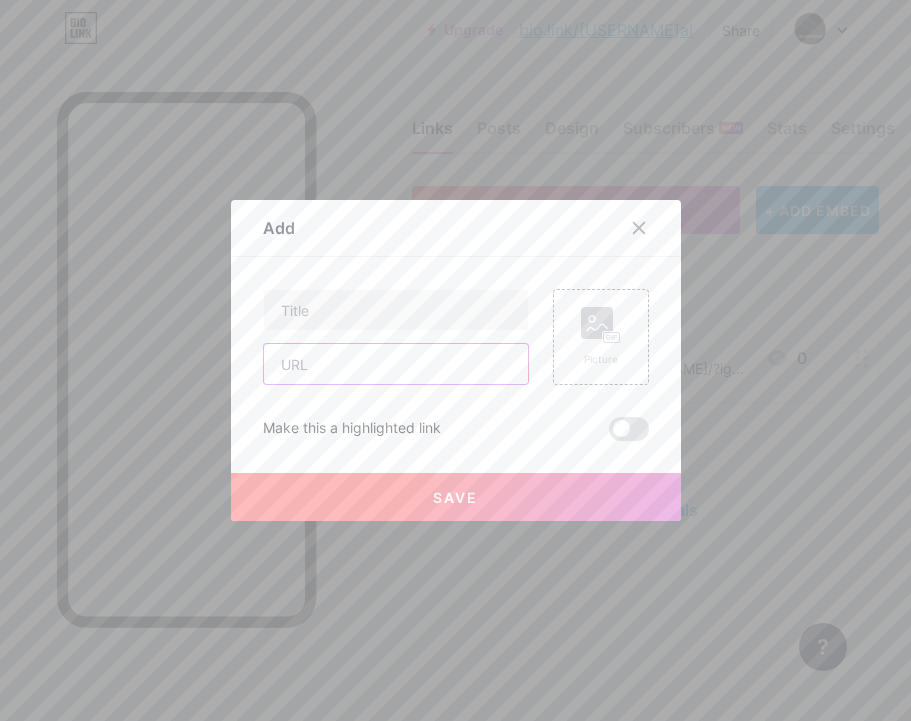 paste on "https://x.com/l1_uu?s=21" 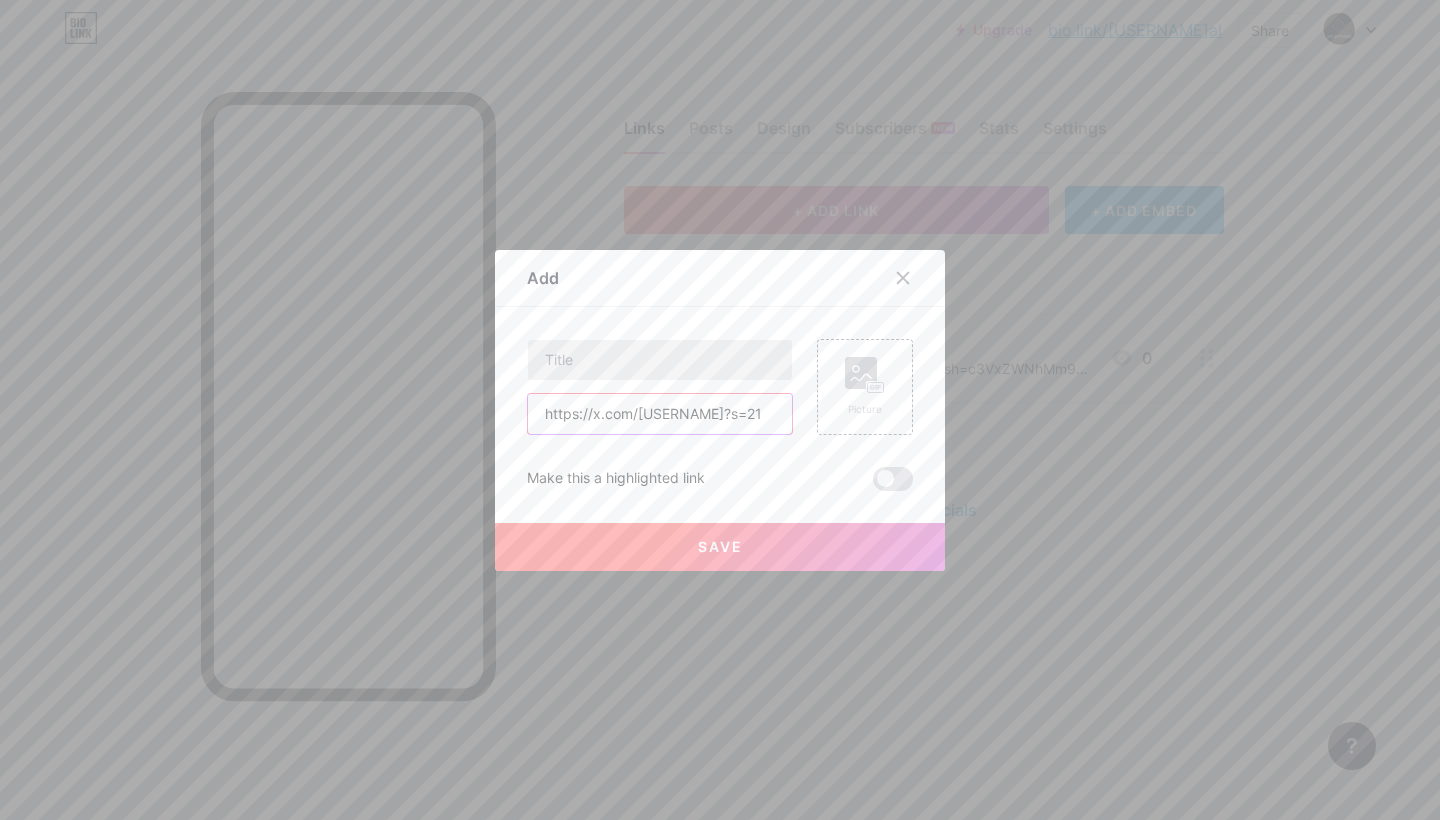 type on "https://x.com/l1_uu?s=21" 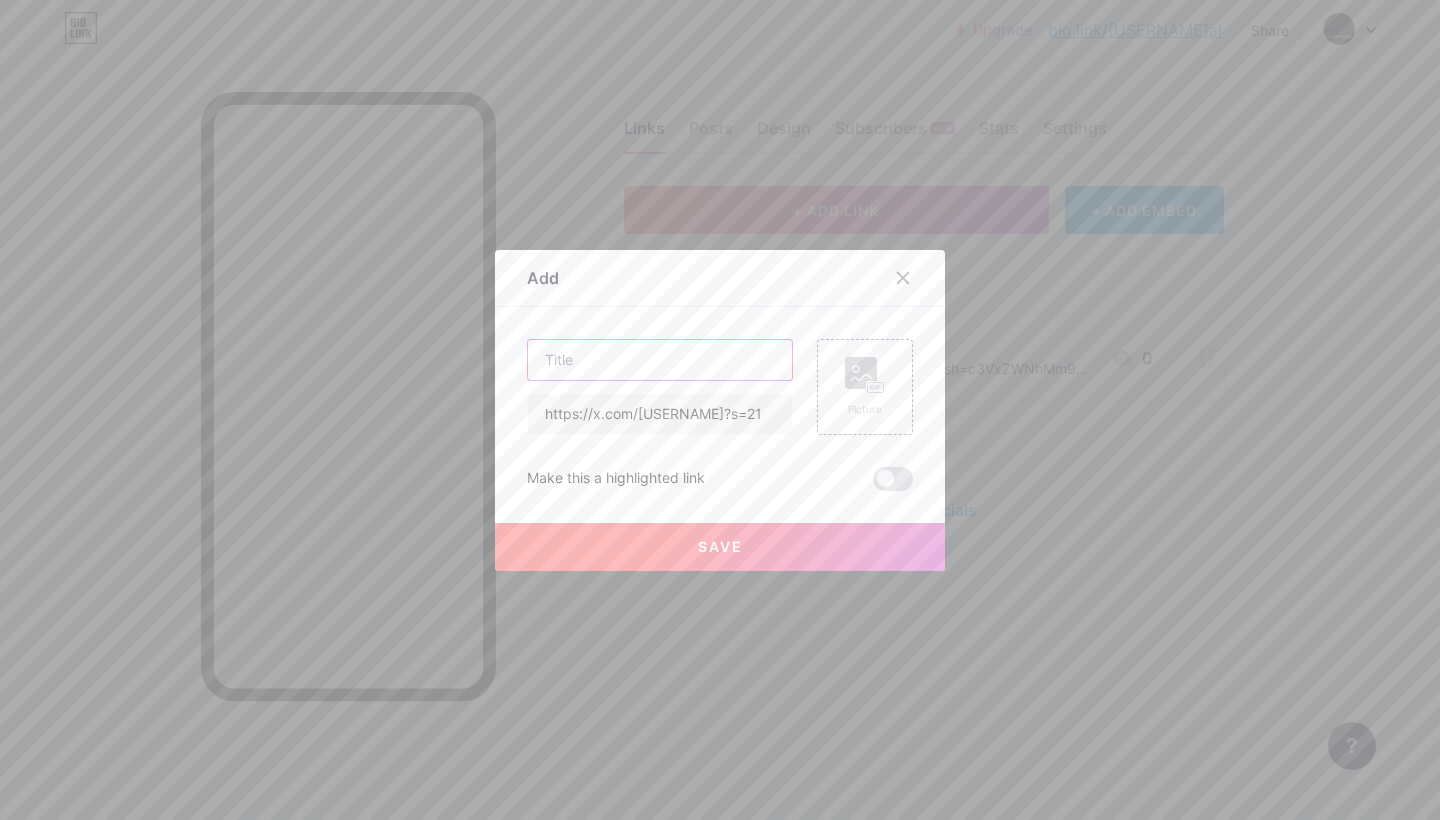 click at bounding box center [660, 360] 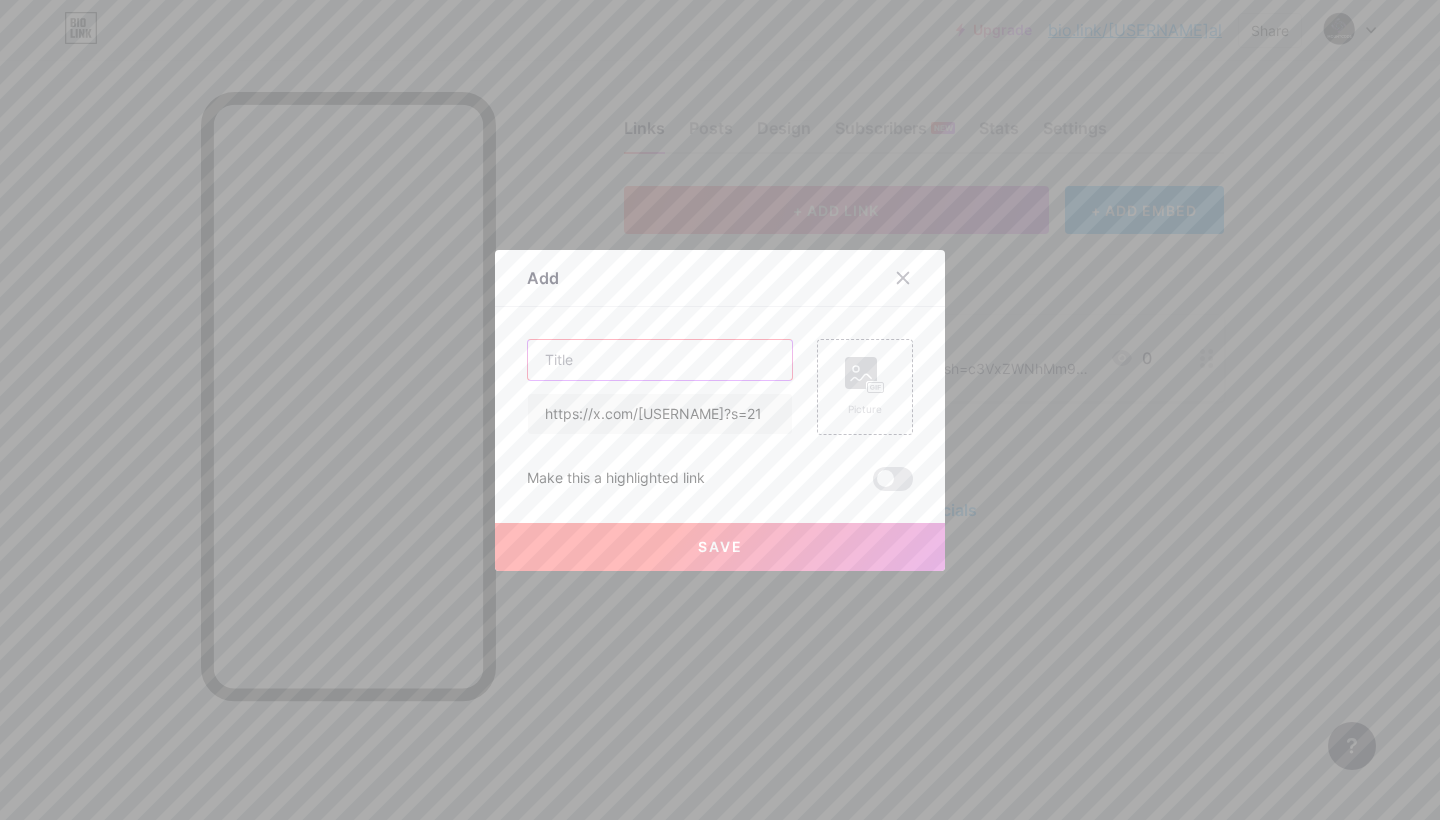 paste on "Twitter" 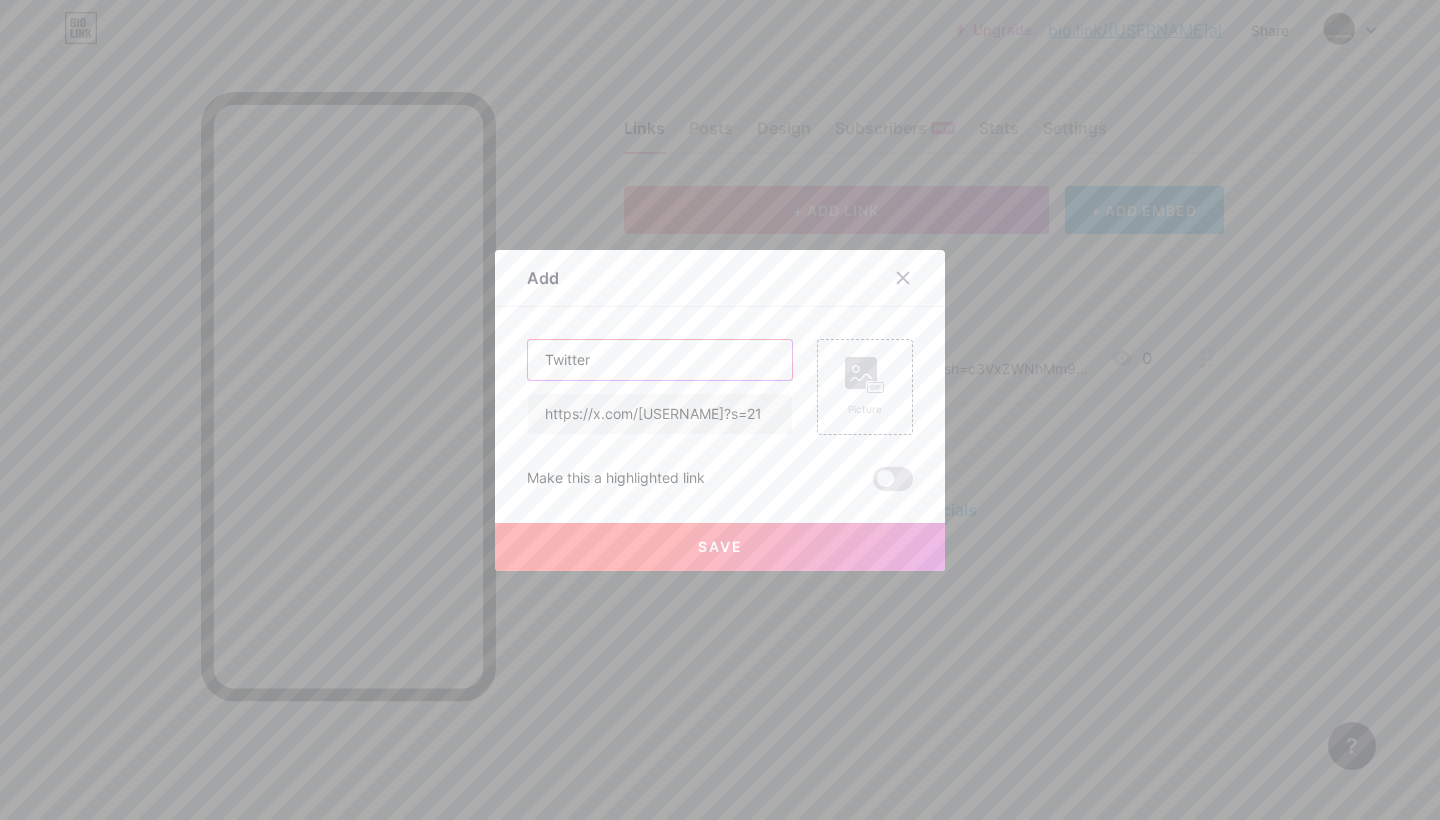 type on "Twitter" 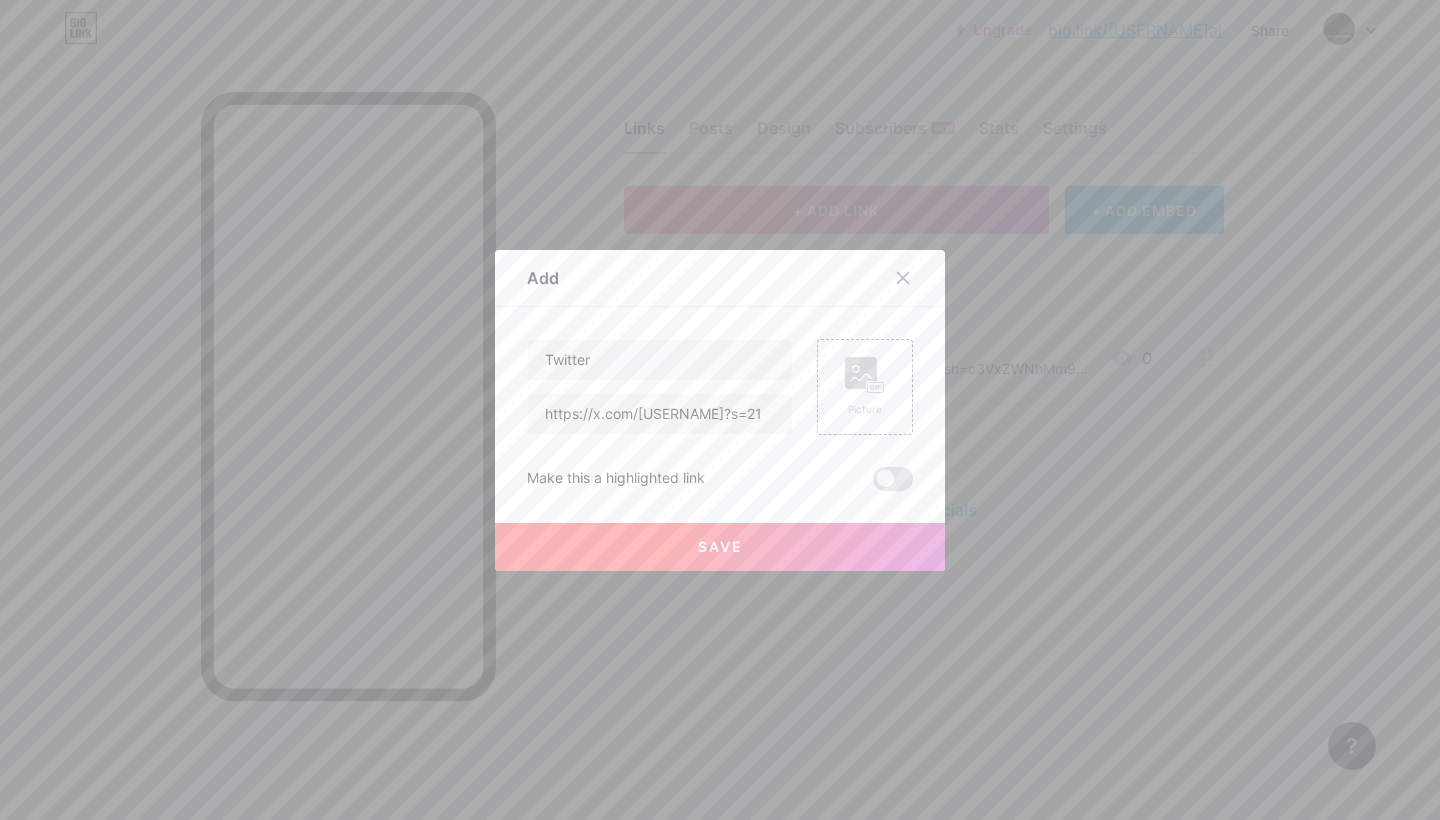 click on "Save" at bounding box center (720, 546) 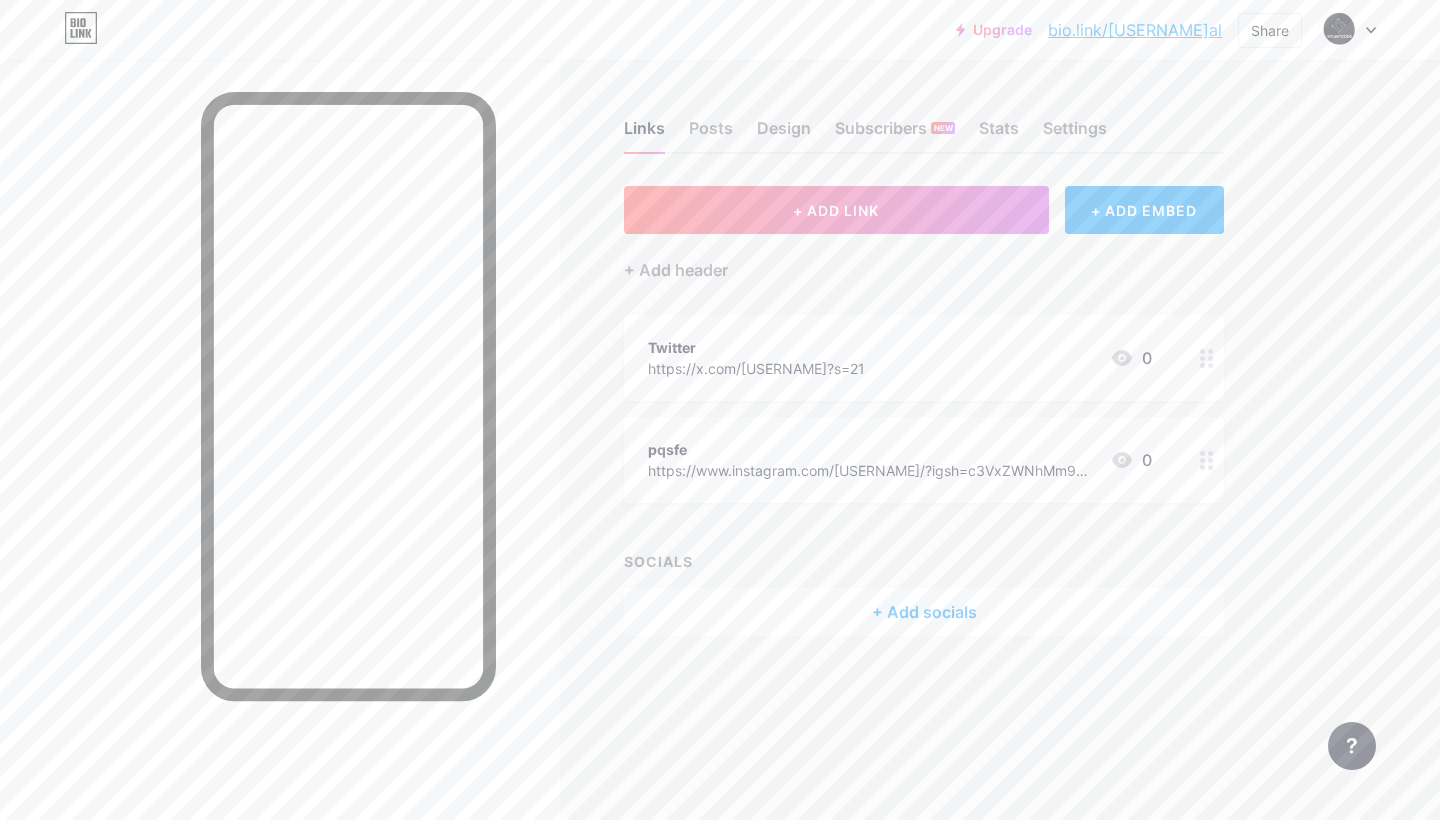 click 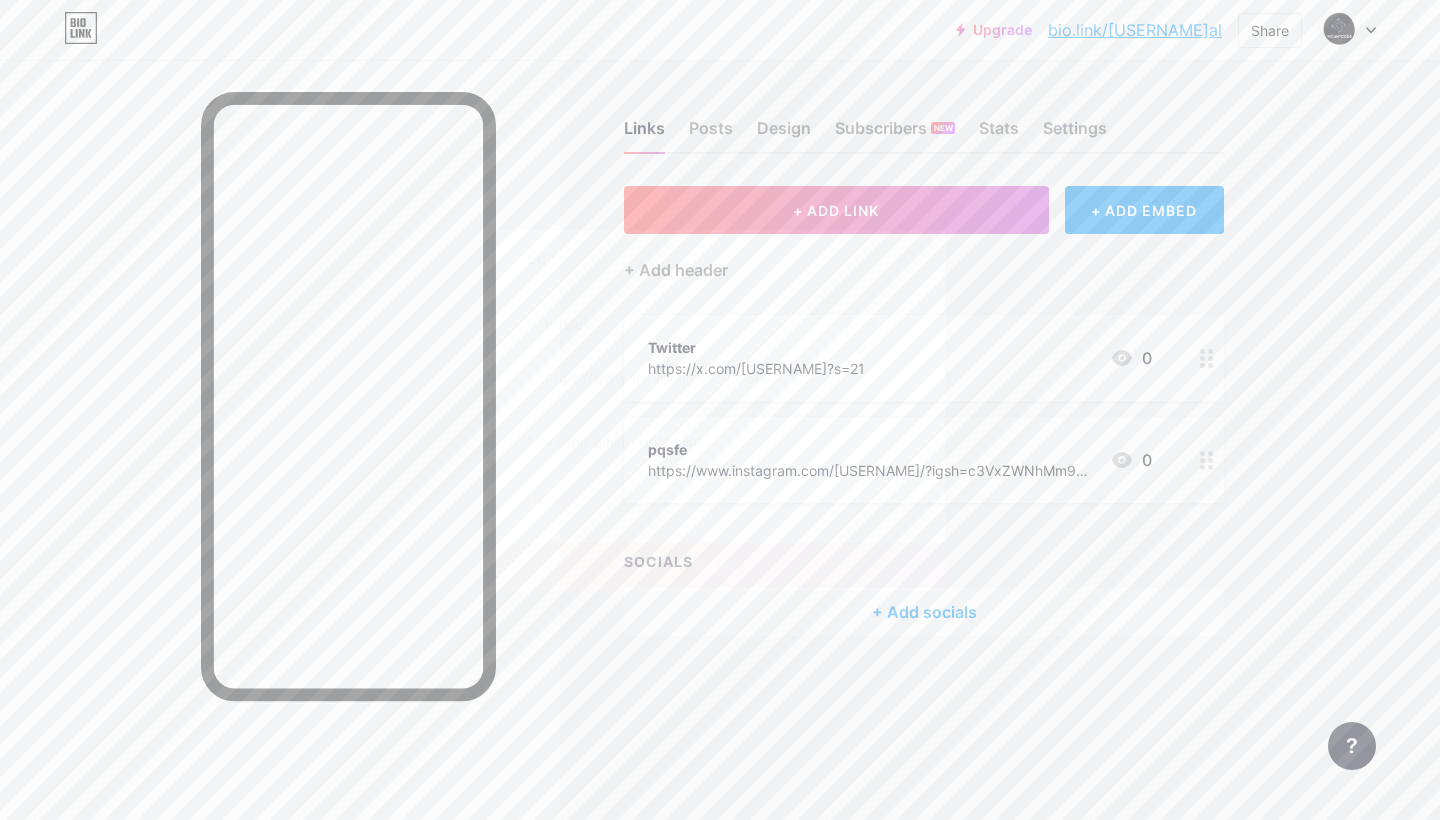 click on "Delete" at bounding box center [548, 499] 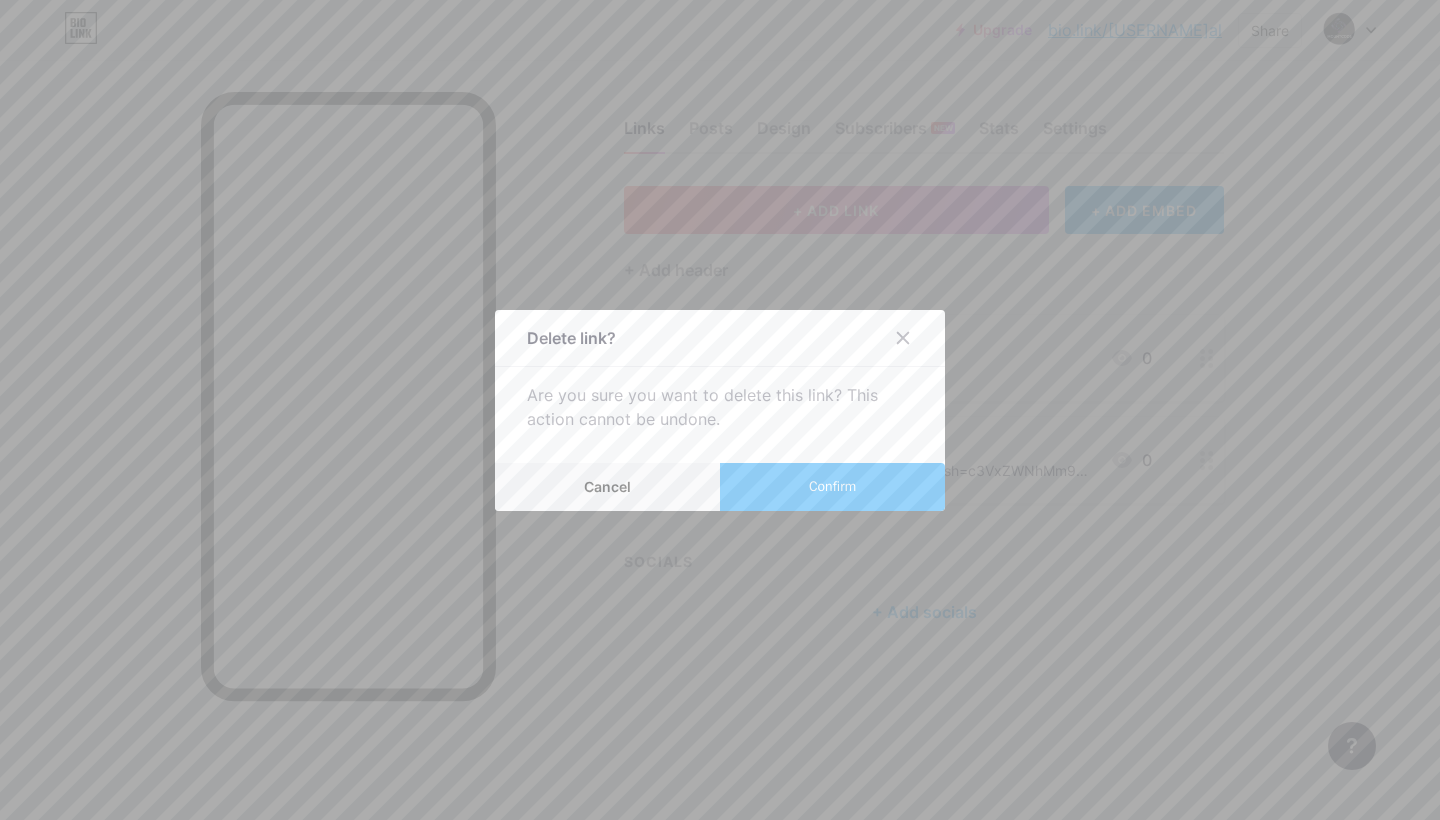 click on "Confirm" at bounding box center [832, 487] 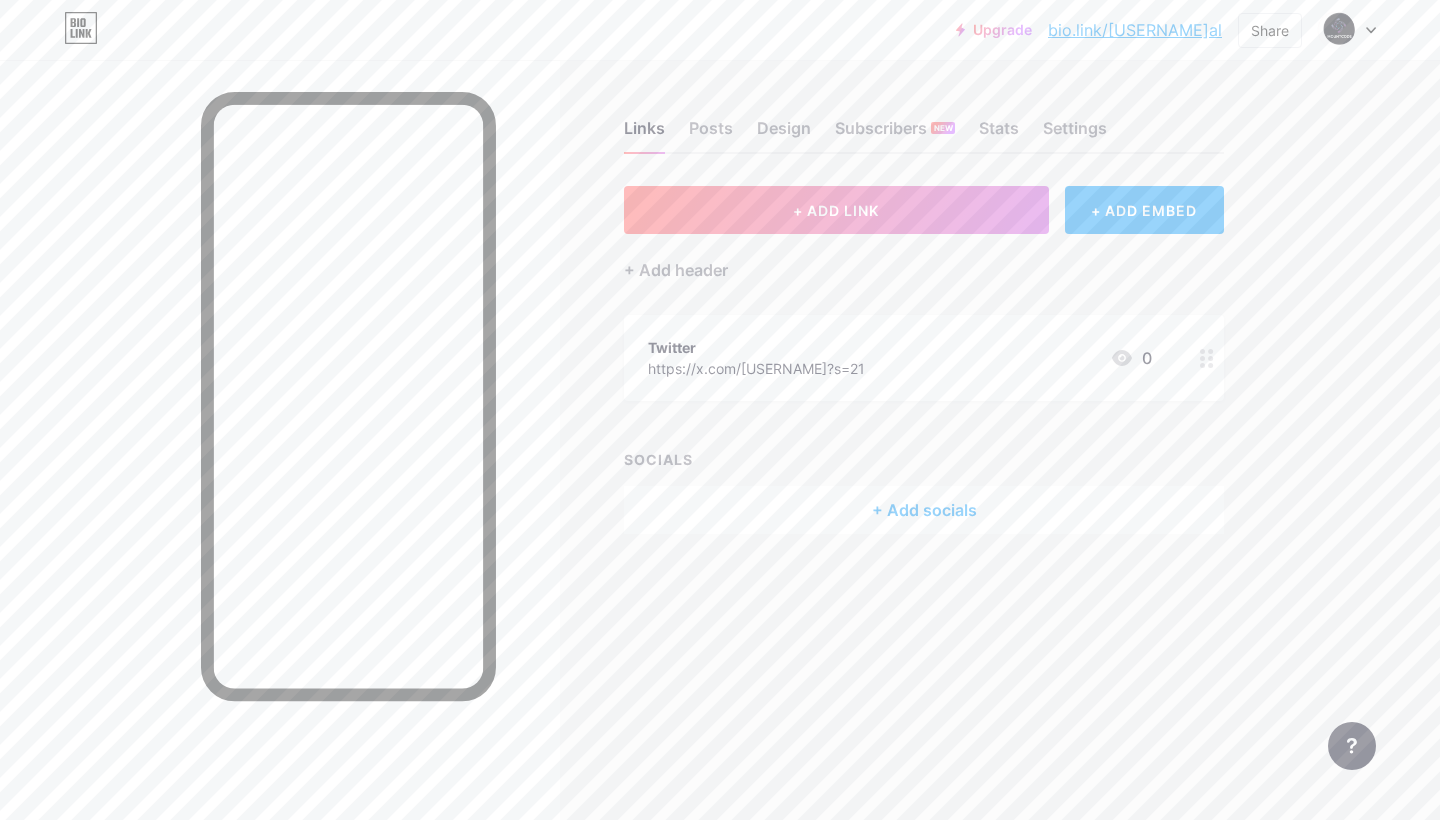 click on "+ Add socials" at bounding box center (924, 510) 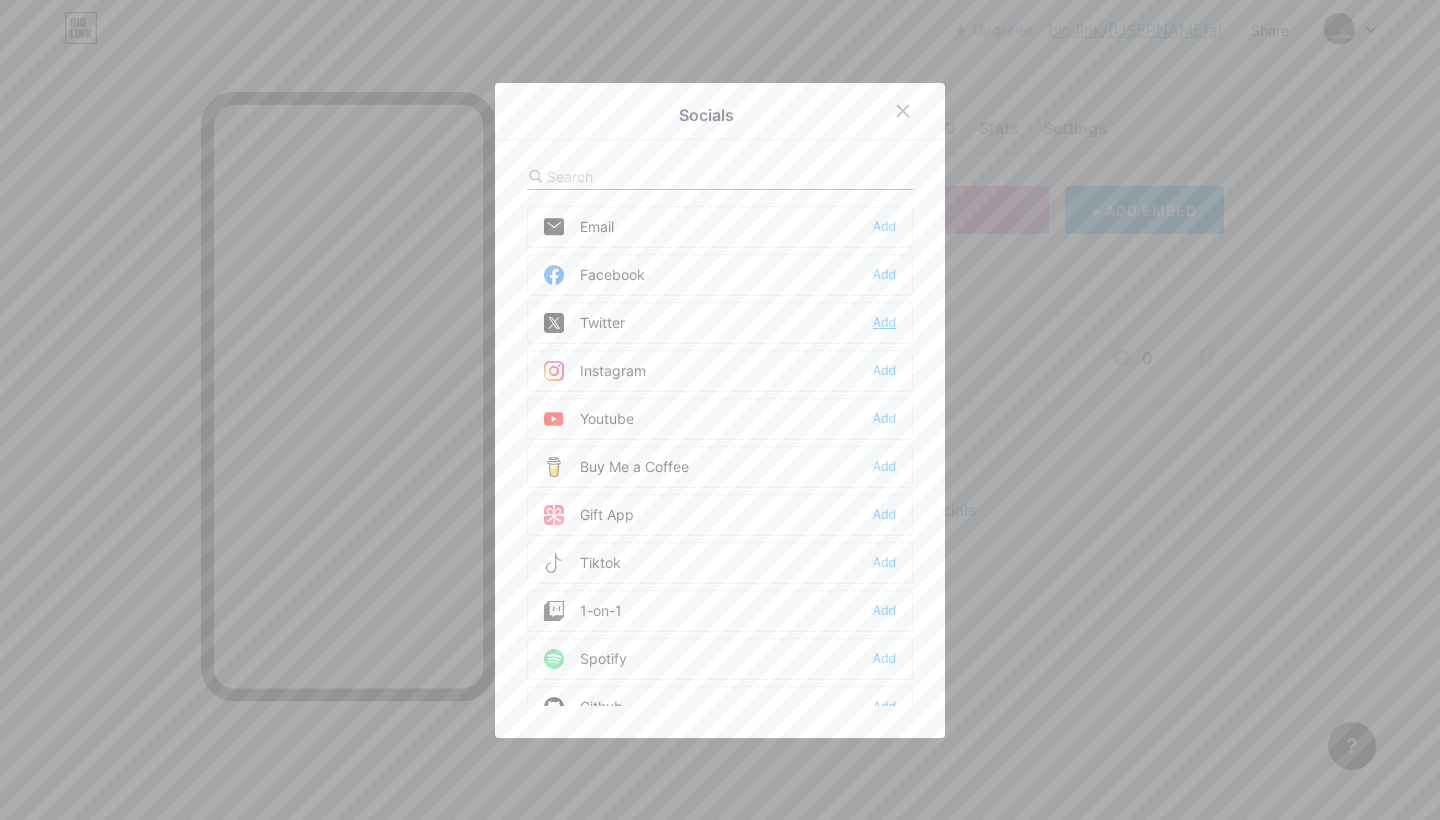 click on "Add" at bounding box center (884, 323) 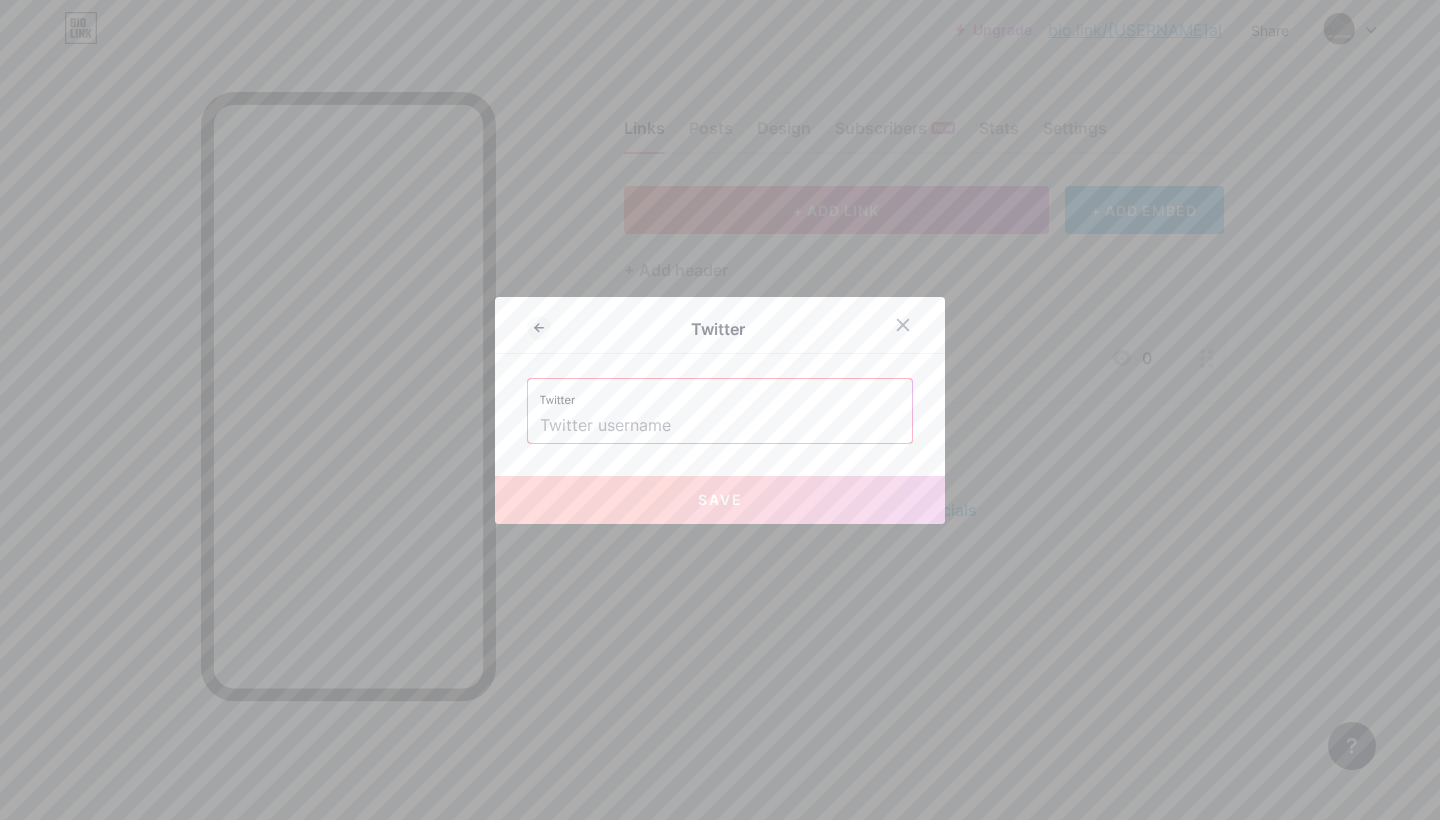 click on "Twitter" at bounding box center (720, 394) 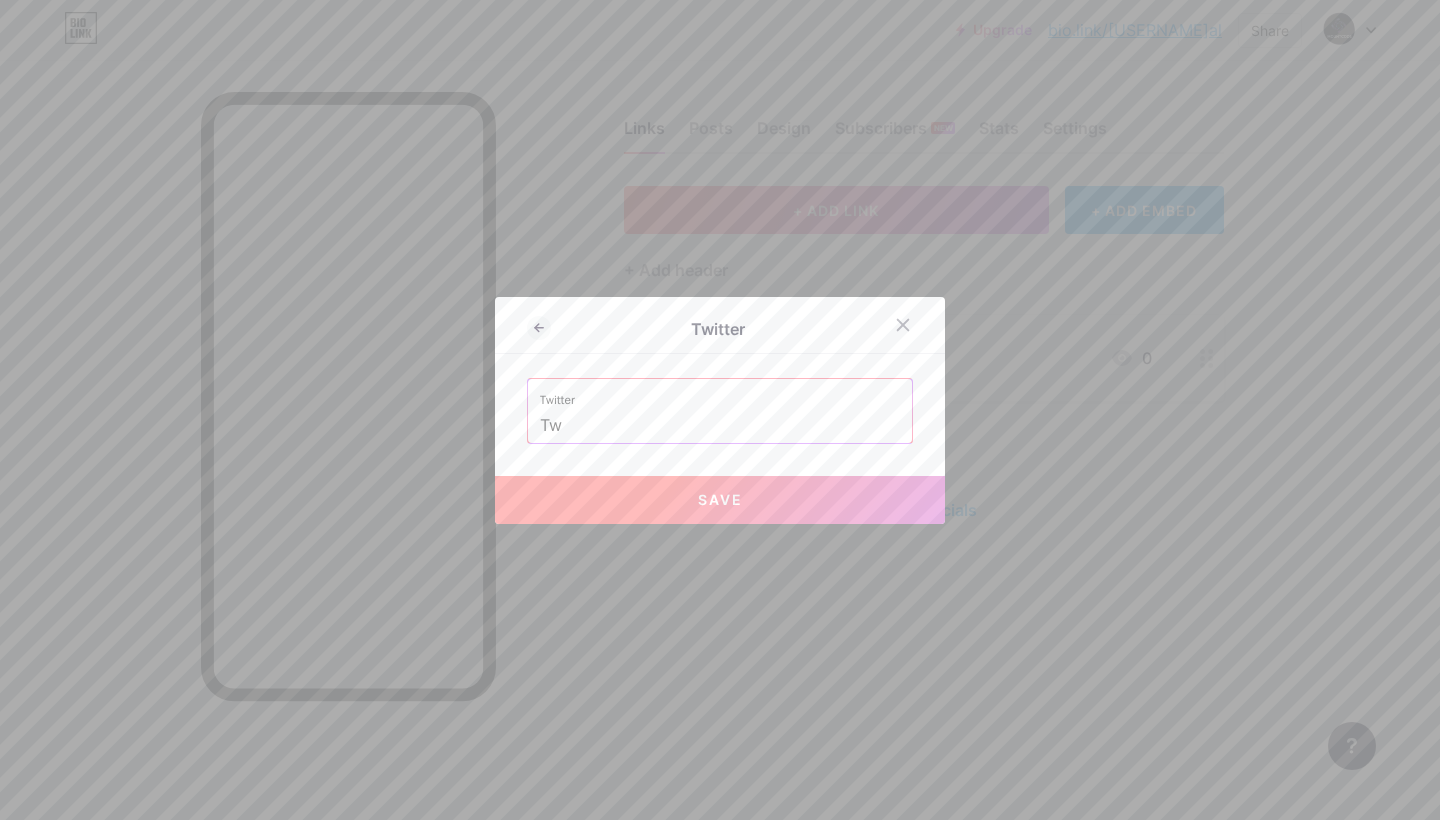type on "T" 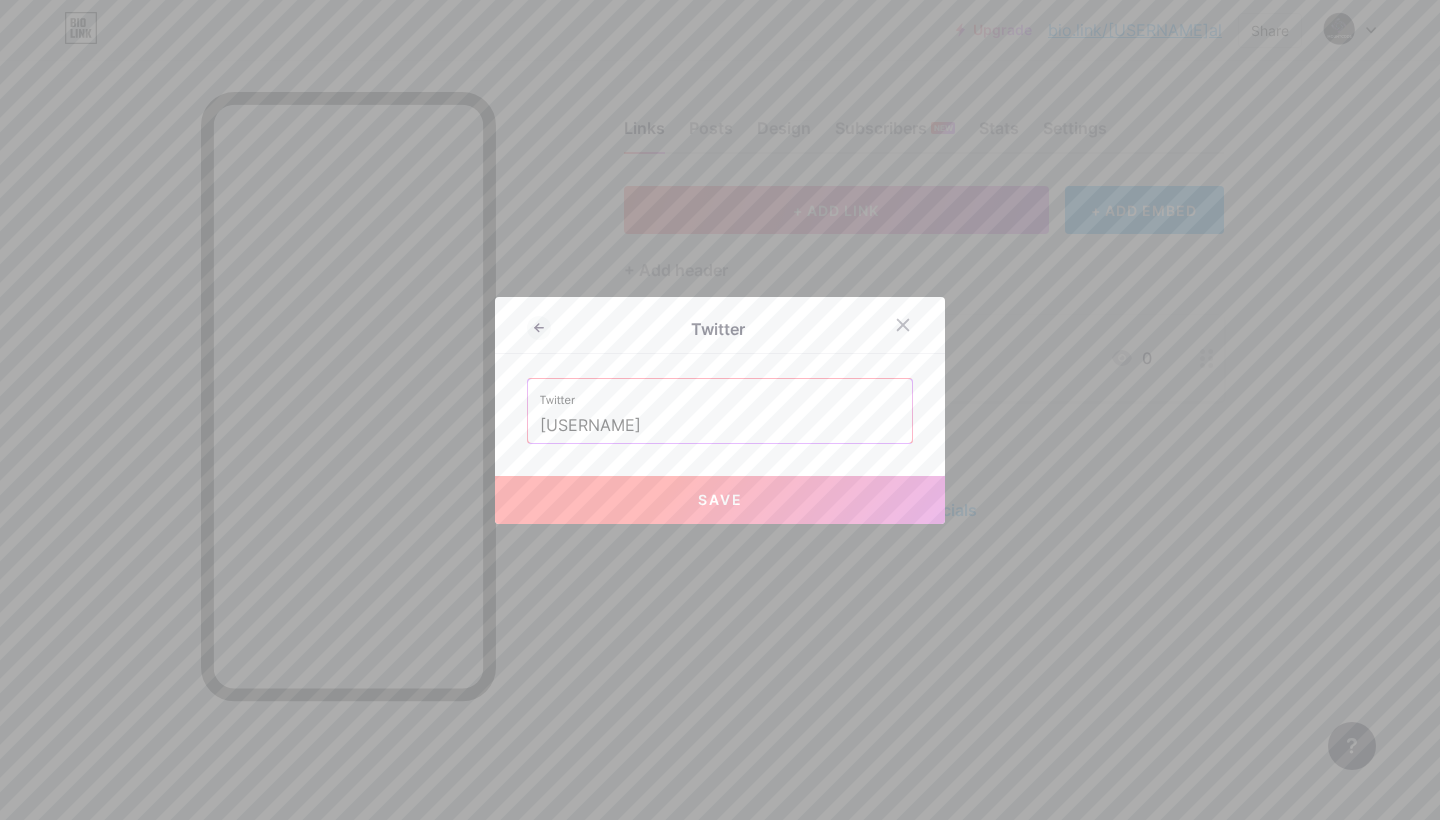 click on "Save" at bounding box center (720, 500) 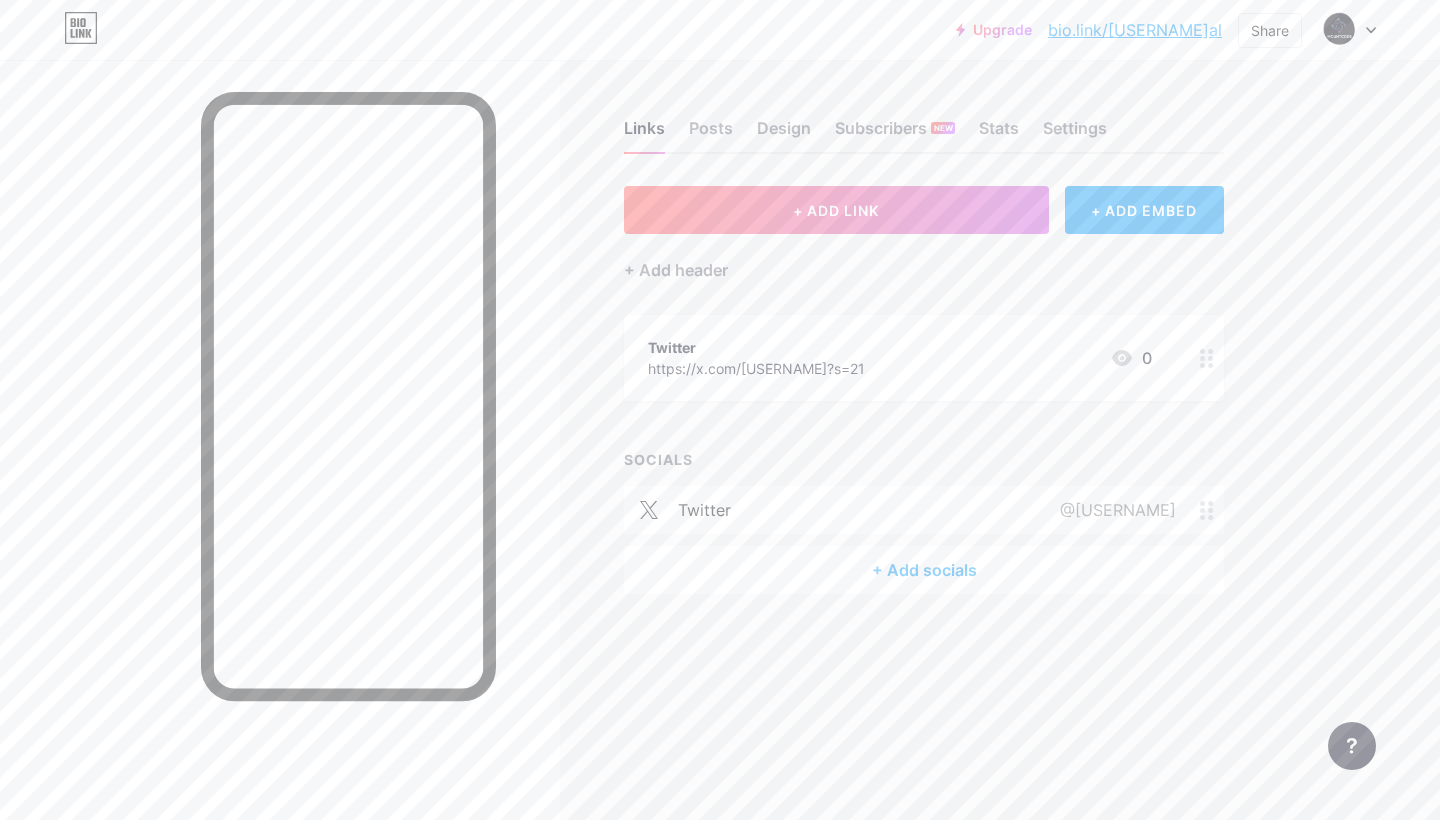 click at bounding box center [1347, 30] 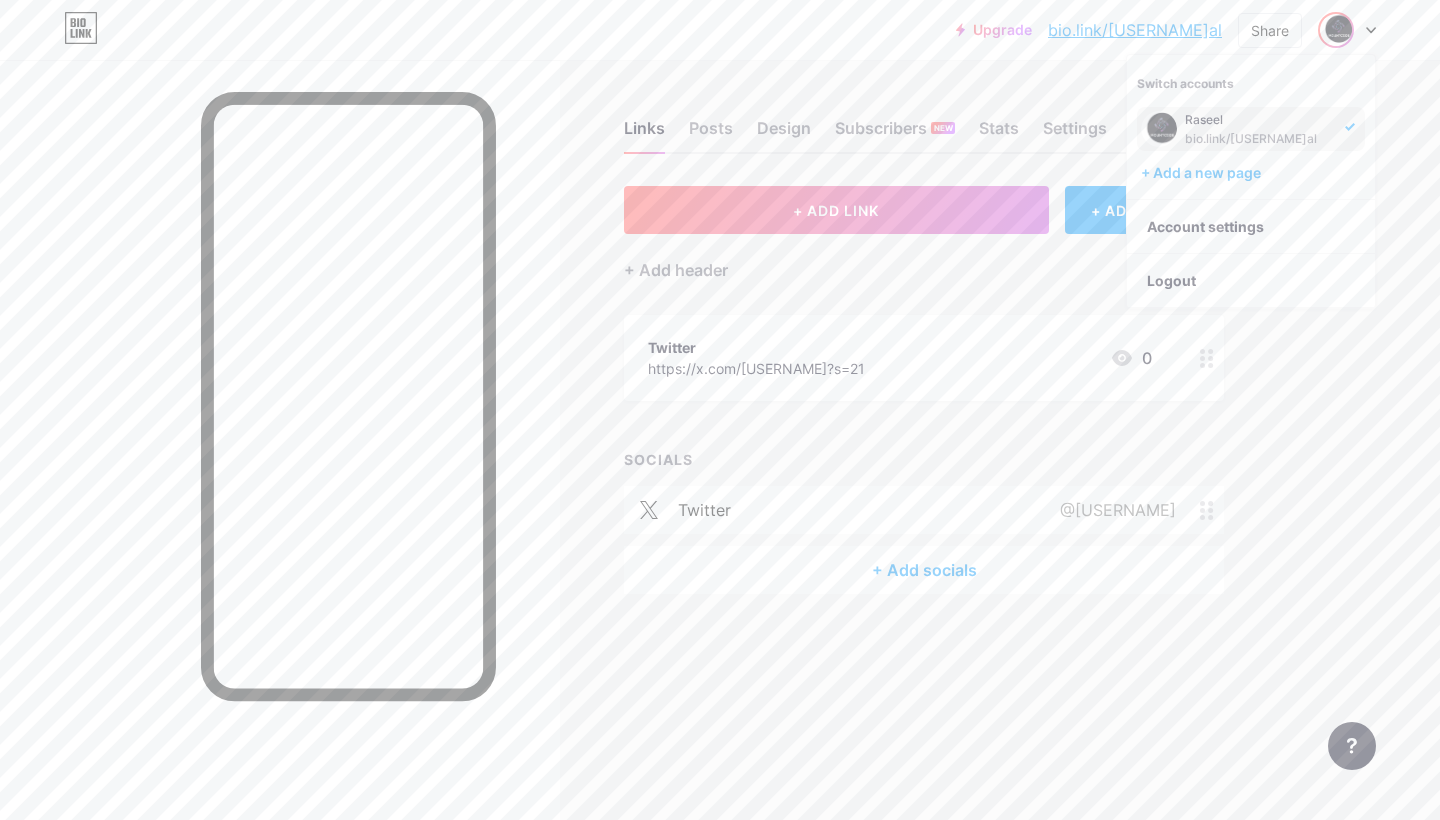 click on "+ Add socials" at bounding box center (924, 570) 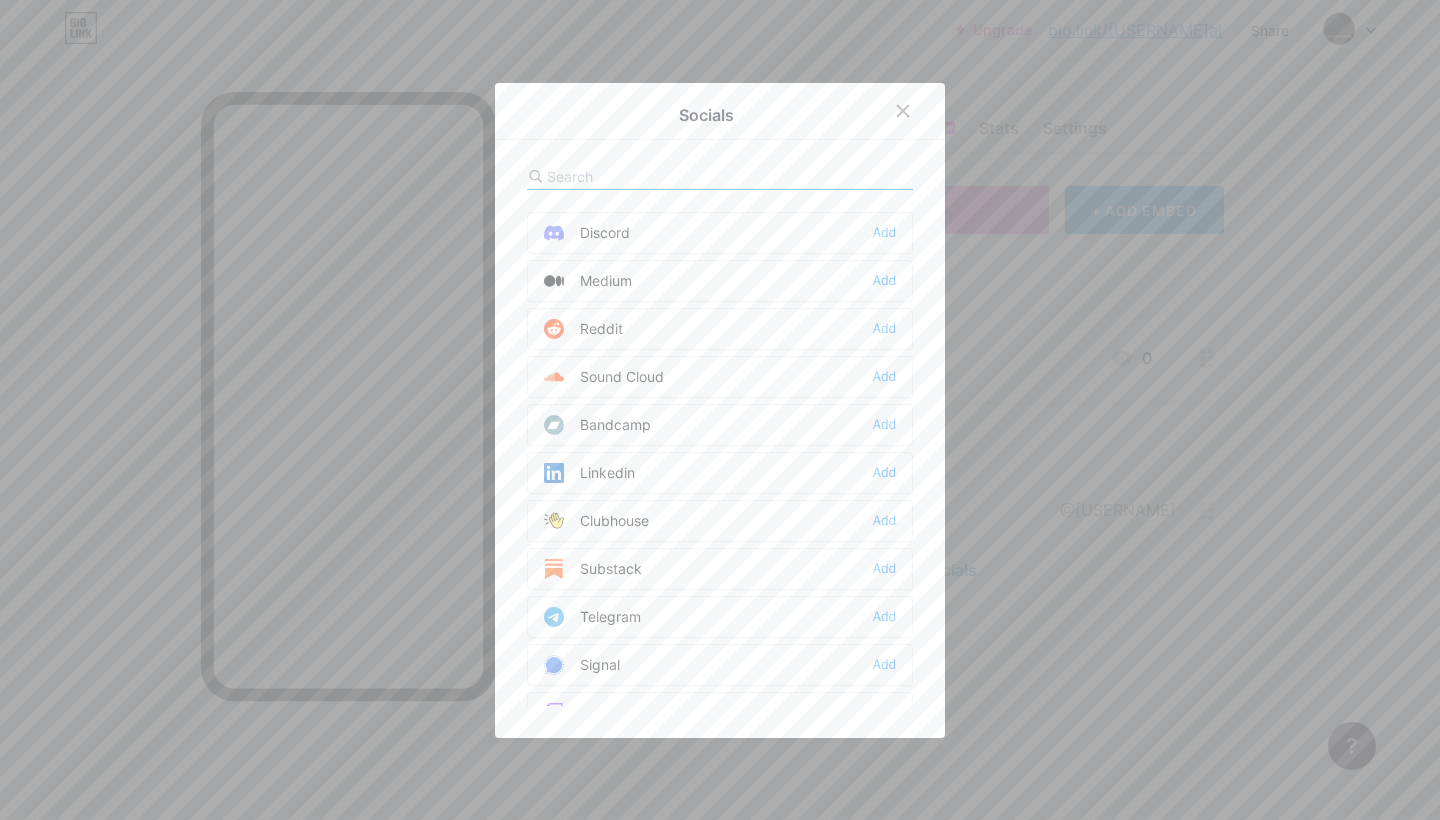 scroll, scrollTop: 622, scrollLeft: 0, axis: vertical 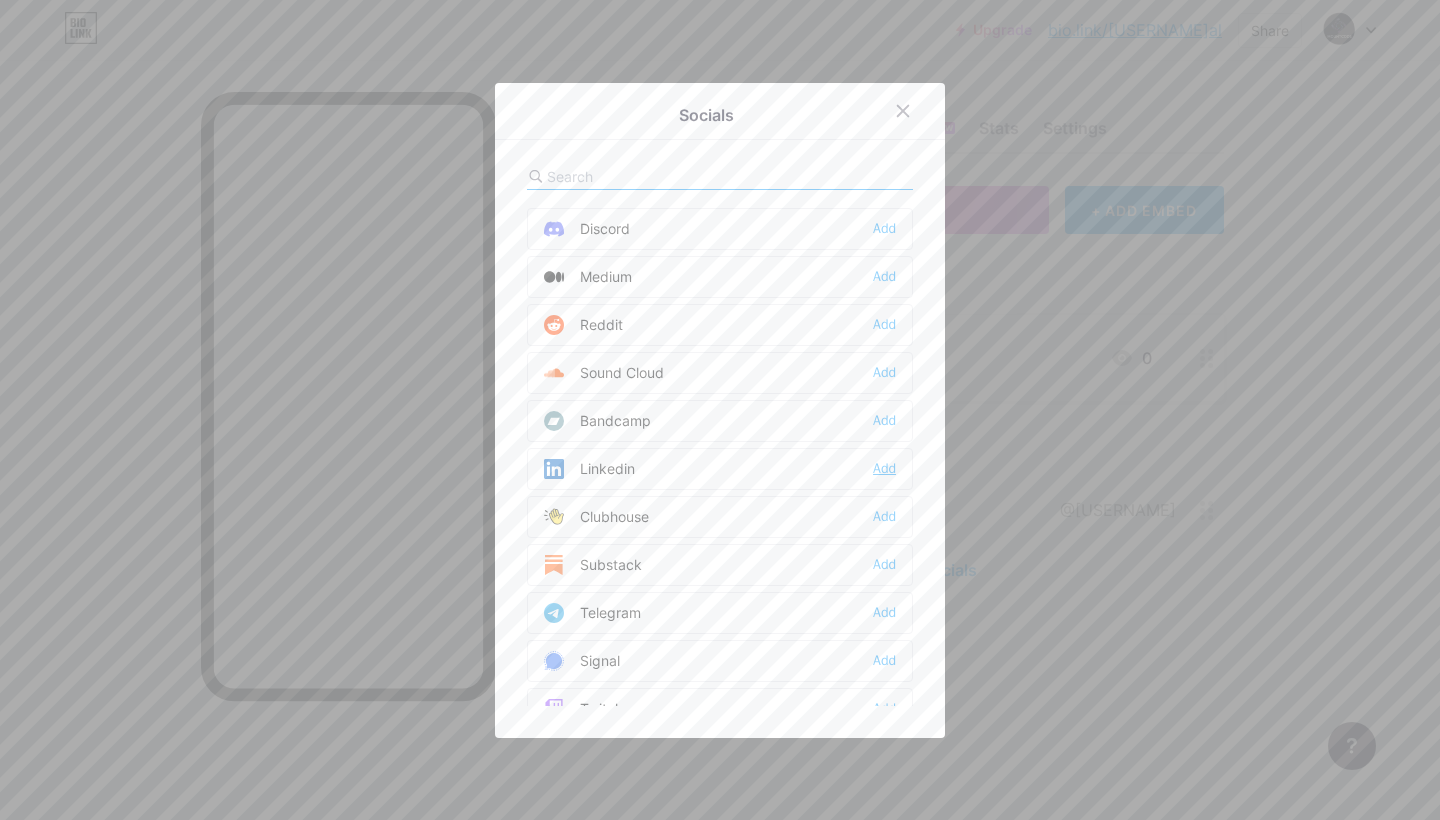 click on "Add" at bounding box center (884, 469) 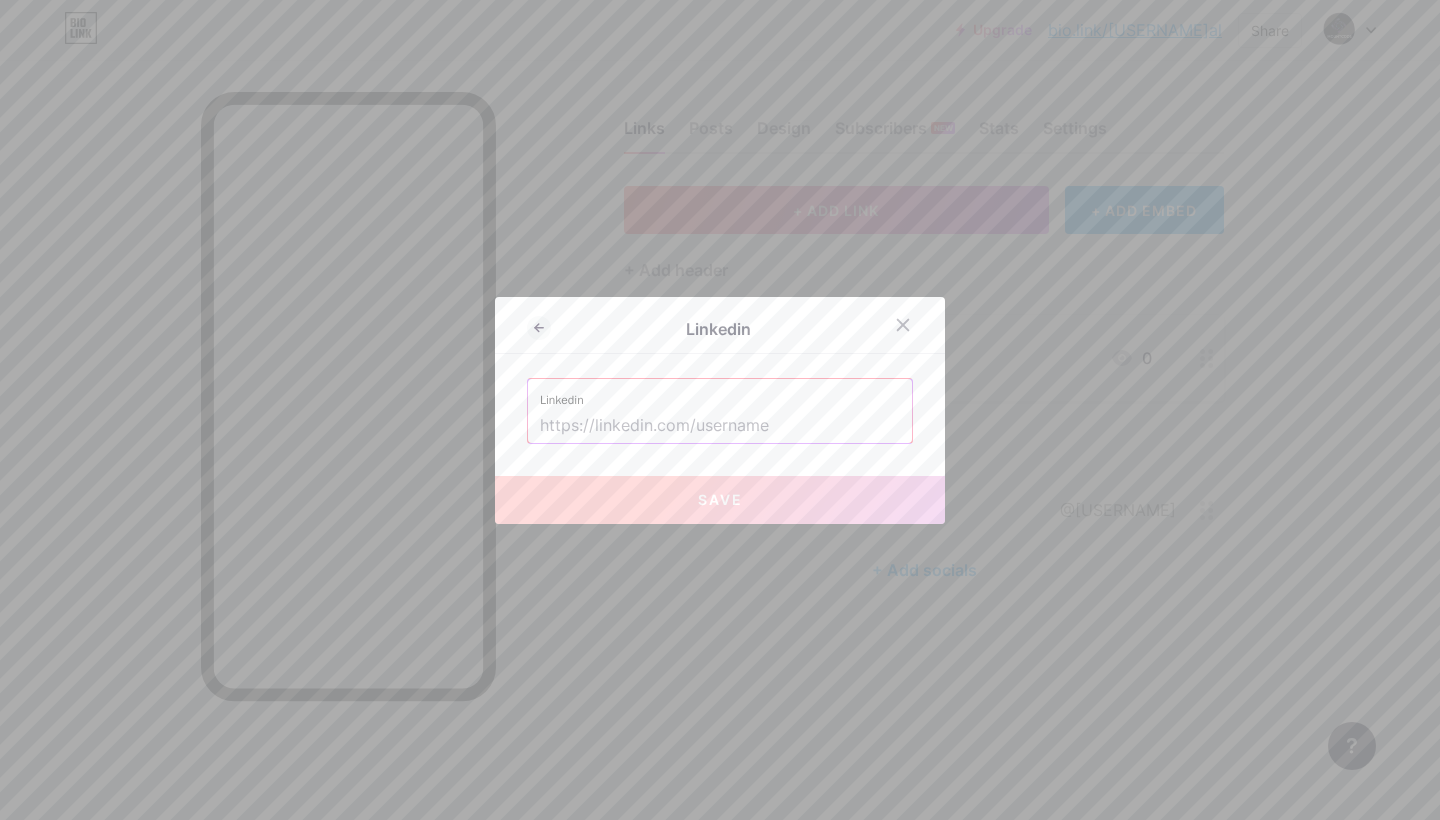 paste on "https://www.linkedin.com/feed/" 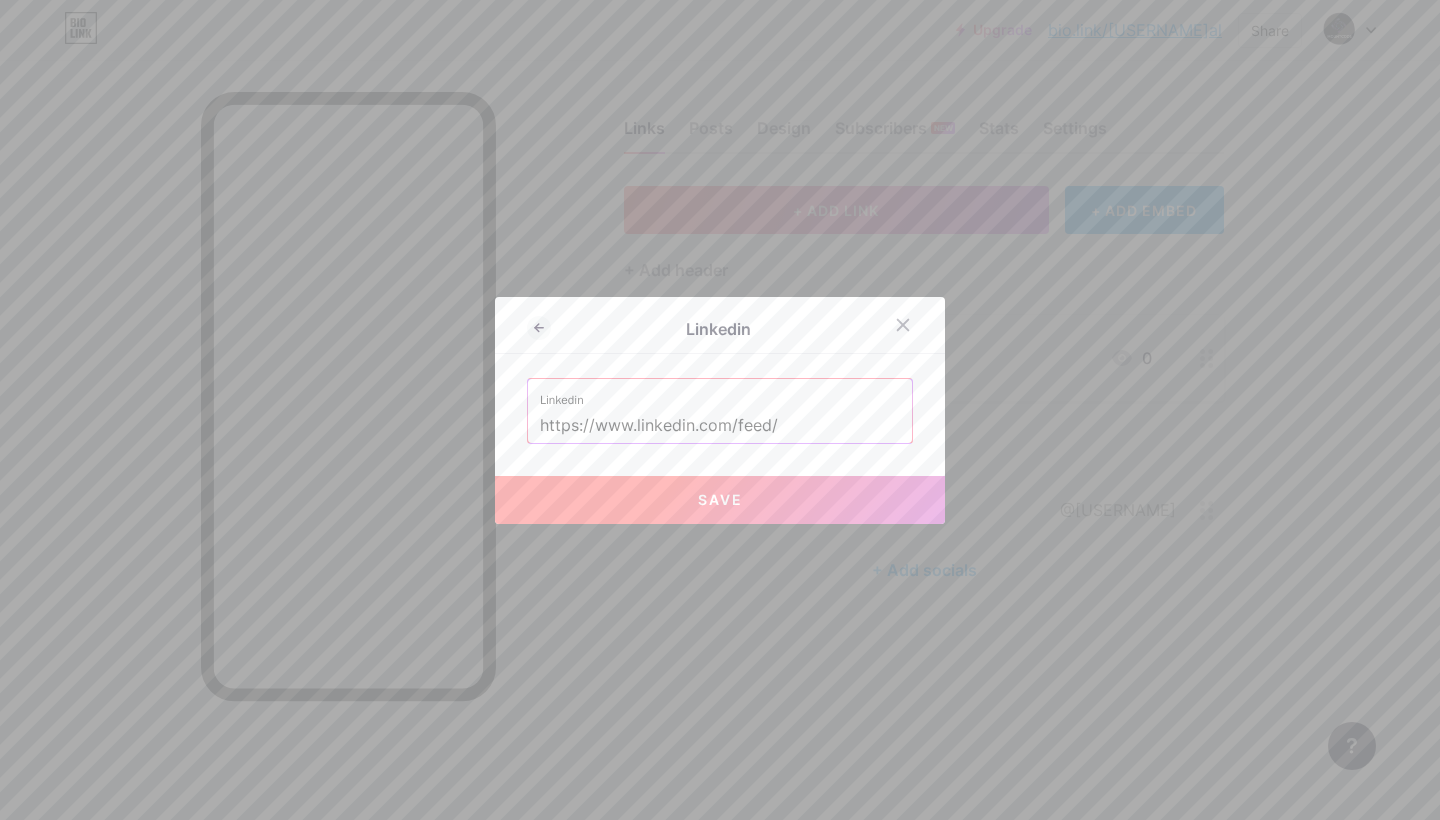 type on "https://www.linkedin.com/feed/" 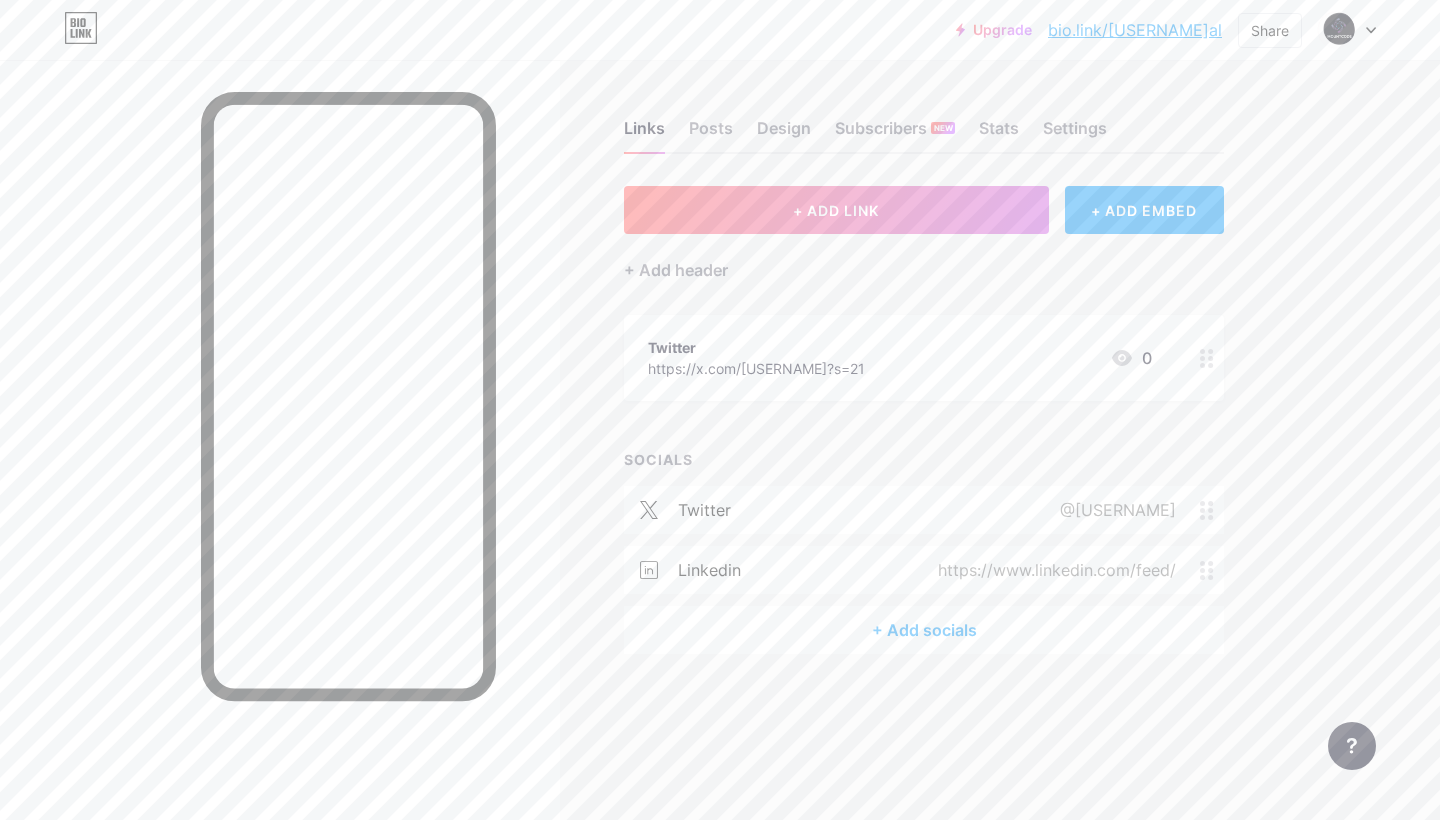 click on "+ Add socials" at bounding box center (924, 630) 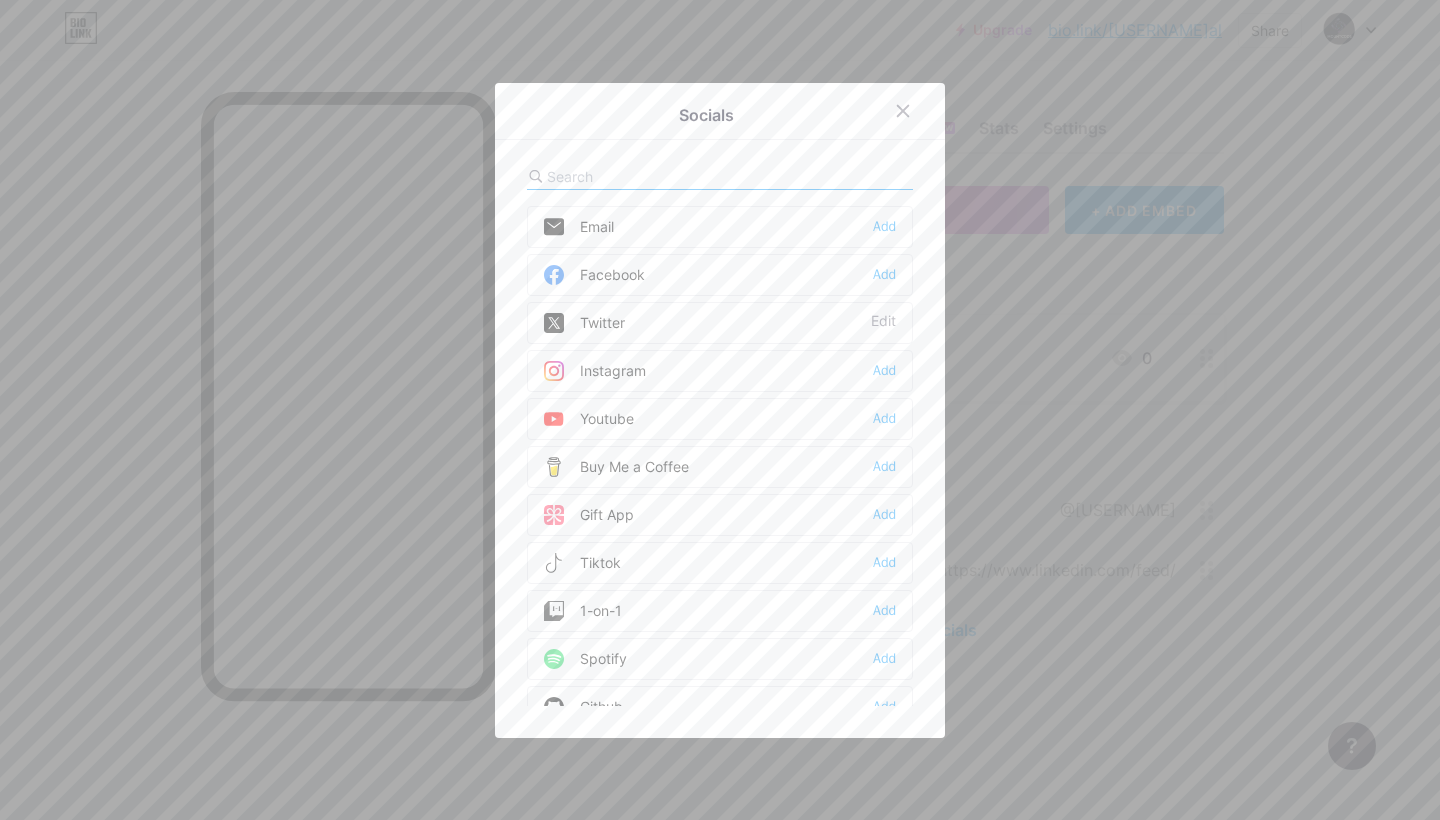 scroll, scrollTop: 0, scrollLeft: 0, axis: both 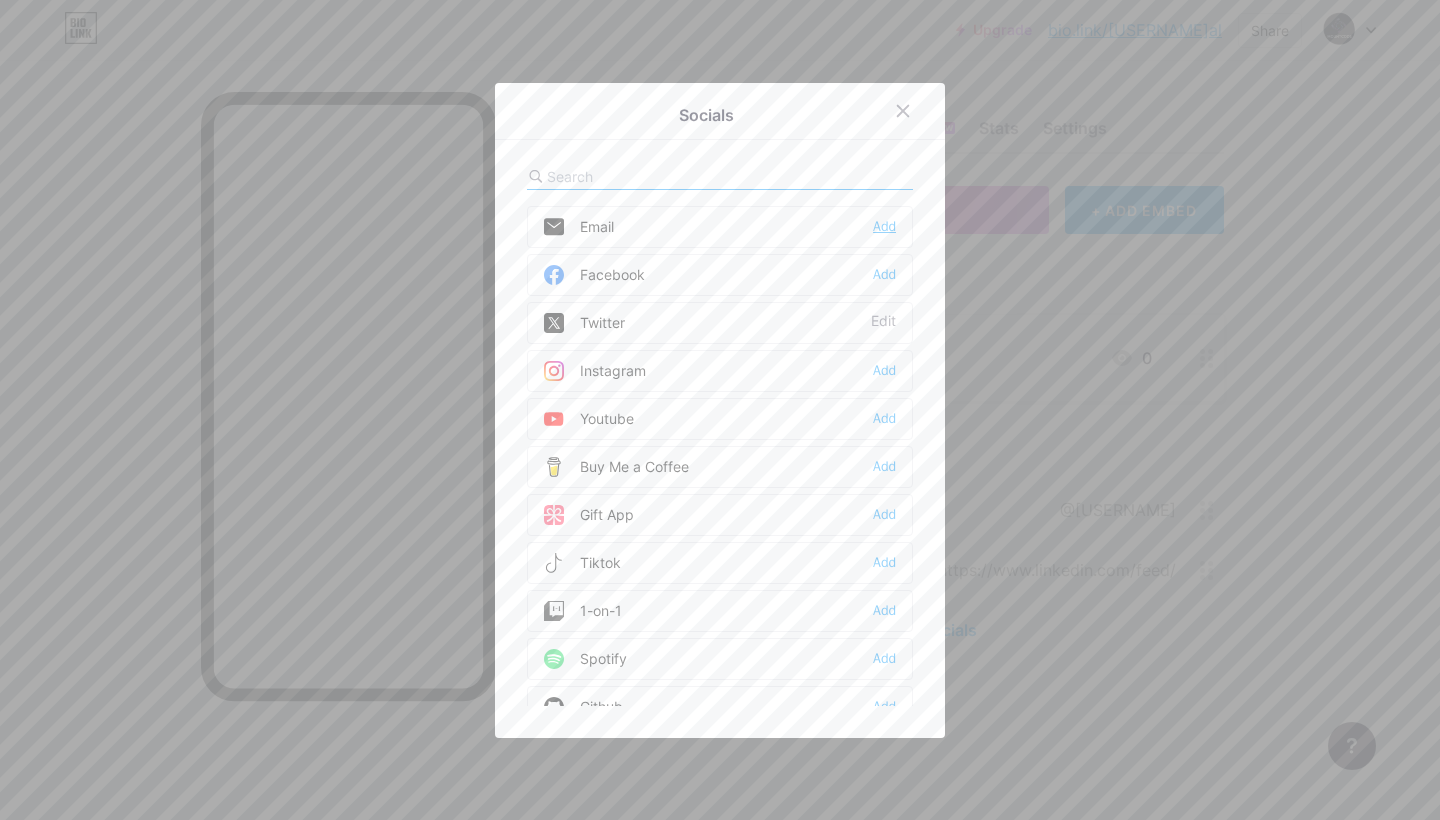 click on "Add" at bounding box center (884, 227) 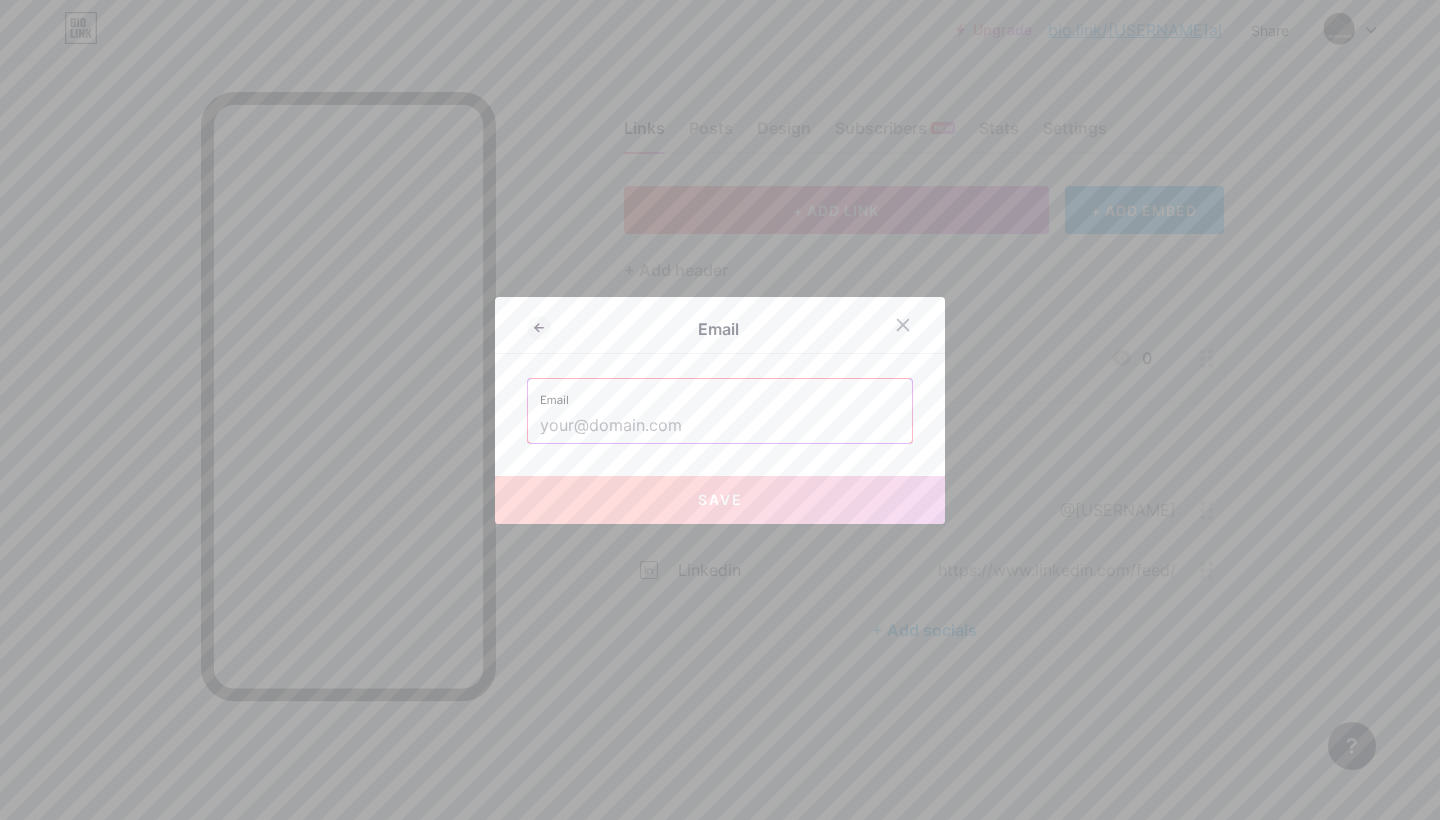 click at bounding box center (720, 426) 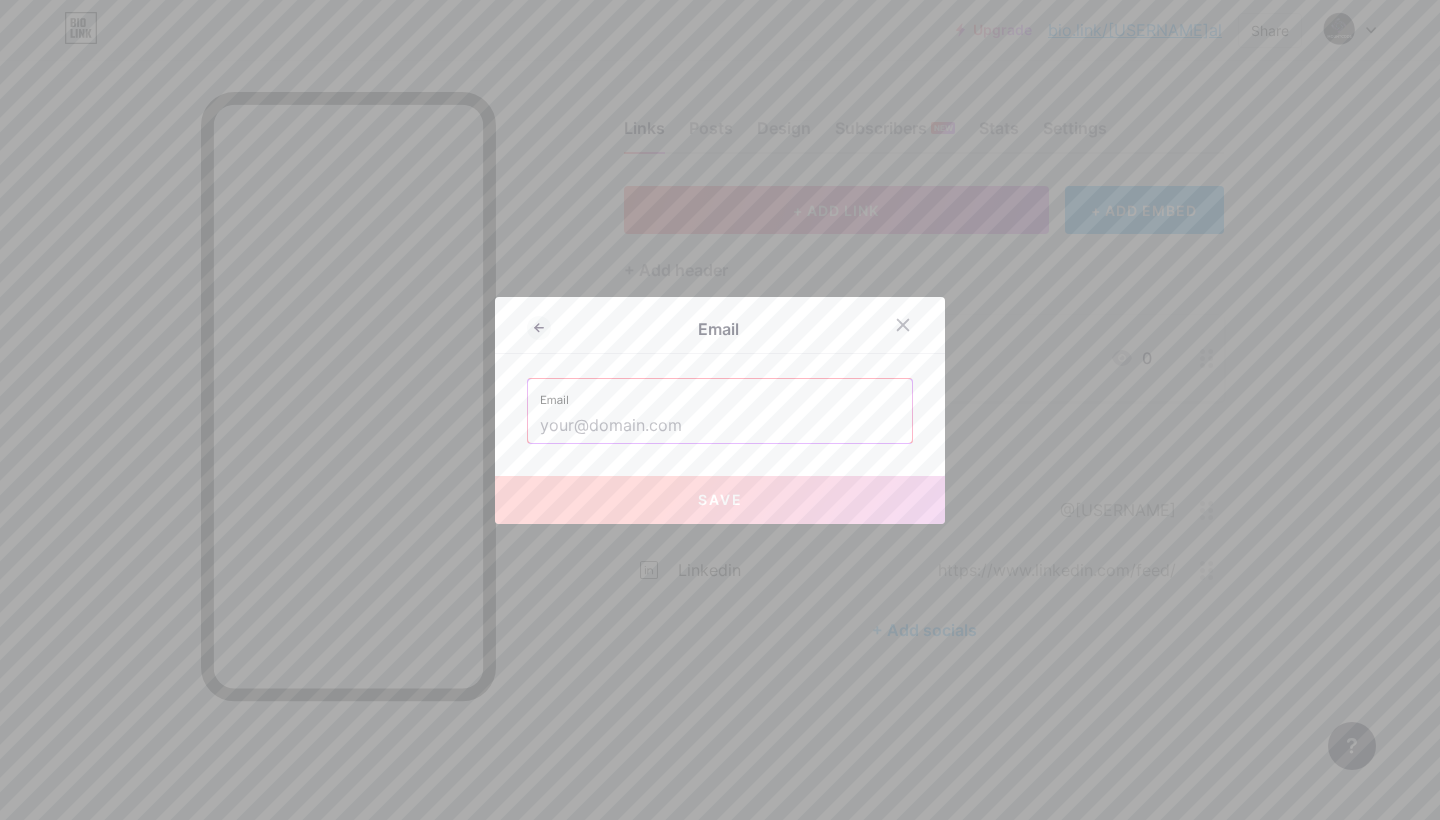 type on "ق" 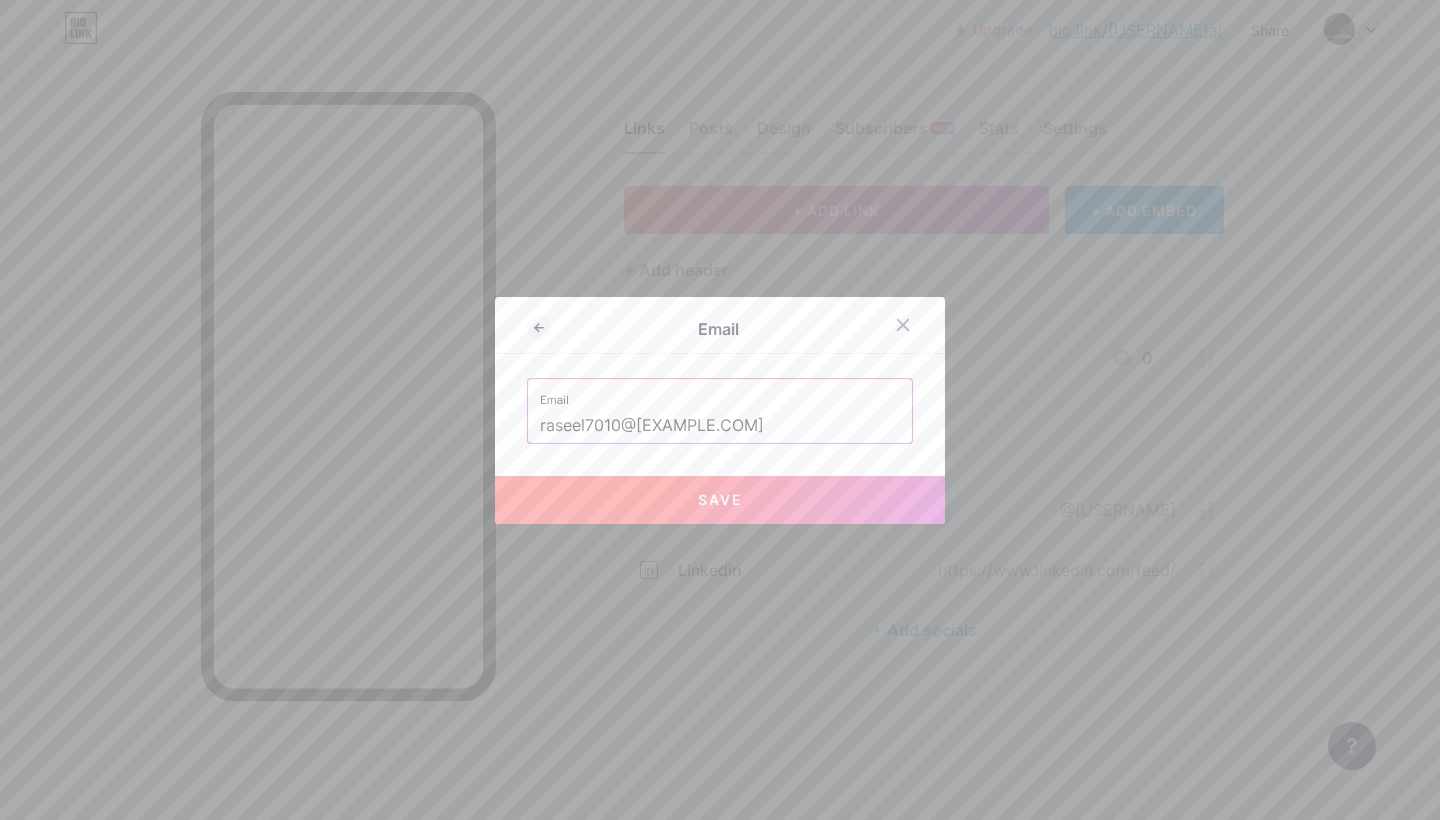 click on "Save" at bounding box center (720, 500) 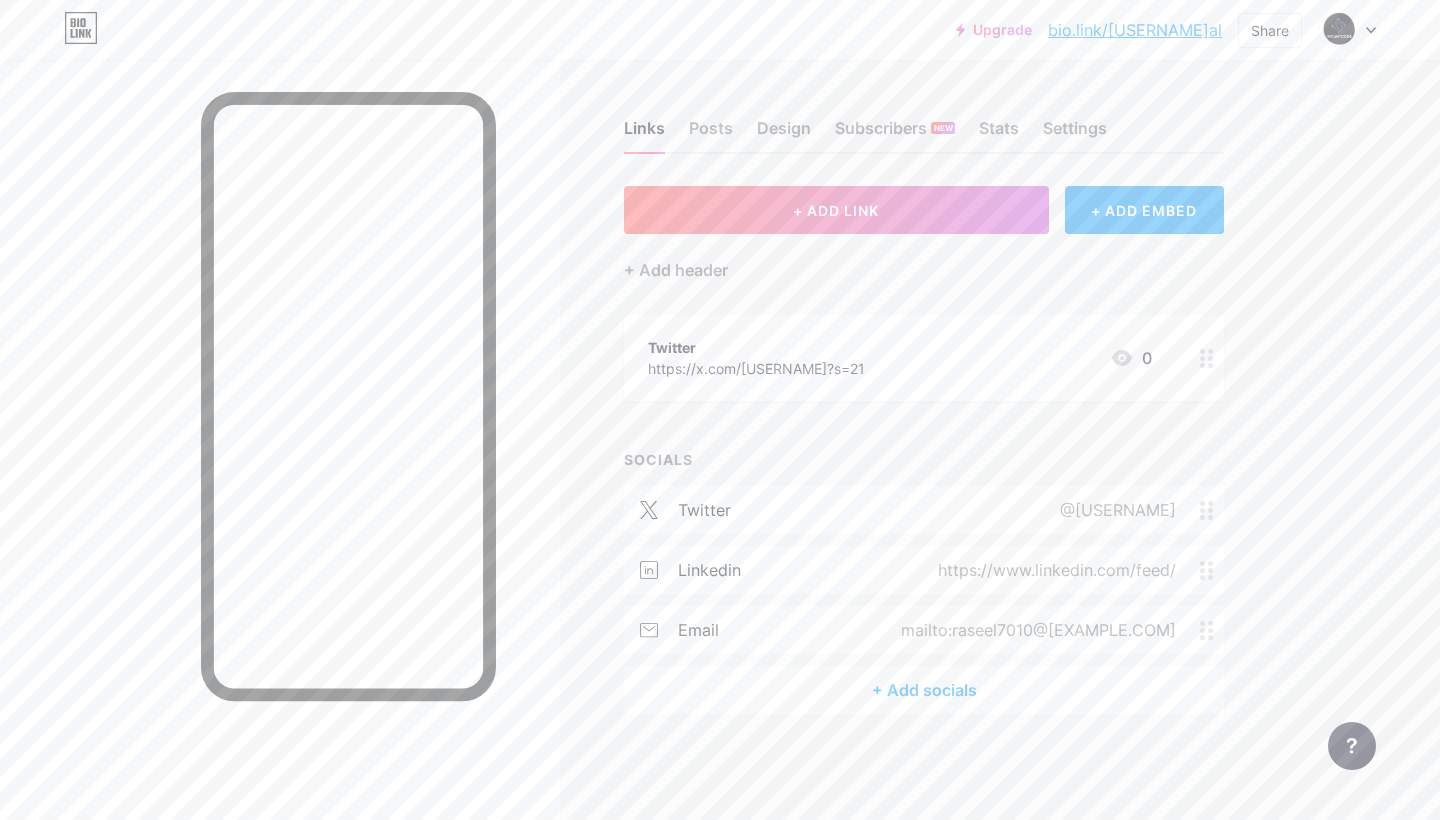 click at bounding box center (1347, 30) 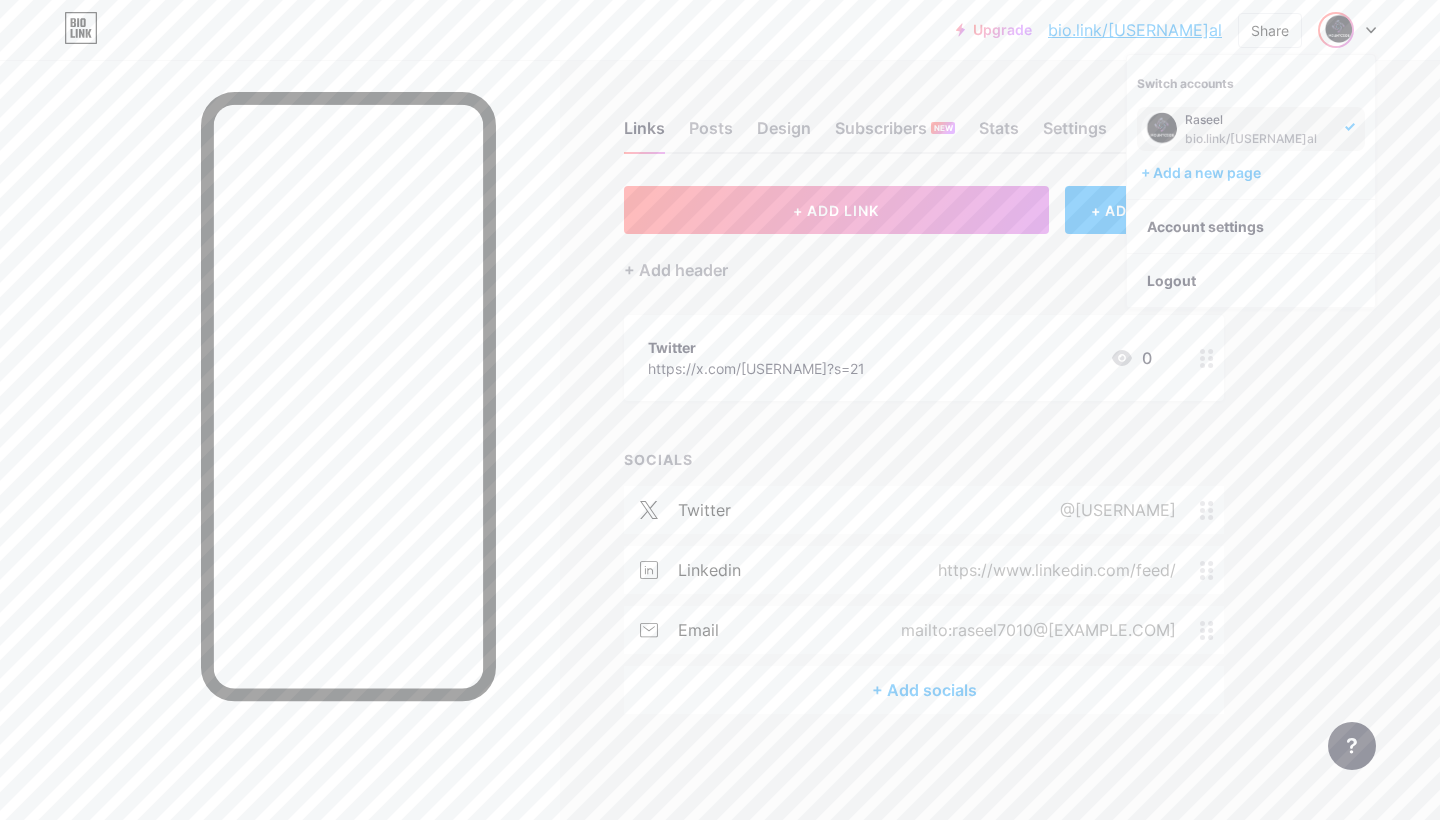 click on "+ Add header" at bounding box center (924, 258) 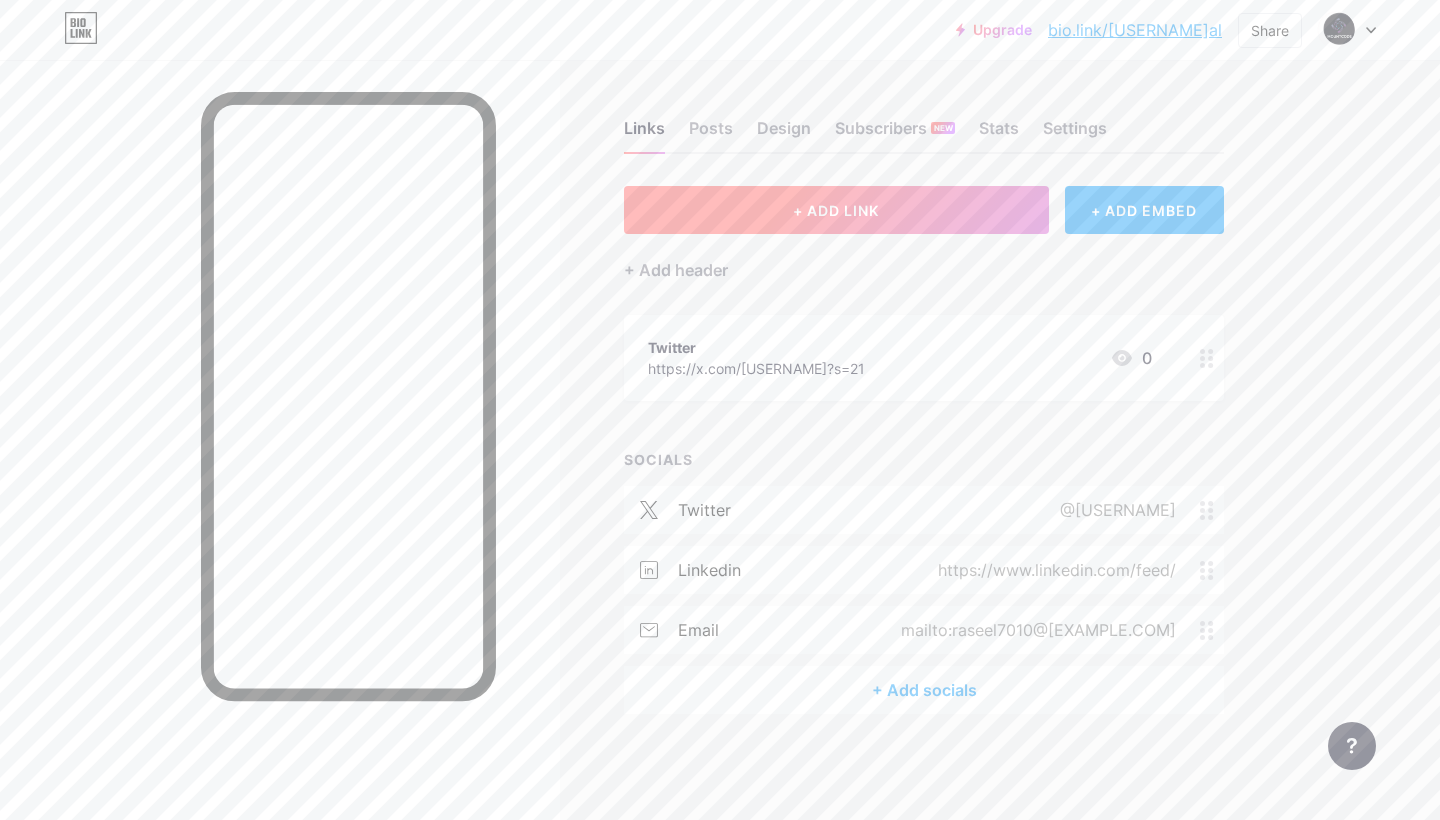 click on "+ ADD LINK" at bounding box center [836, 210] 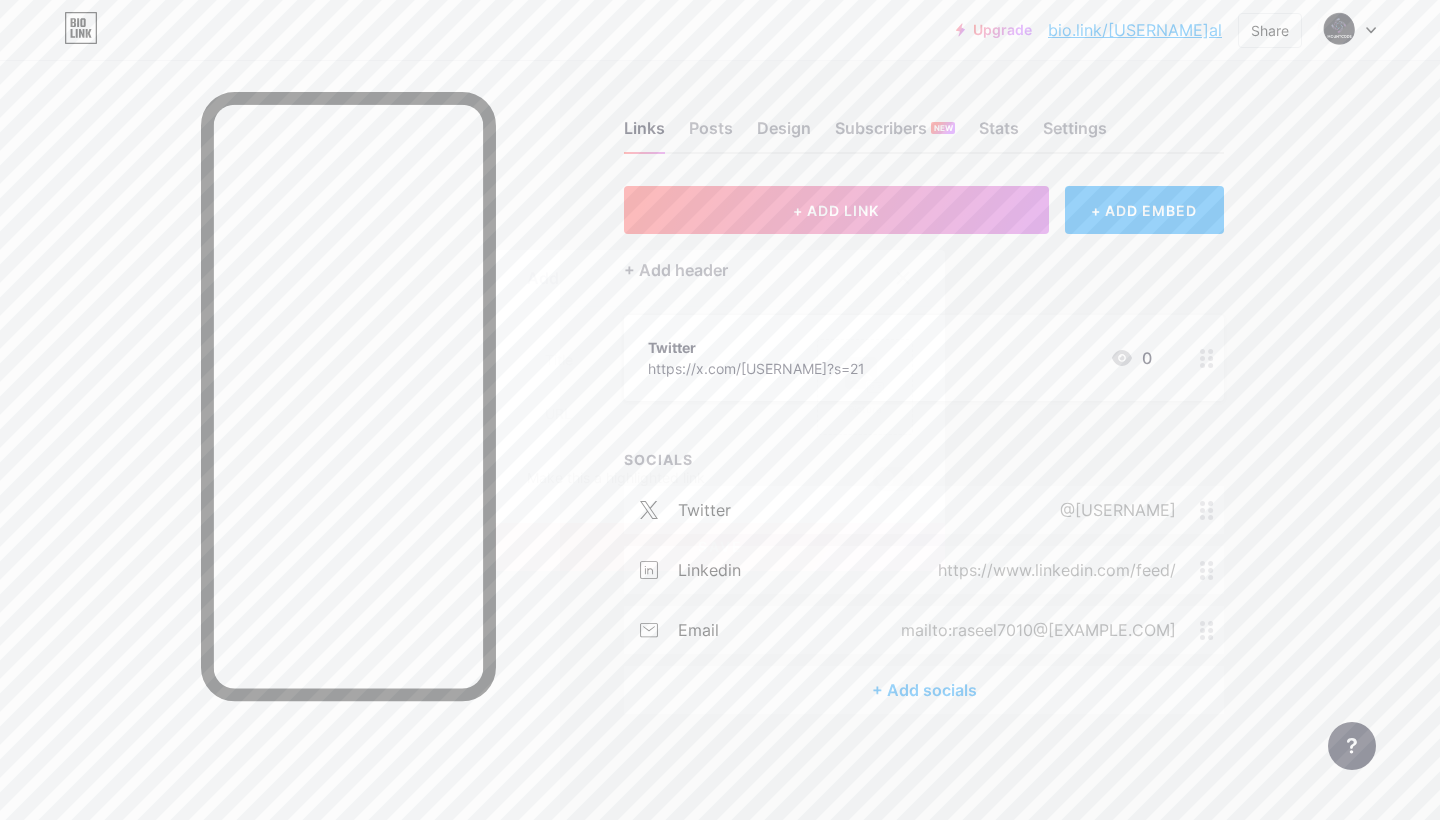 click at bounding box center [893, 479] 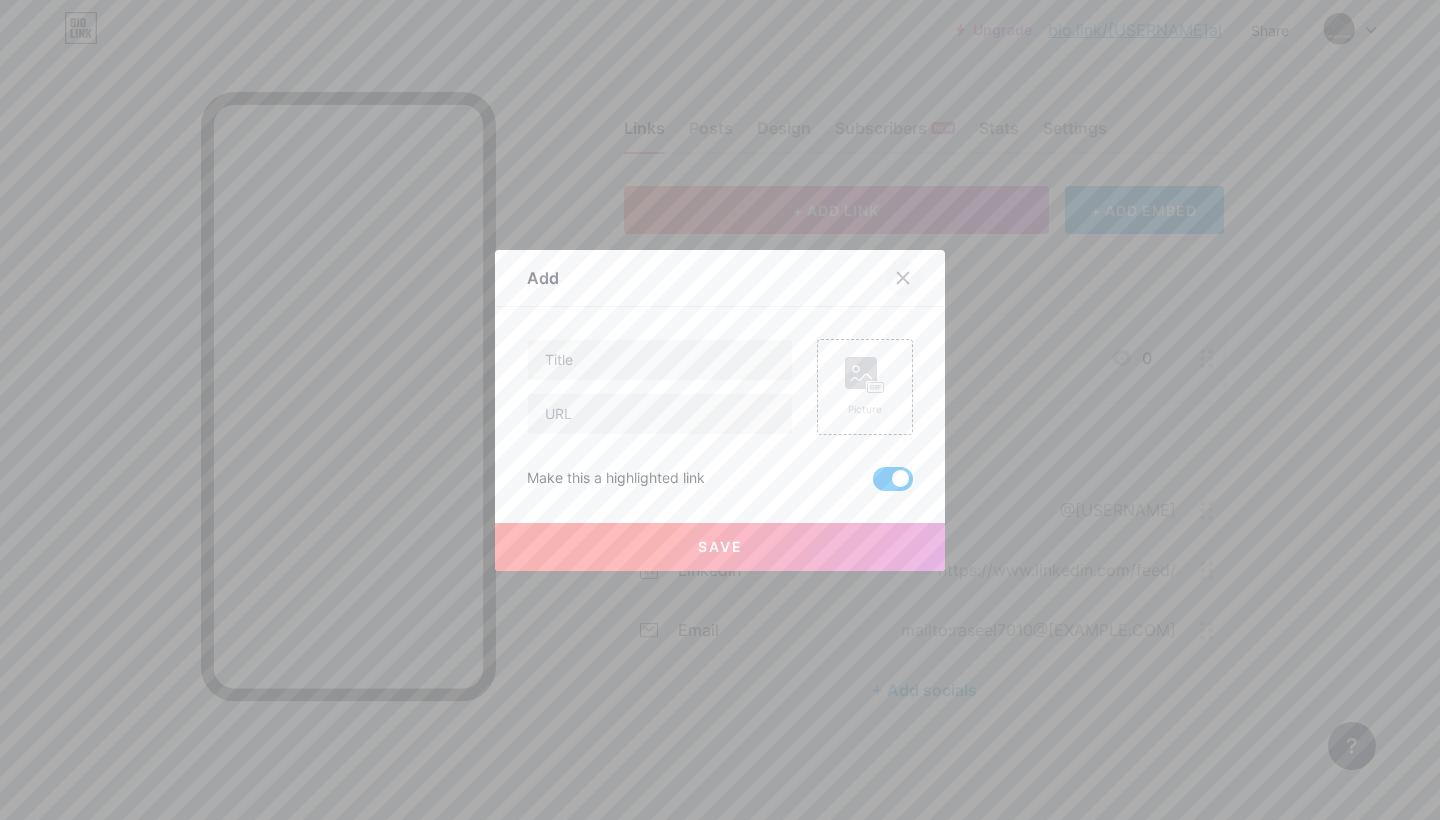 click at bounding box center (903, 278) 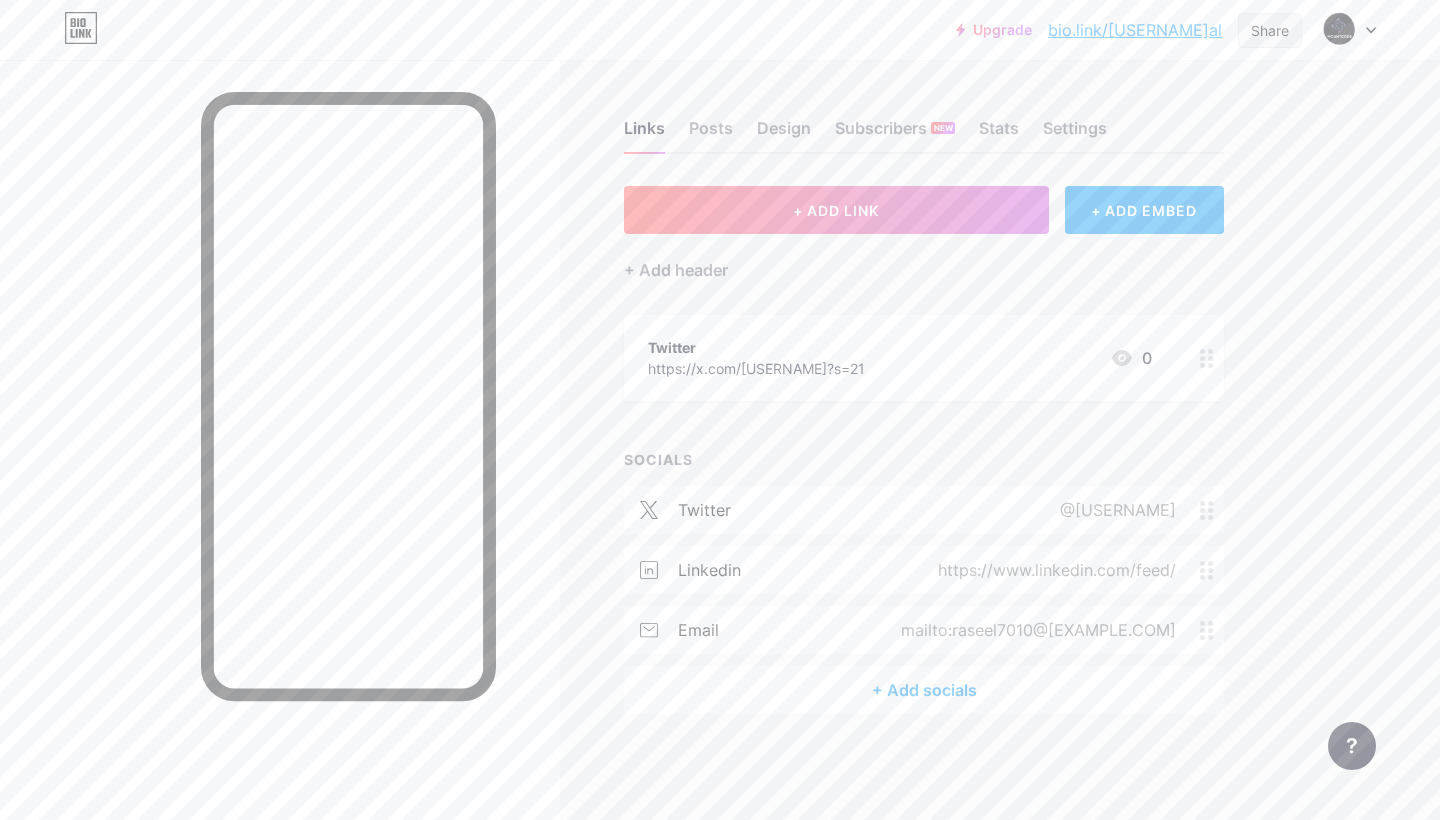 click on "Share" at bounding box center (1270, 30) 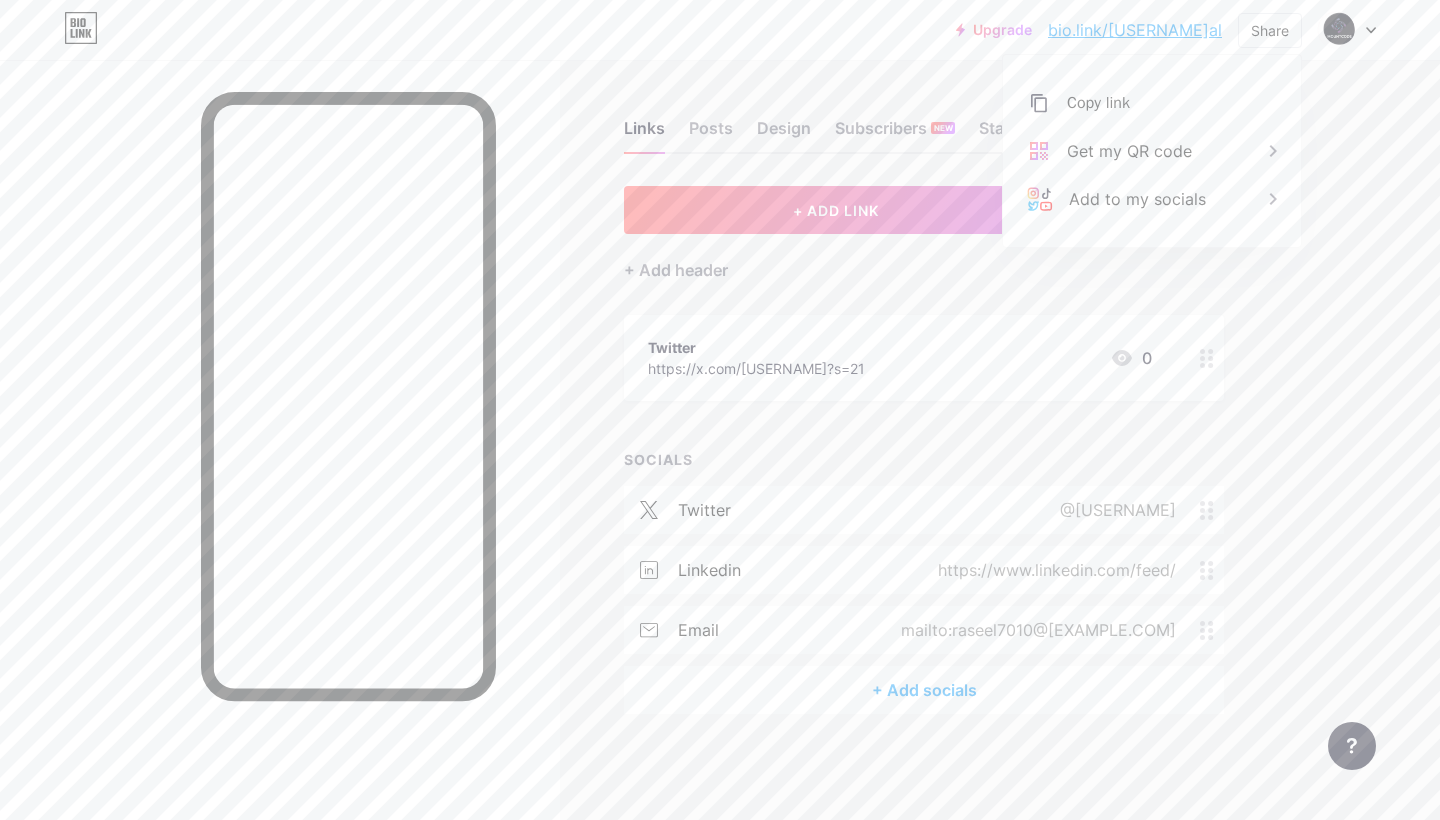 click at bounding box center [1347, 30] 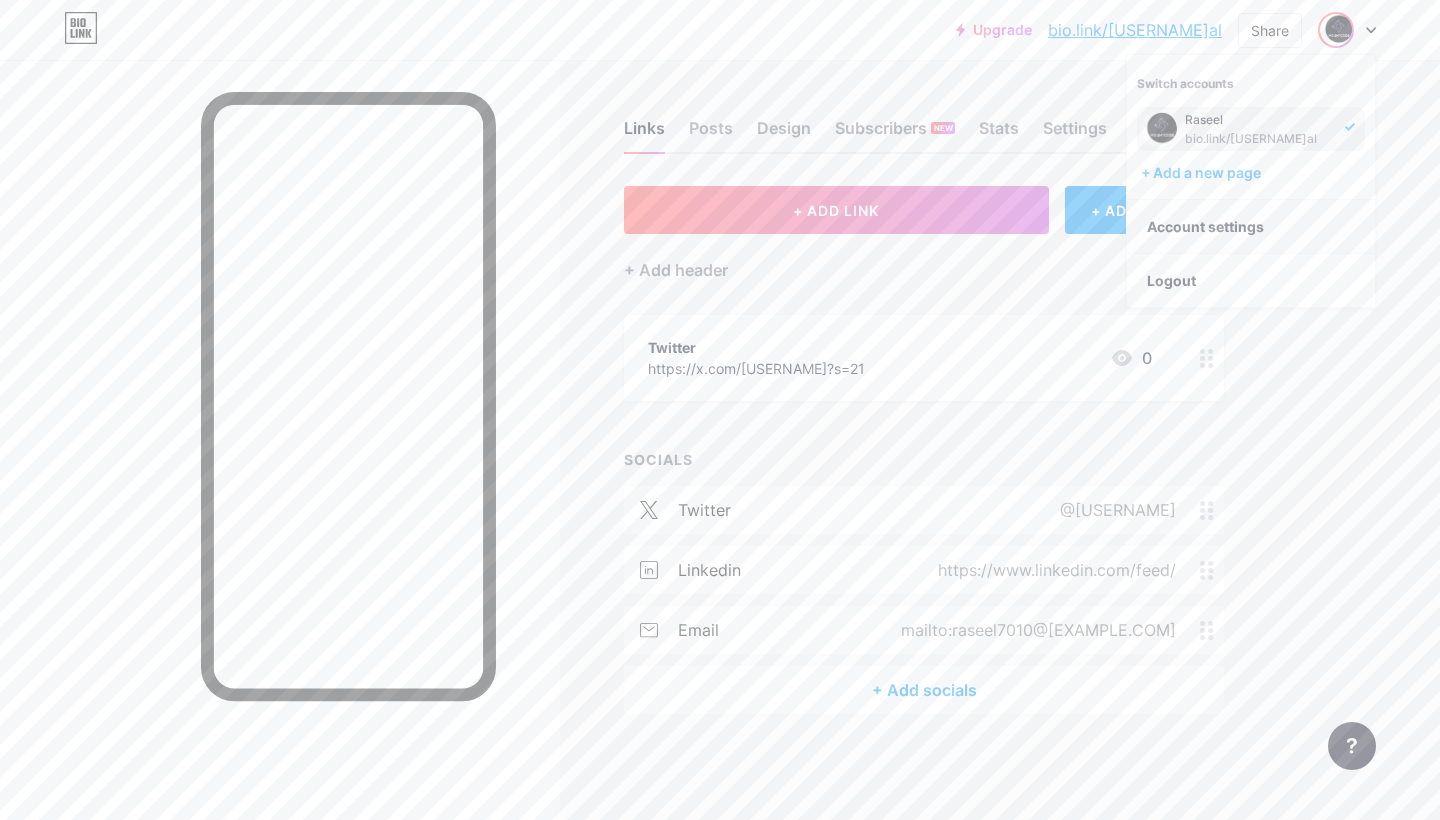 click on "Account settings" at bounding box center (1251, 227) 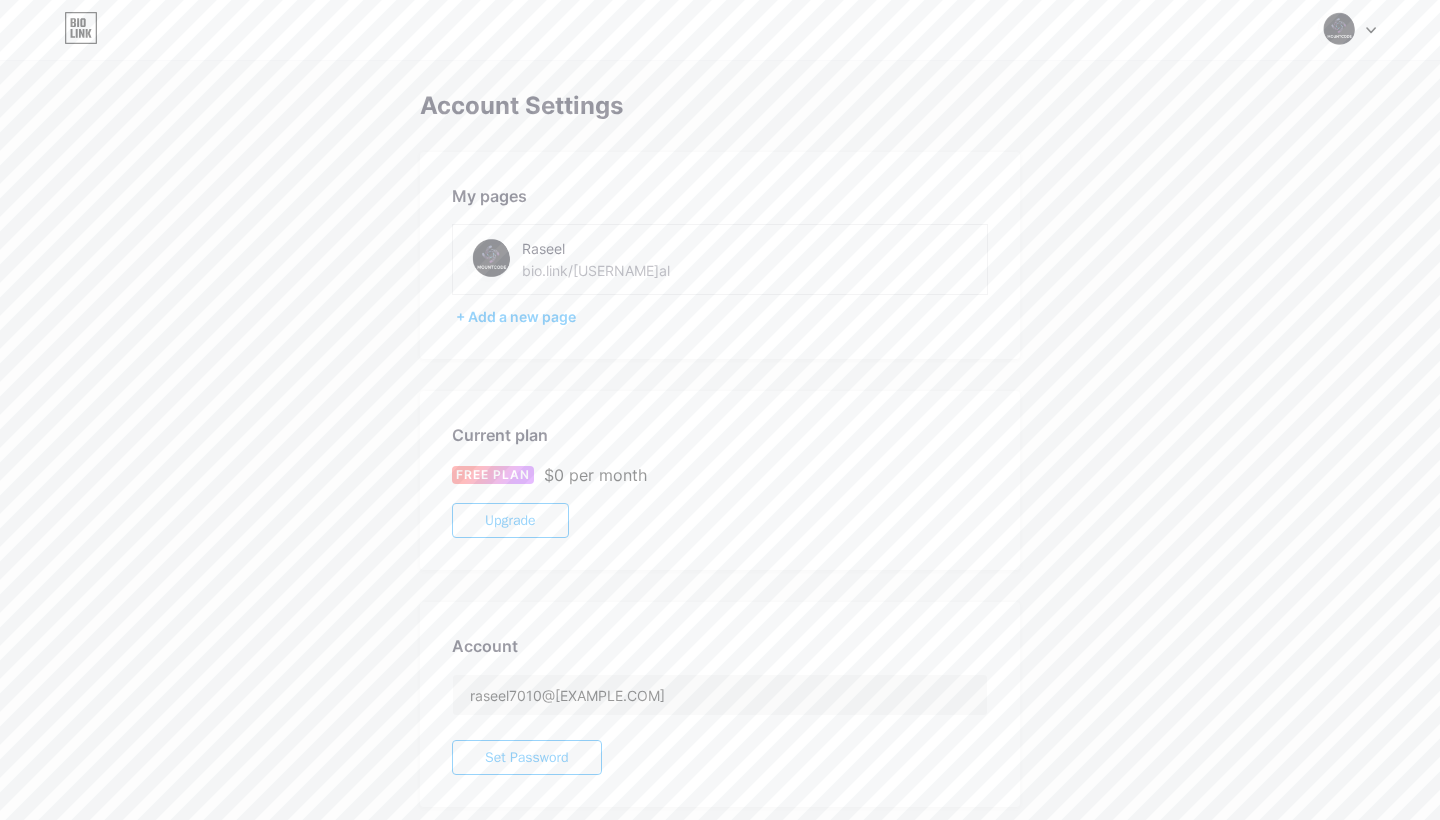 click at bounding box center [487, 259] 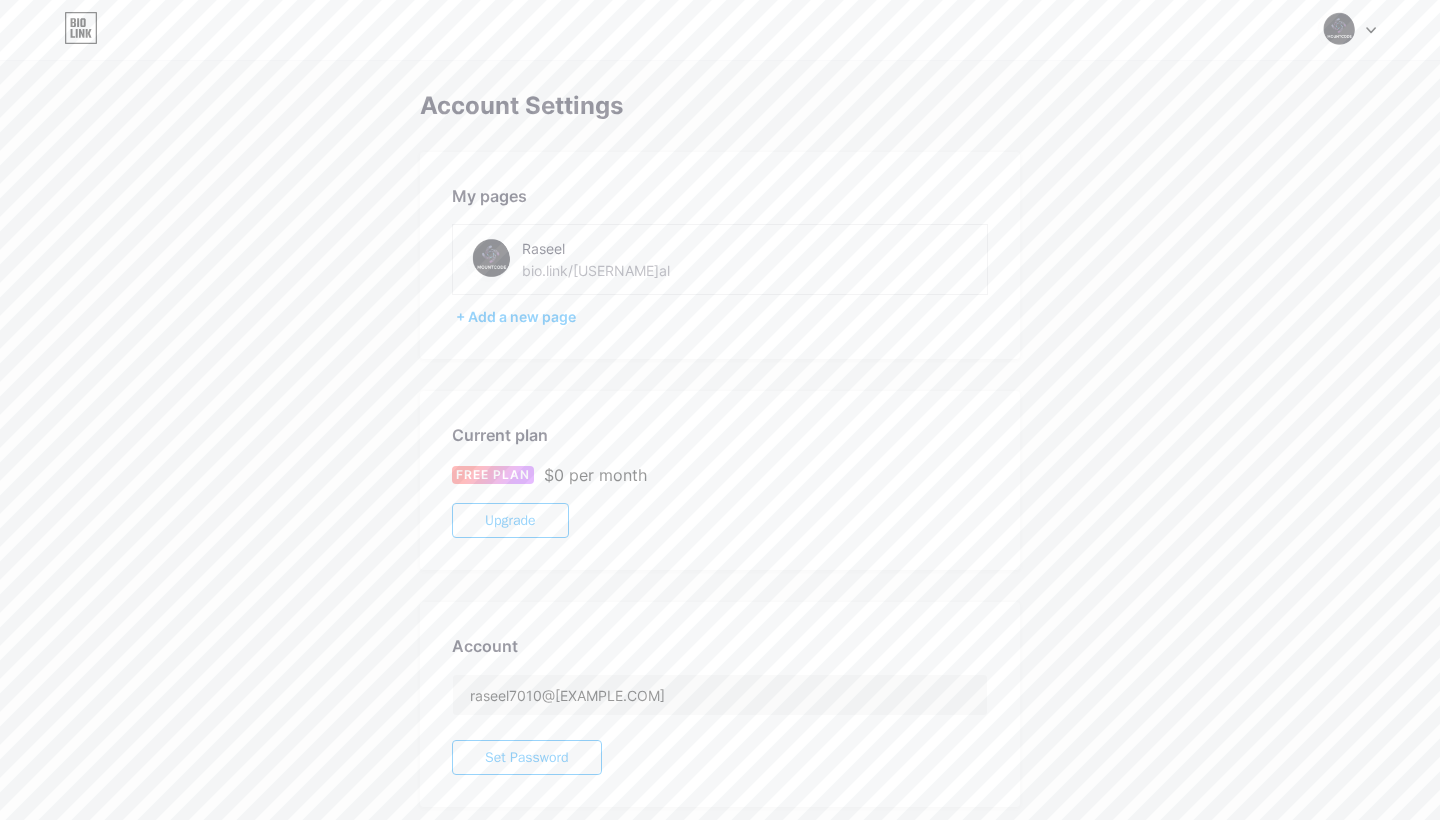 click on "Raseel   bio.link/raseelal" at bounding box center (720, 259) 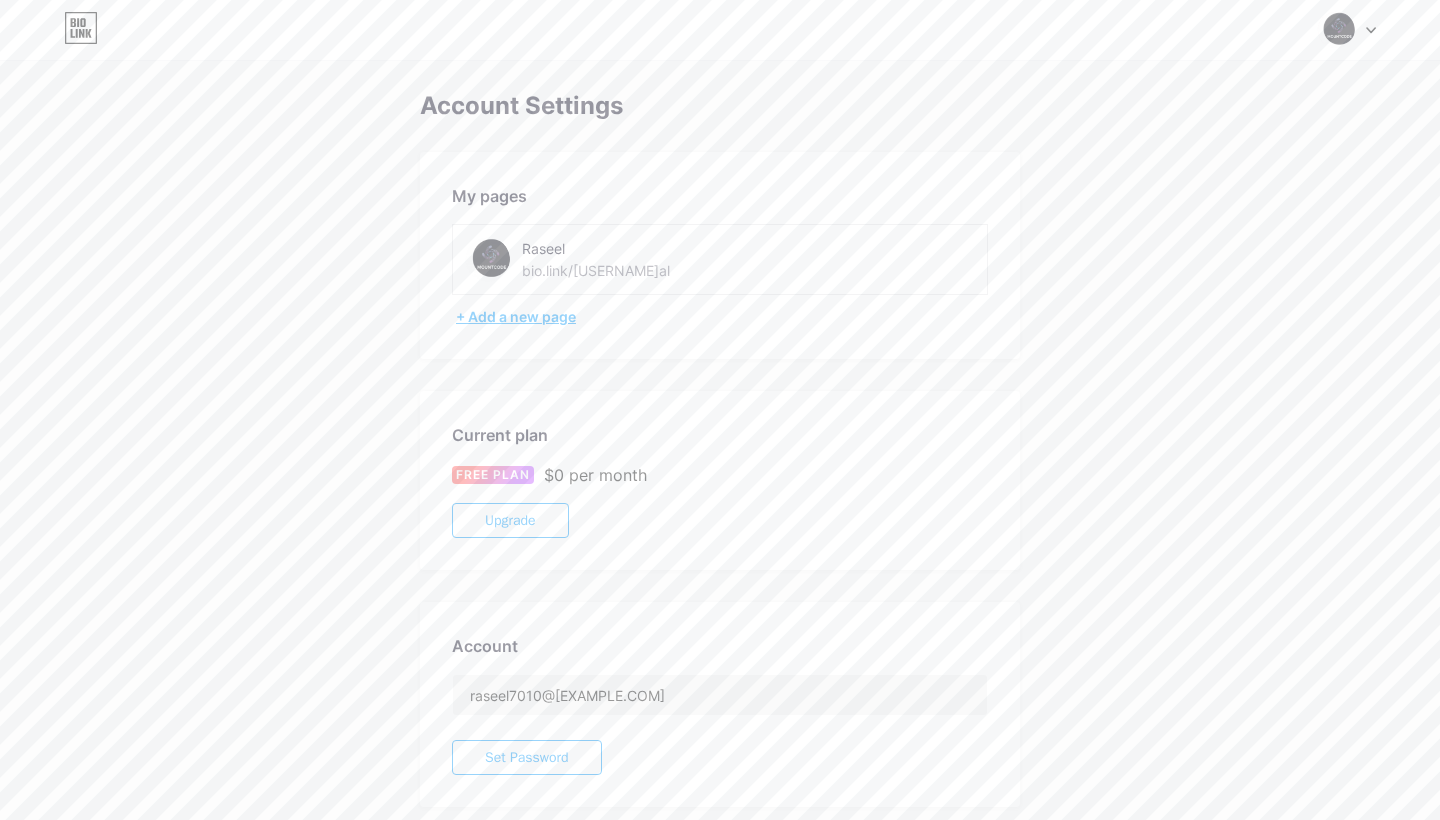 click on "+ Add a new page" at bounding box center [722, 317] 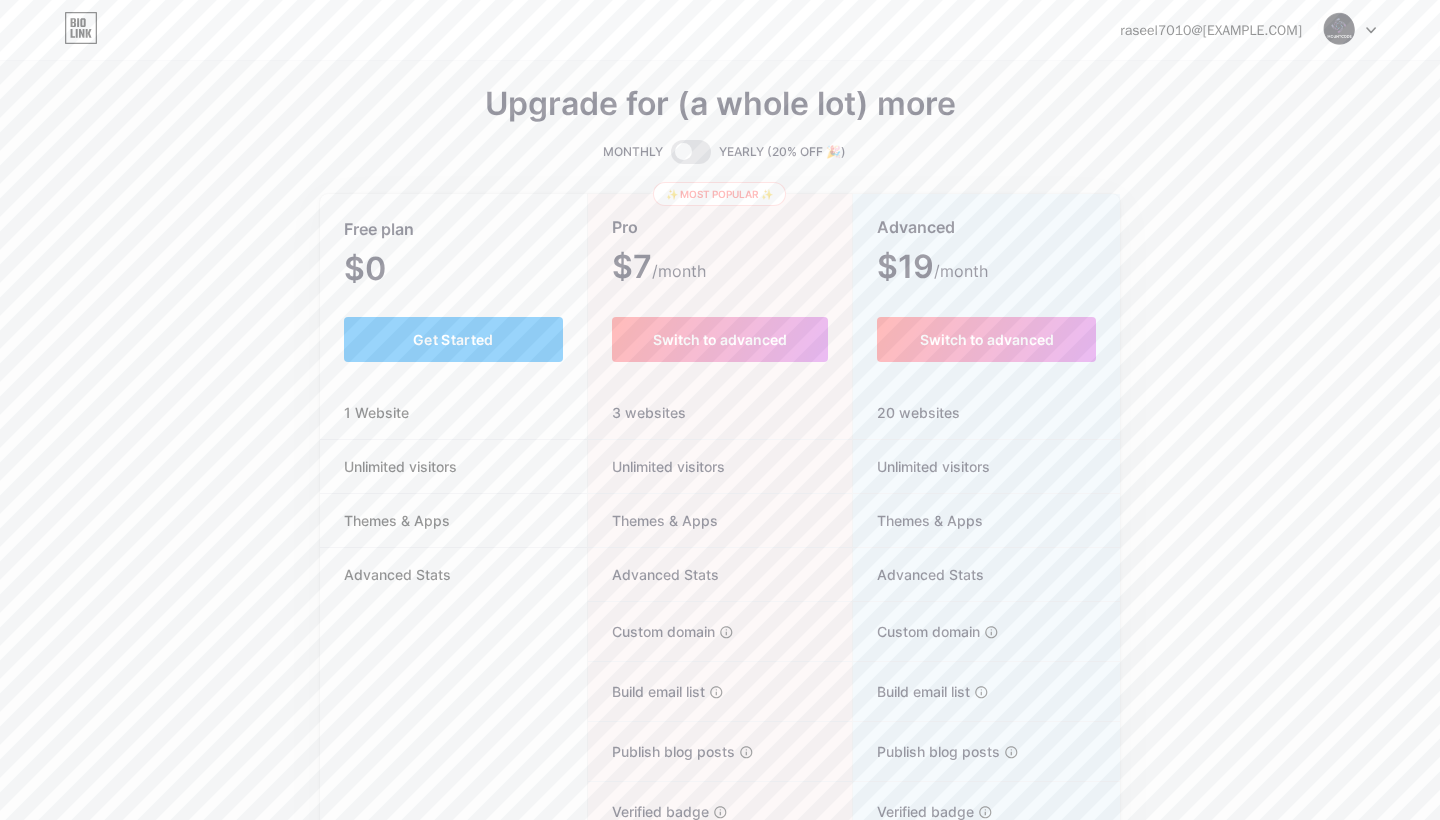 scroll, scrollTop: 0, scrollLeft: 0, axis: both 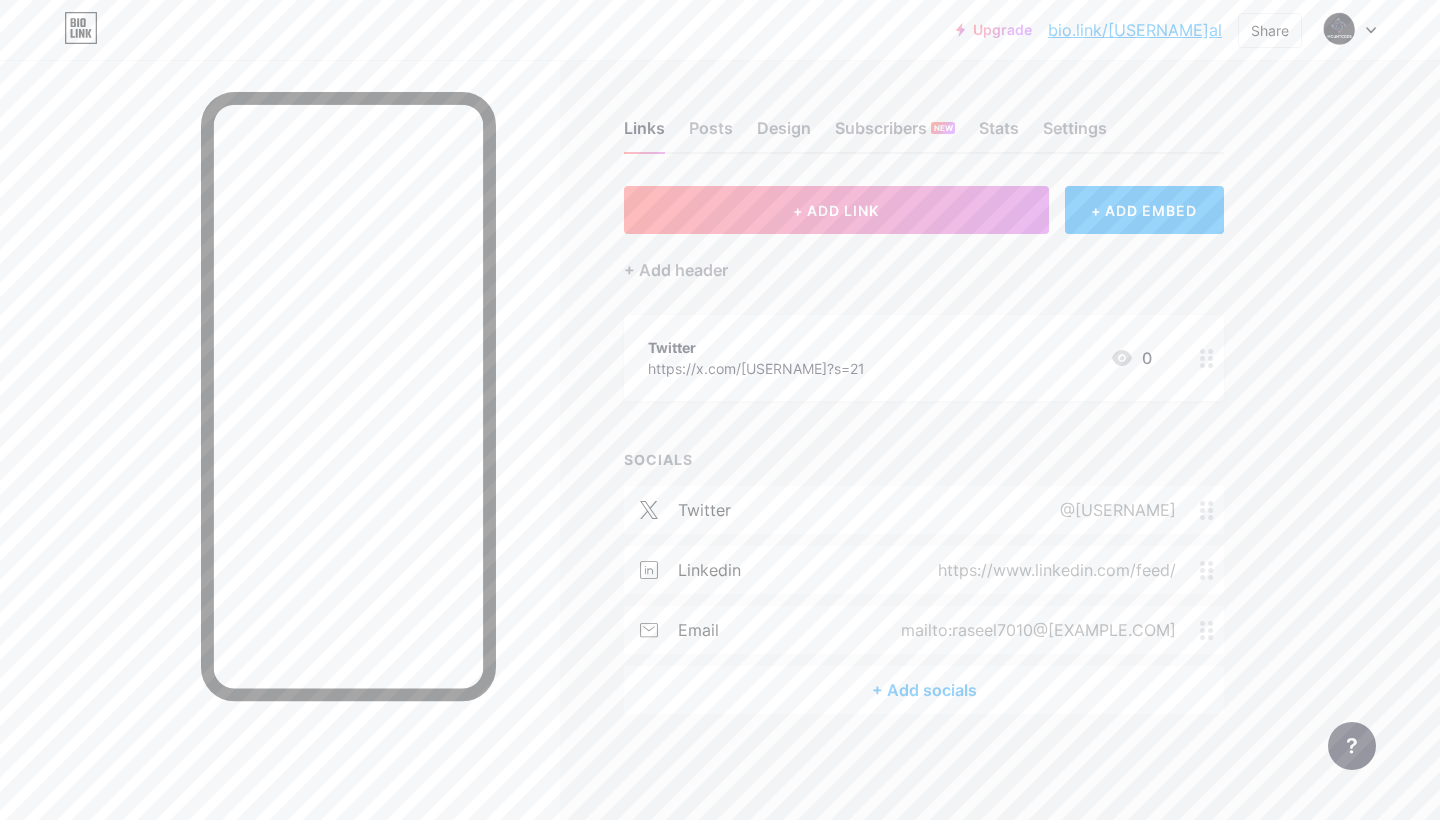 click on "bio.link/raseelal" at bounding box center (1135, 30) 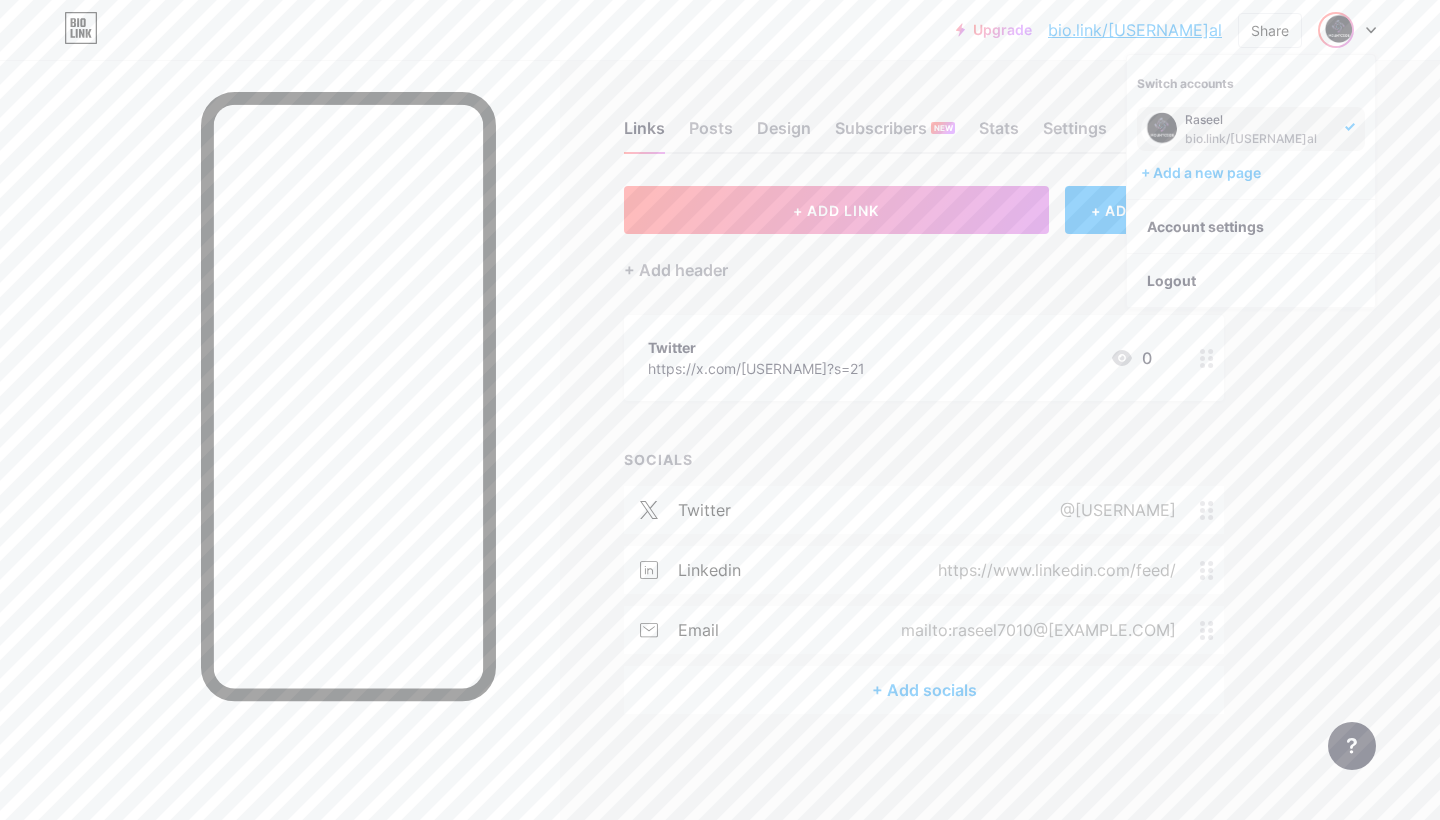 click on "bio.link/raseelal" at bounding box center [1259, 139] 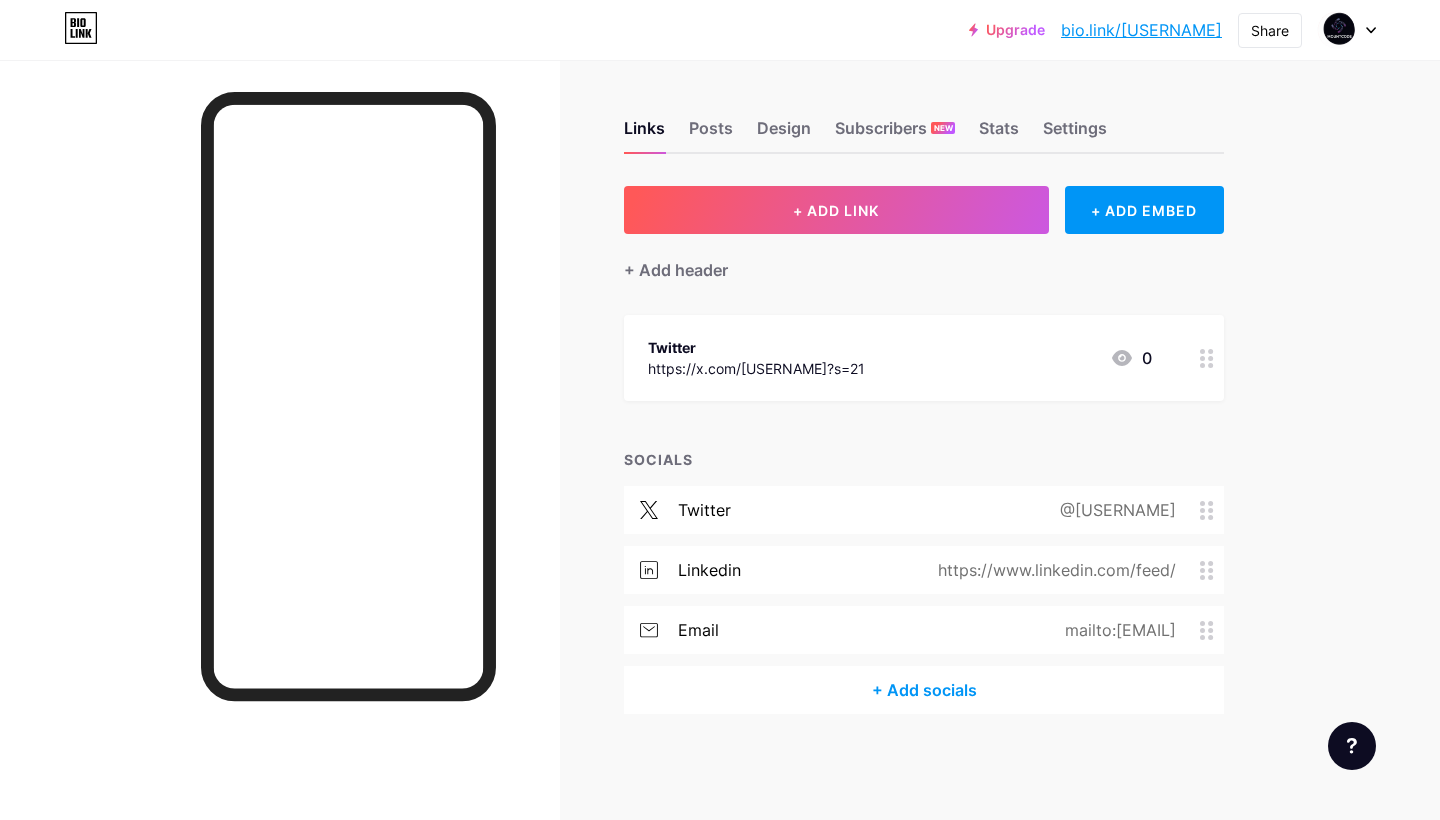 scroll, scrollTop: 0, scrollLeft: 0, axis: both 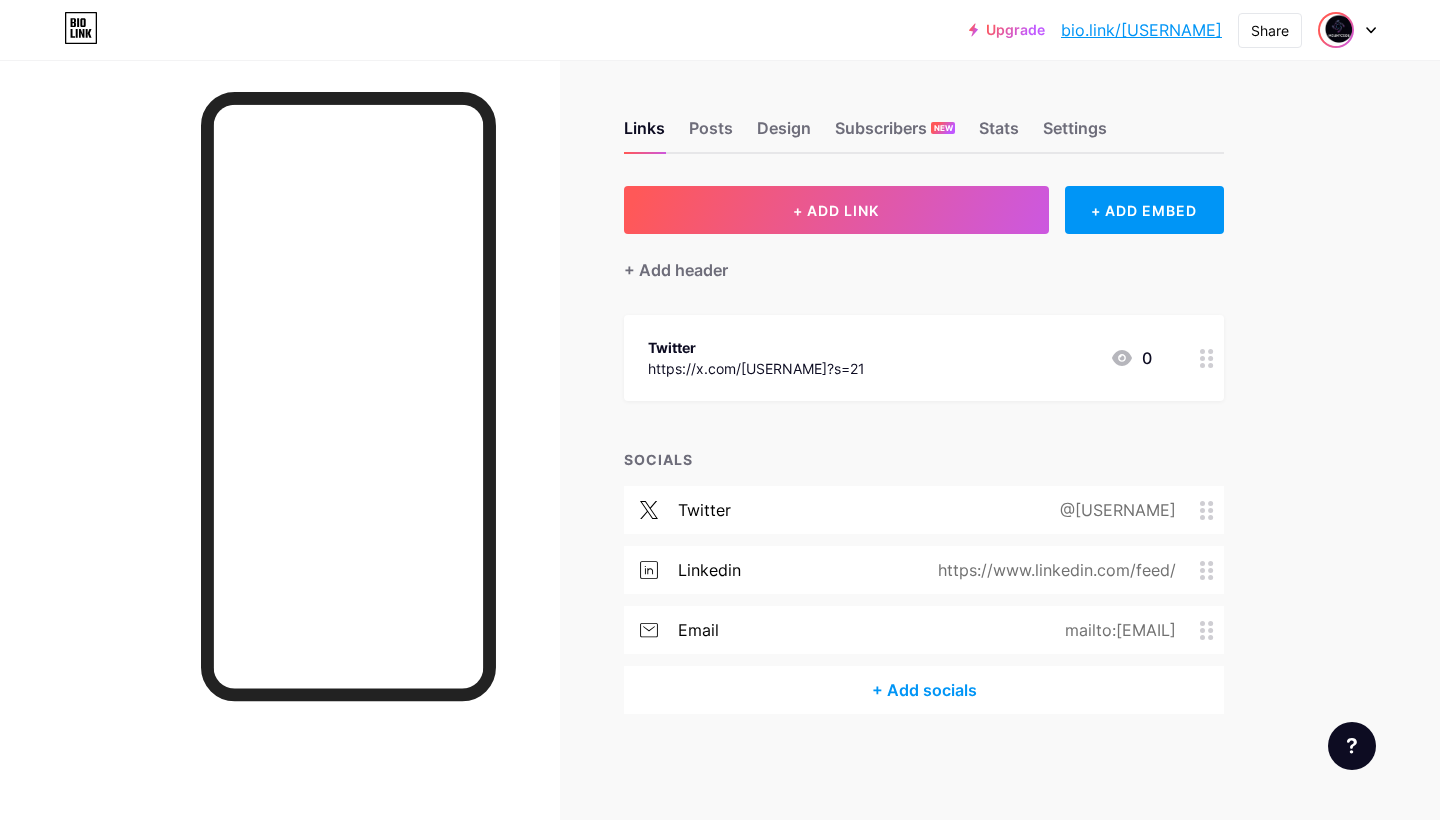 click at bounding box center (1336, 30) 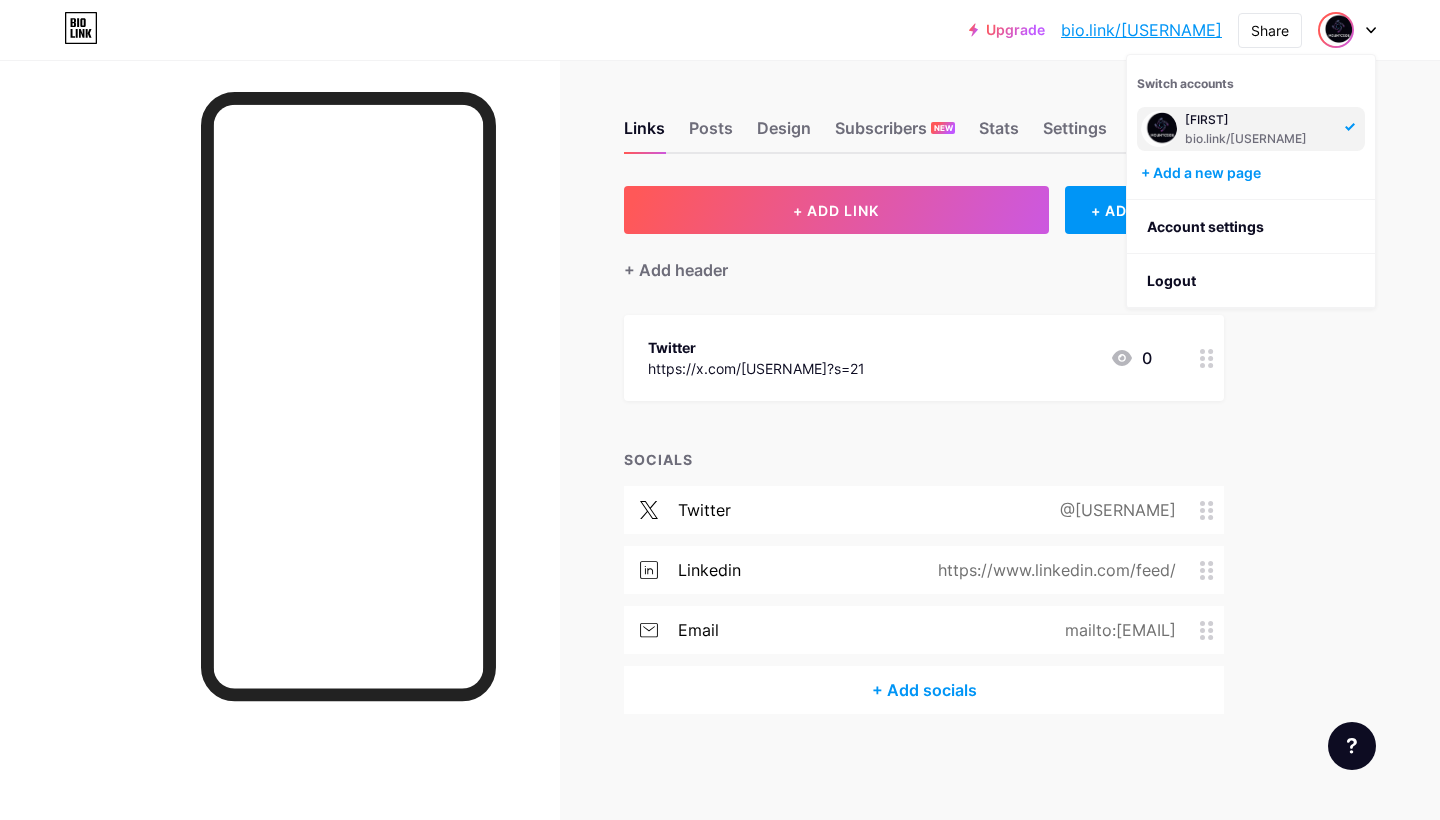 click on "Links
Posts
Design
Subscribers
NEW
Stats
Settings" at bounding box center [924, 119] 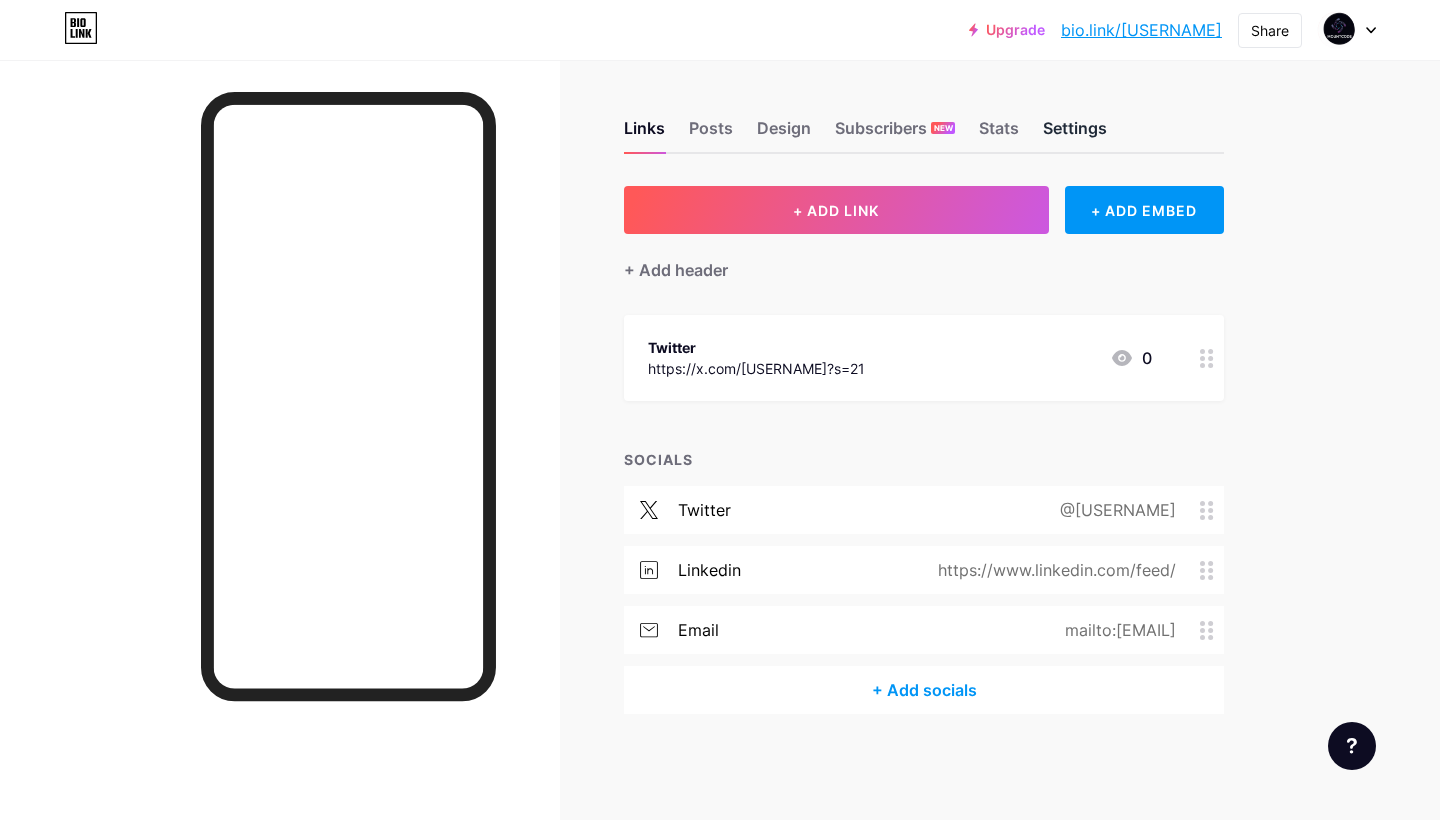 click on "Settings" at bounding box center (1075, 134) 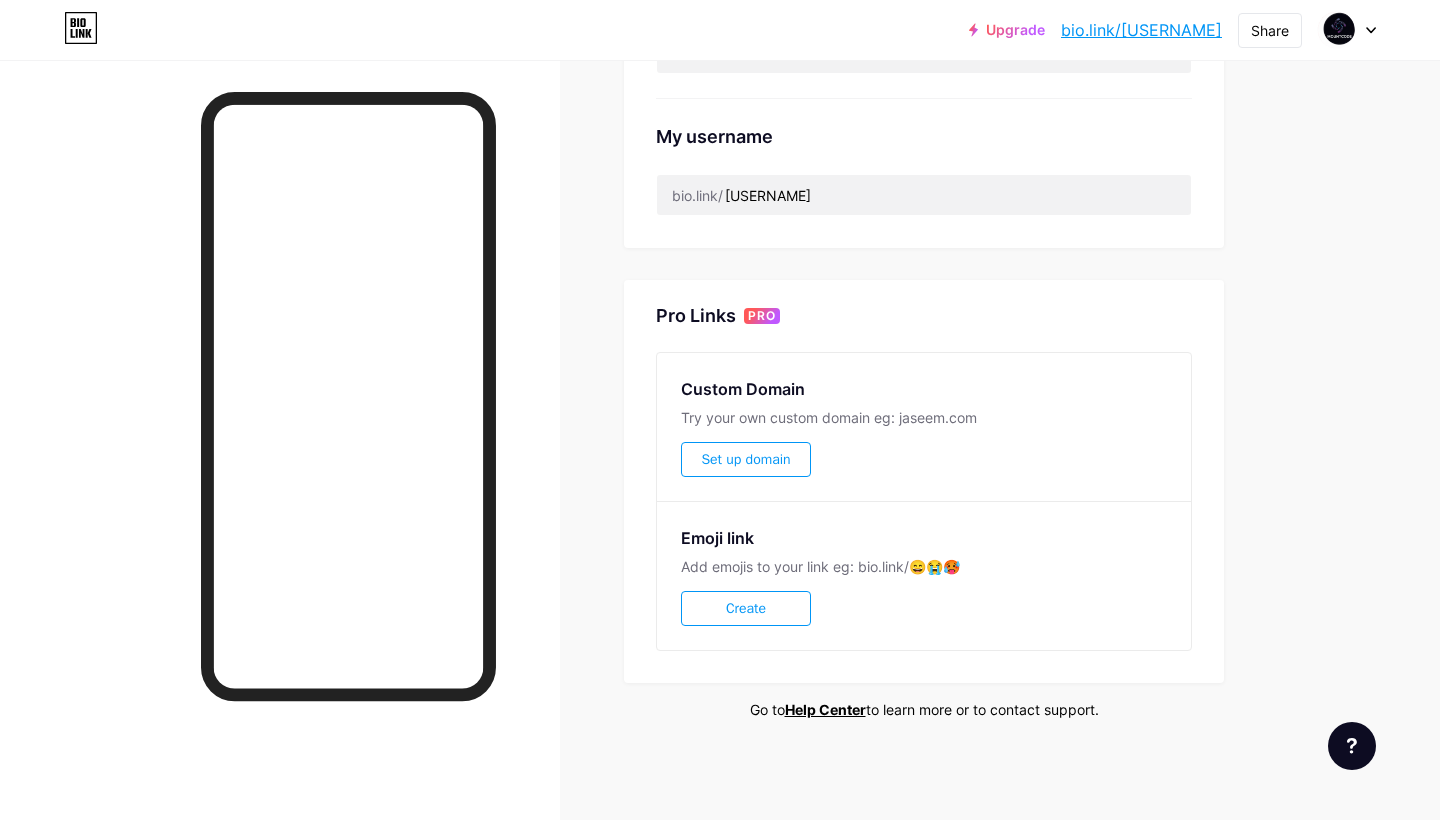 scroll, scrollTop: 744, scrollLeft: 0, axis: vertical 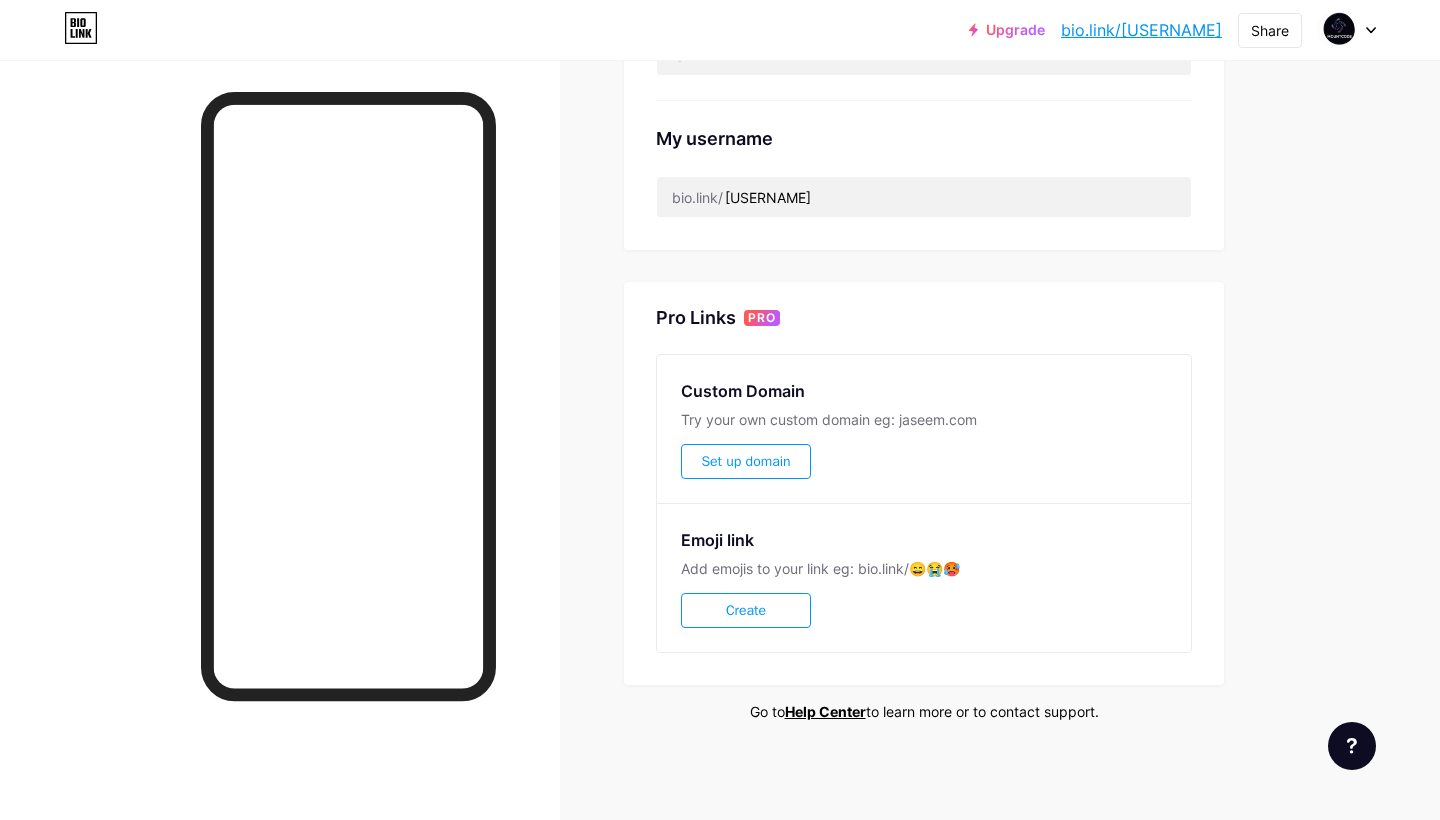 click 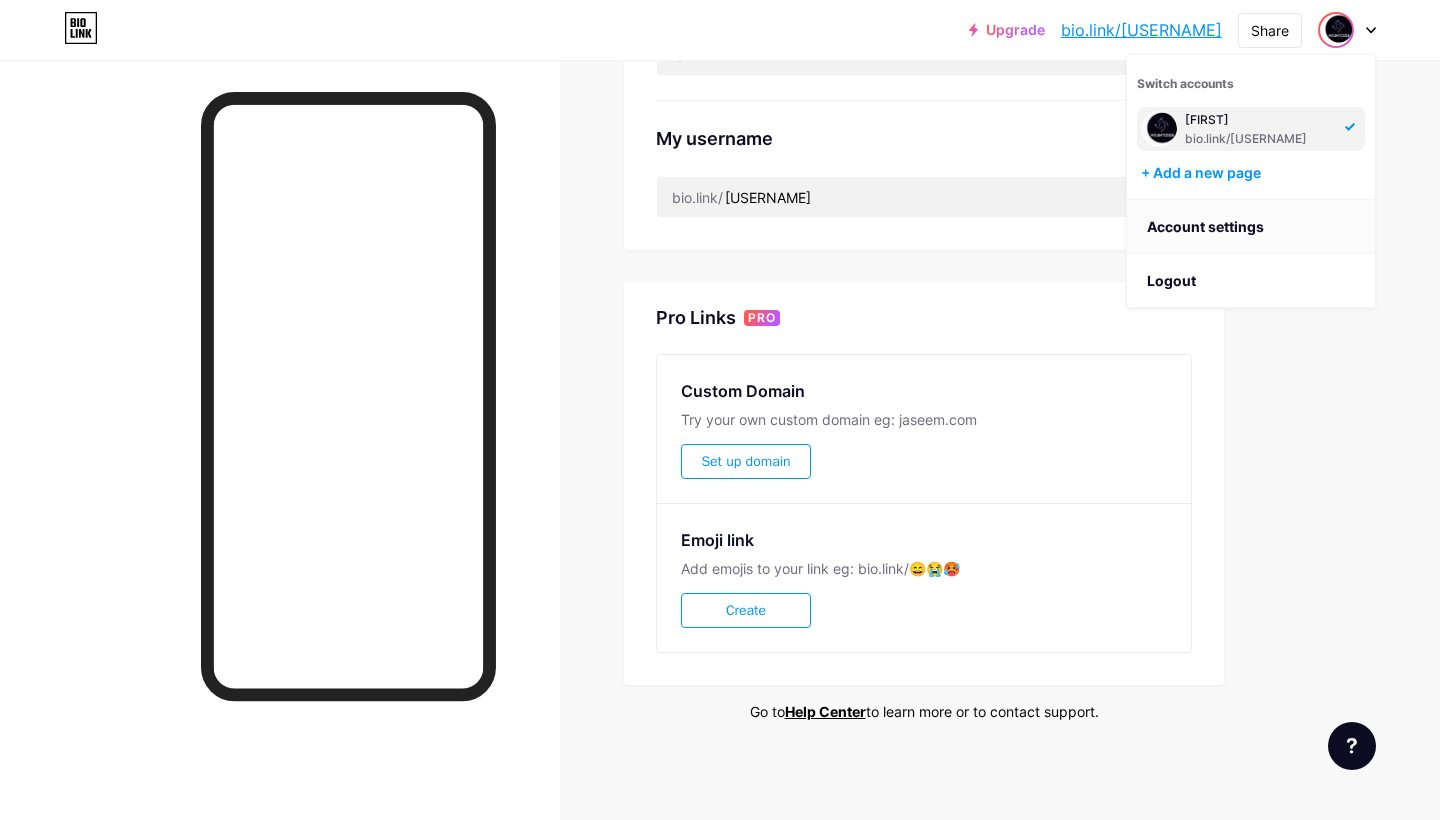 click on "Account settings" at bounding box center [1251, 227] 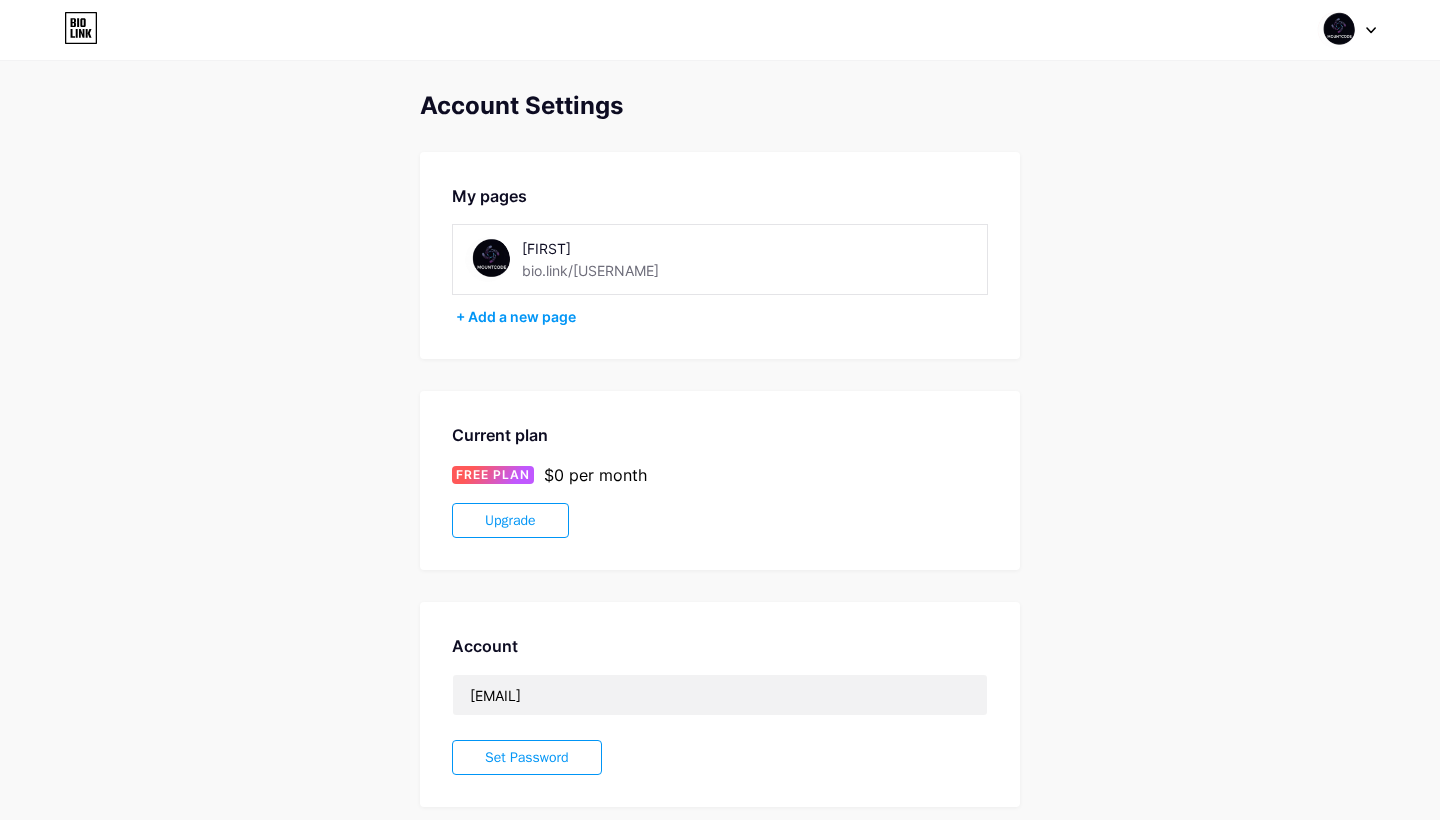 scroll, scrollTop: 0, scrollLeft: 0, axis: both 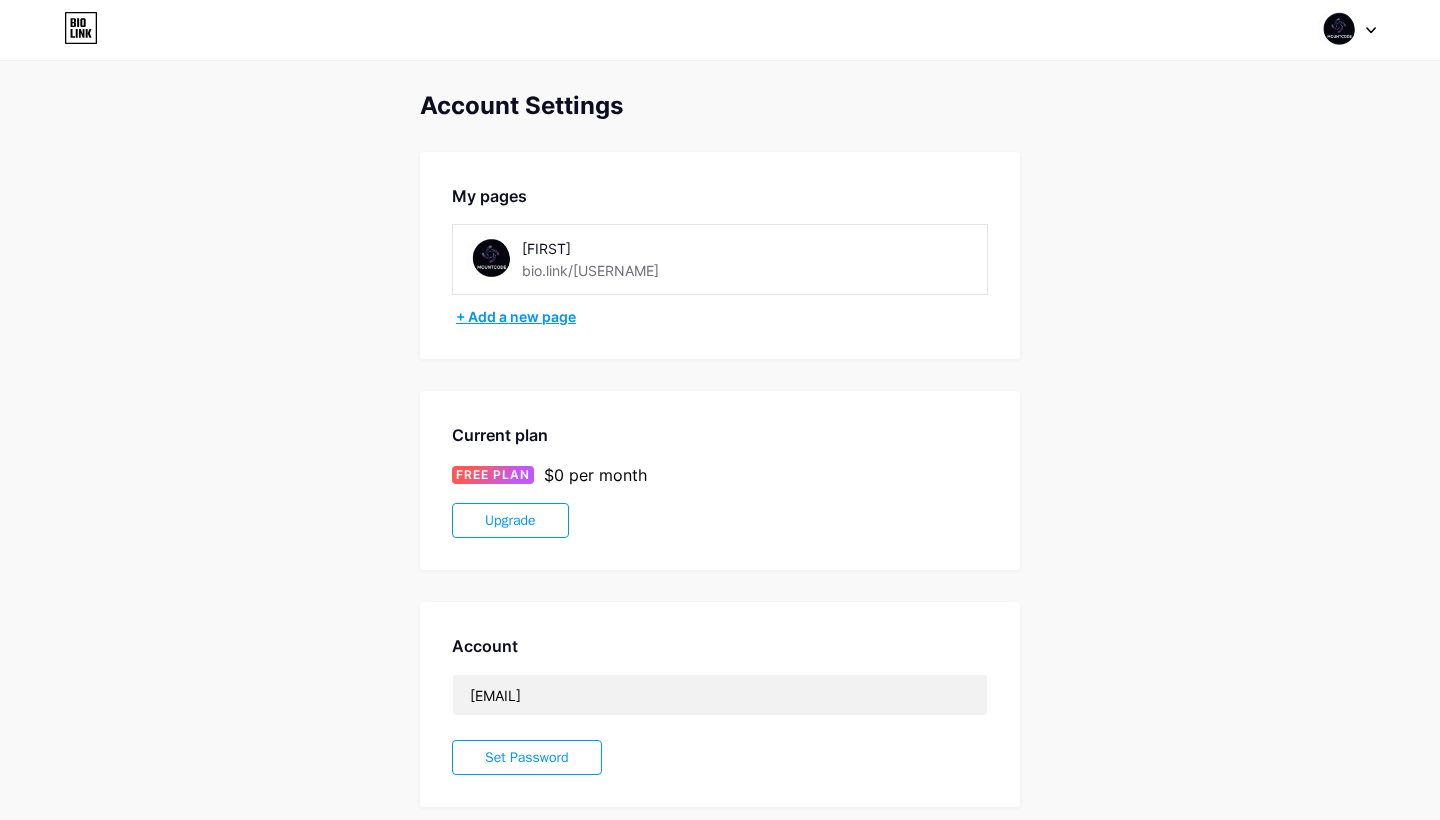 click on "+ Add a new page" at bounding box center [722, 317] 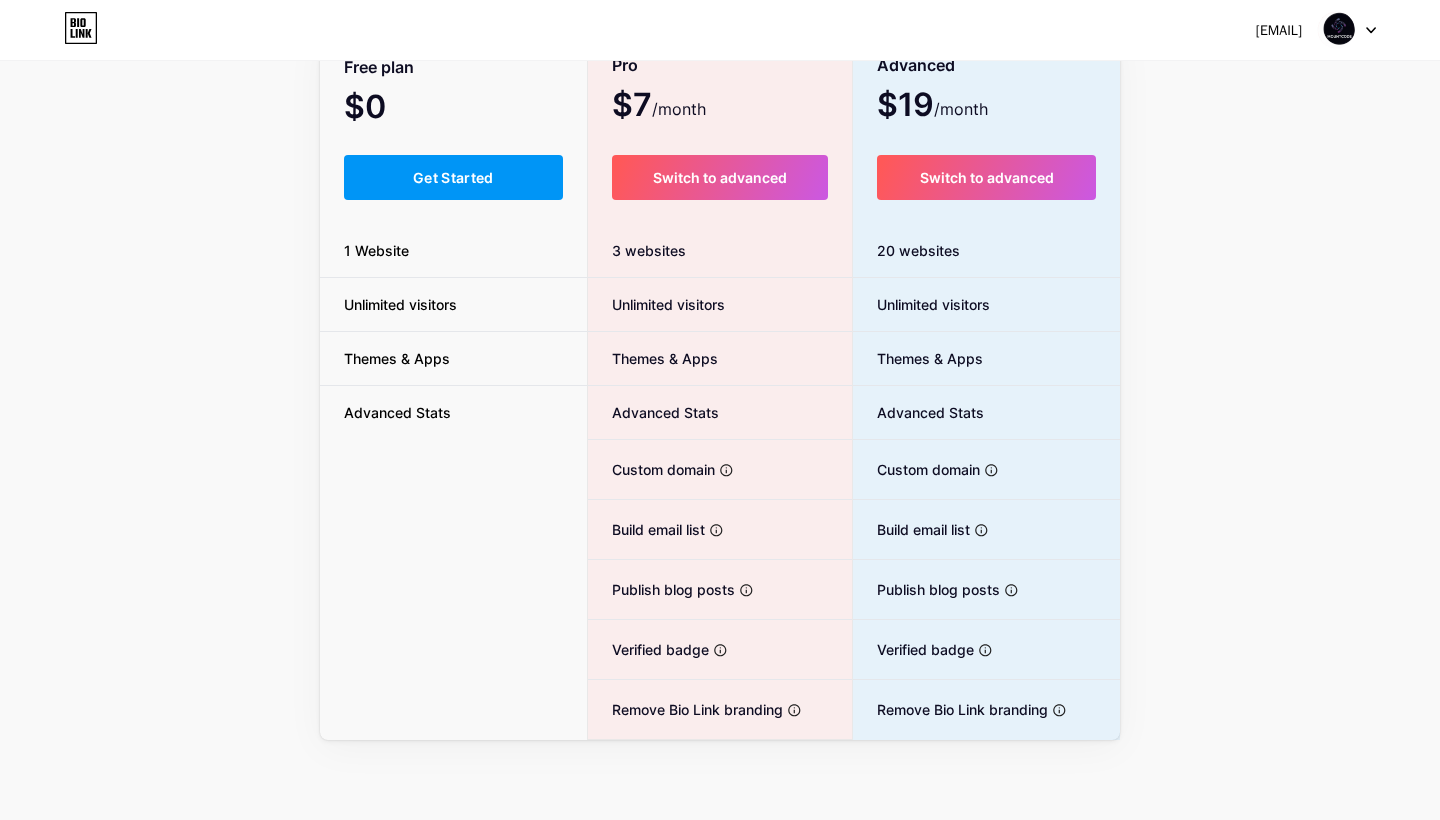 scroll, scrollTop: 162, scrollLeft: 0, axis: vertical 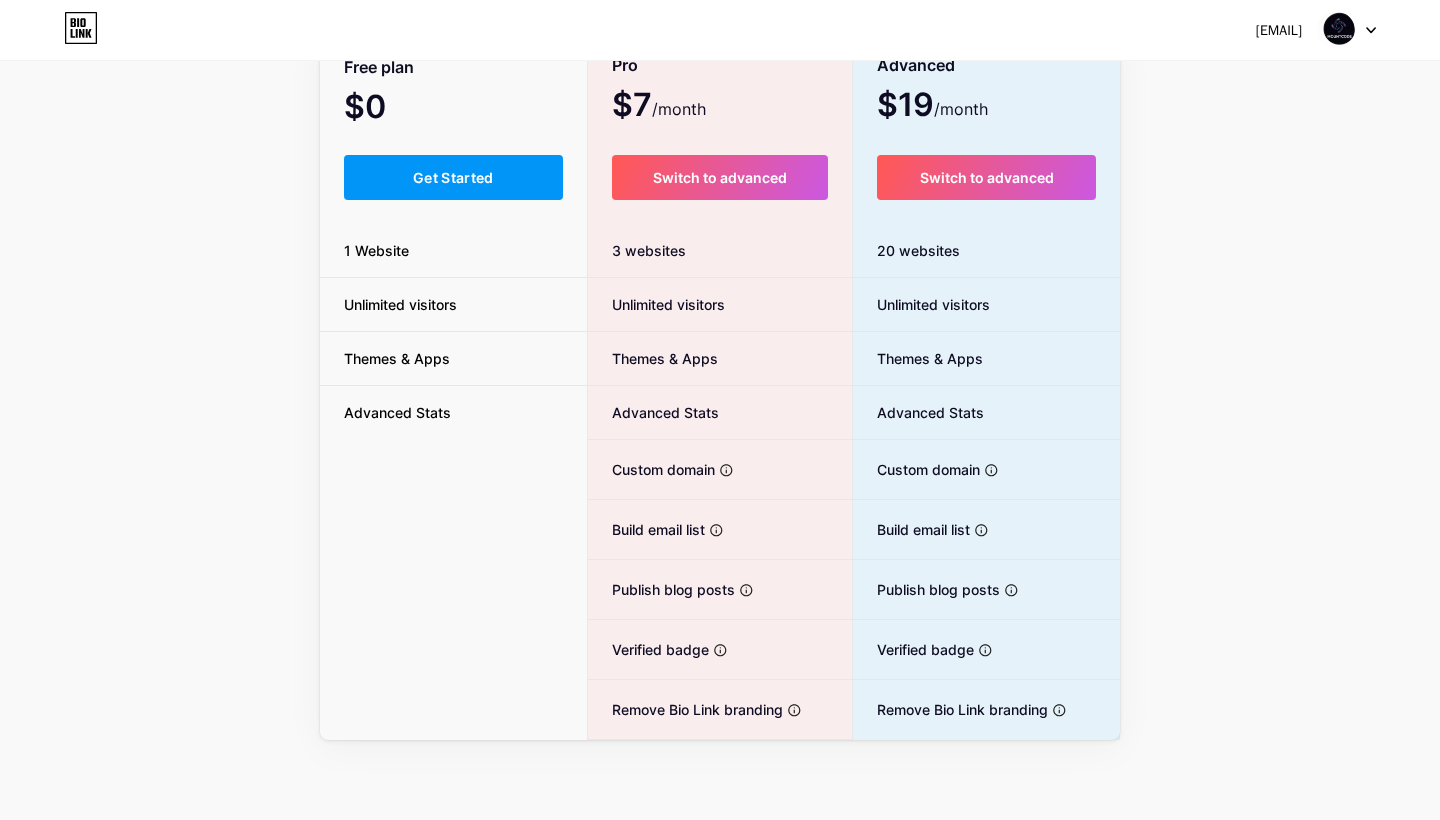click on "1 Website" at bounding box center [453, 251] 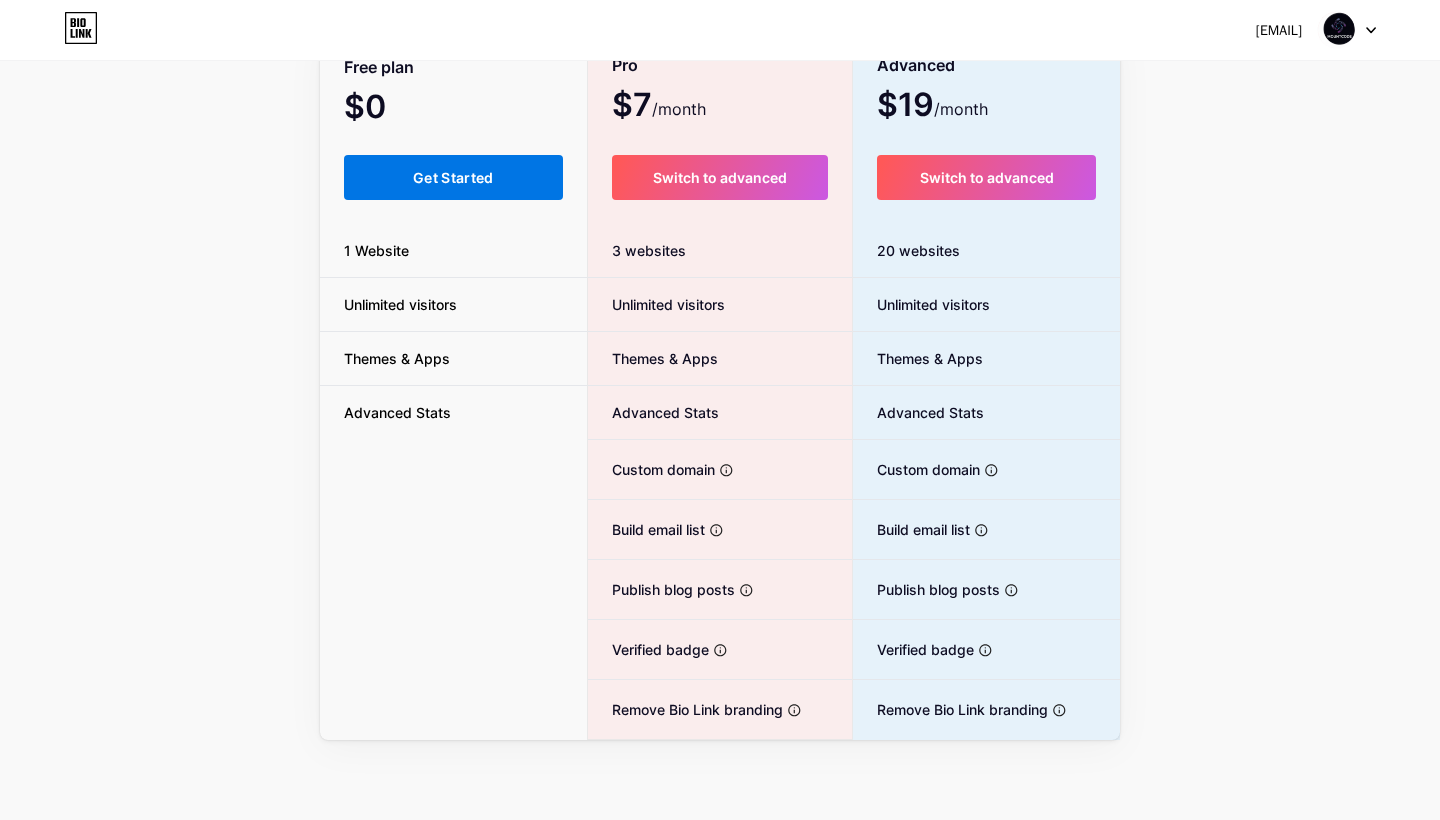 click on "Get Started" at bounding box center [453, 177] 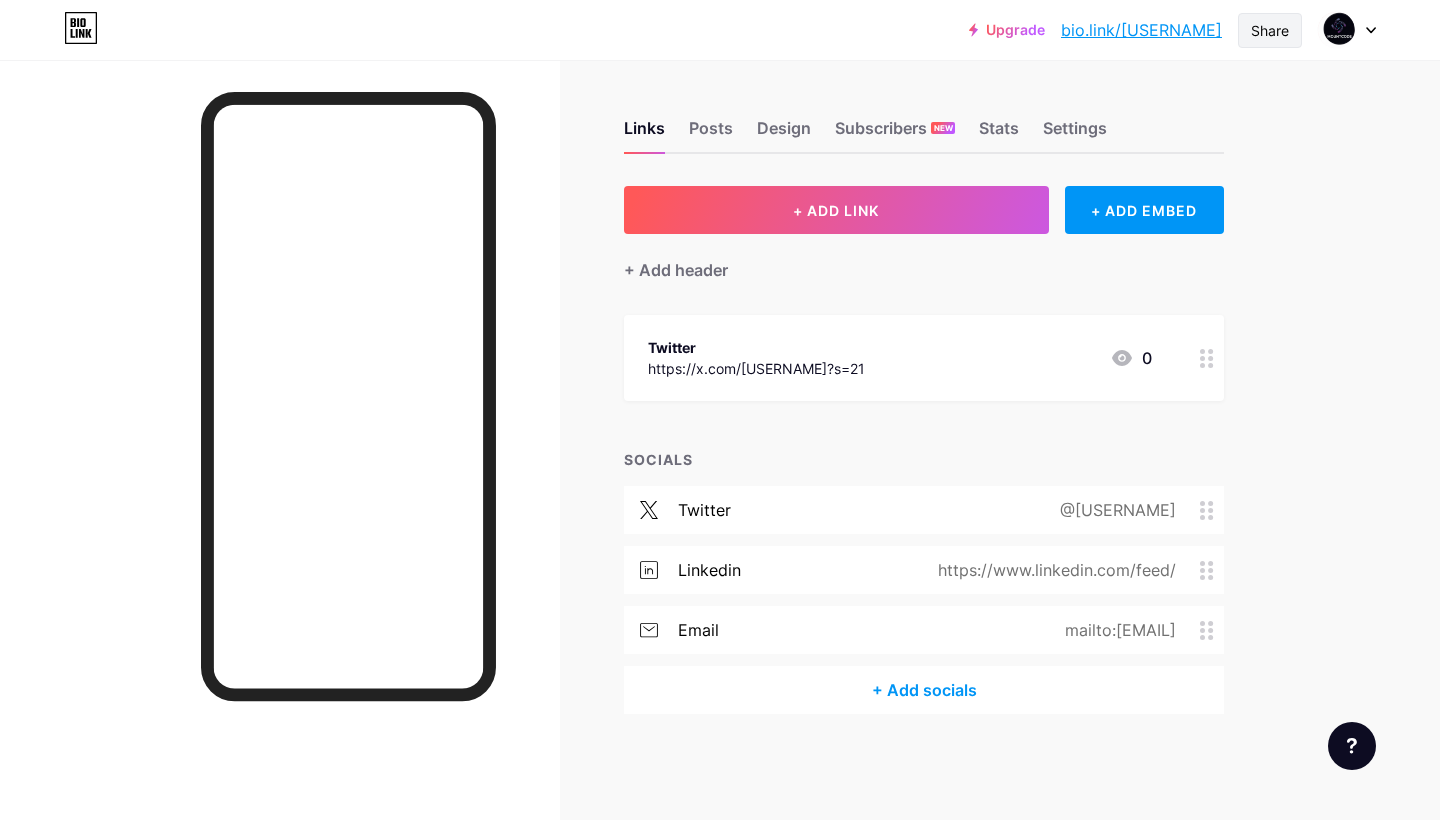 click on "Share" at bounding box center [1270, 30] 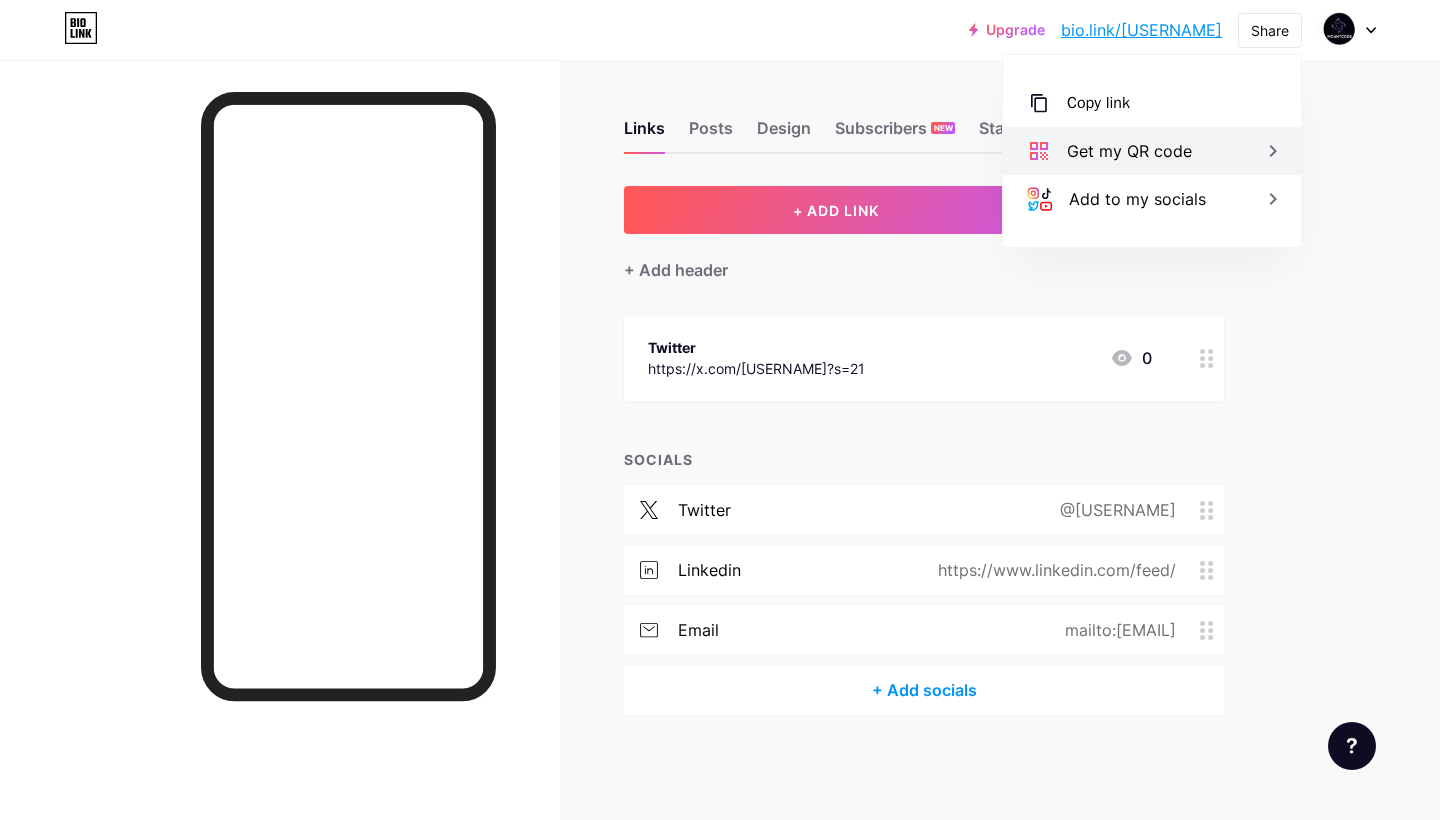 click 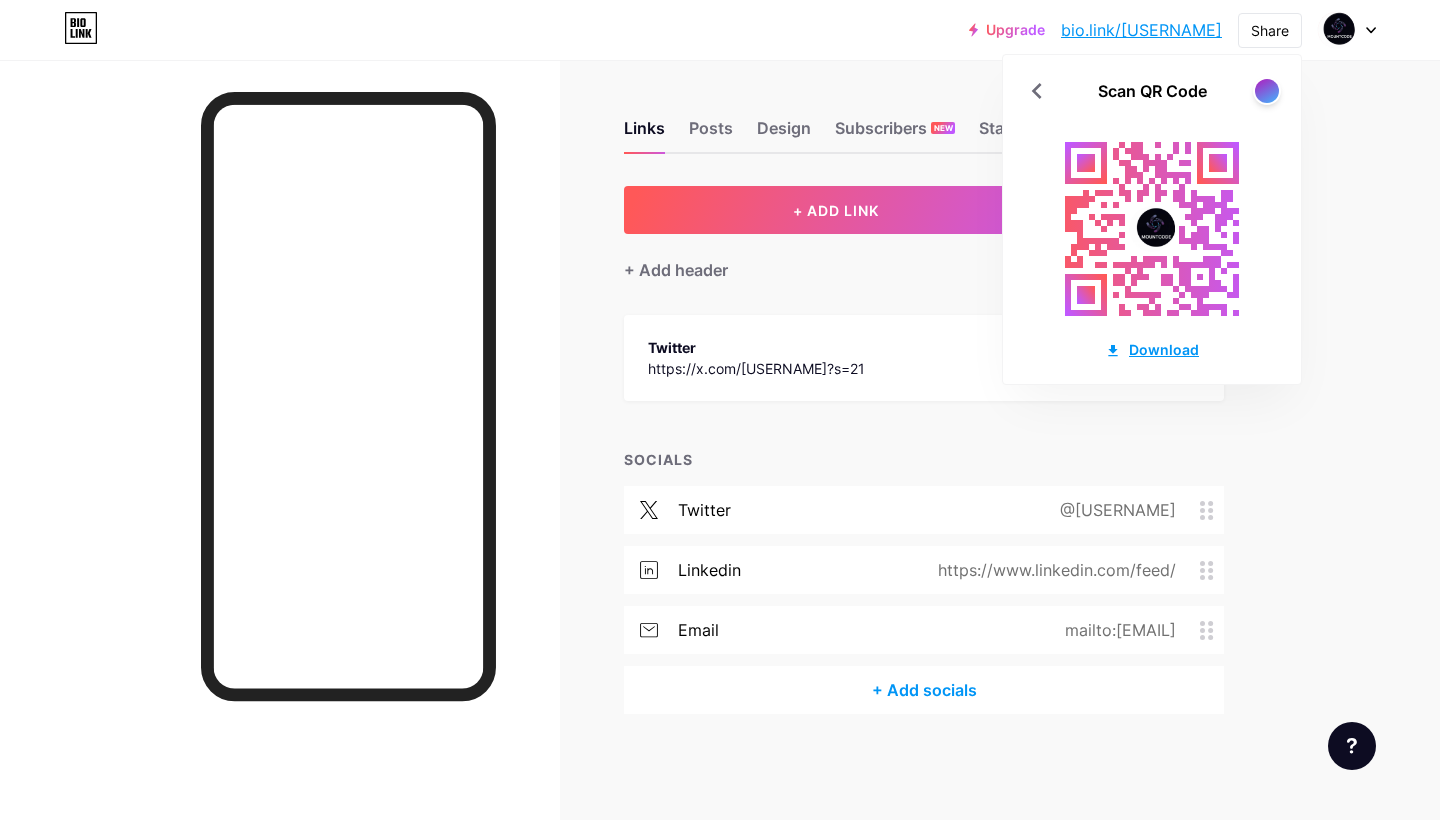 click on "Download" at bounding box center [1152, 349] 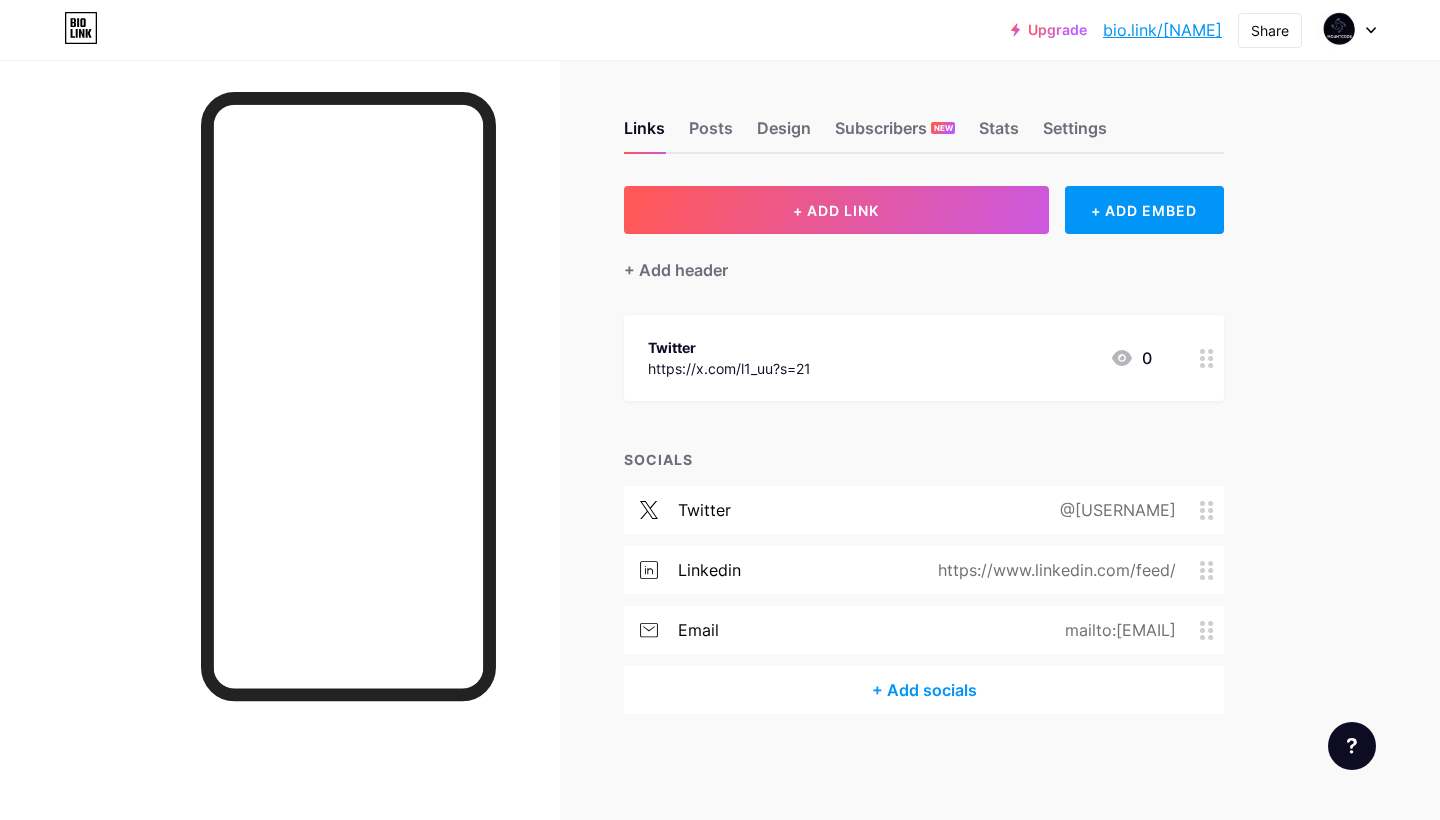 scroll, scrollTop: 0, scrollLeft: 0, axis: both 